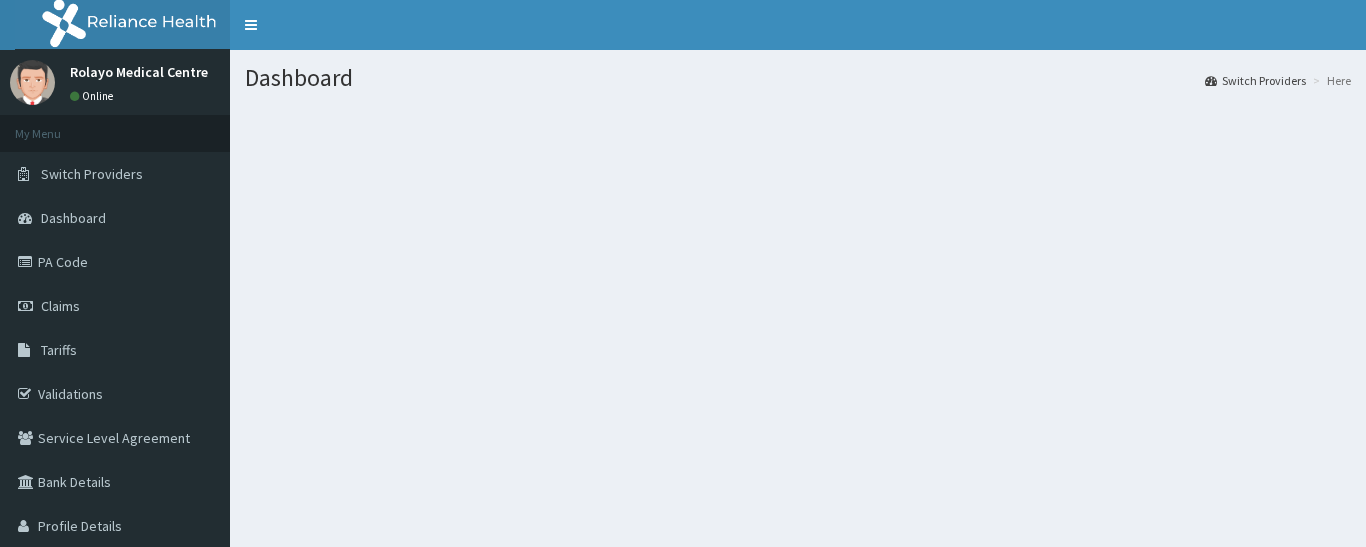 scroll, scrollTop: 0, scrollLeft: 0, axis: both 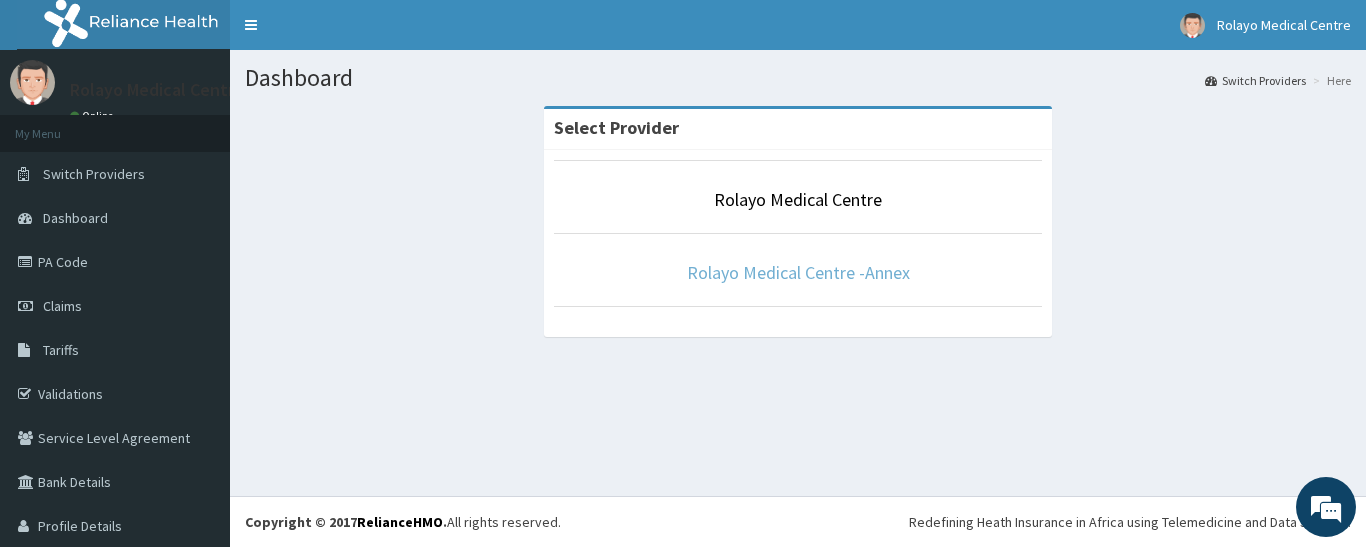 click on "Rolayo Medical Centre -Annex" at bounding box center [798, 272] 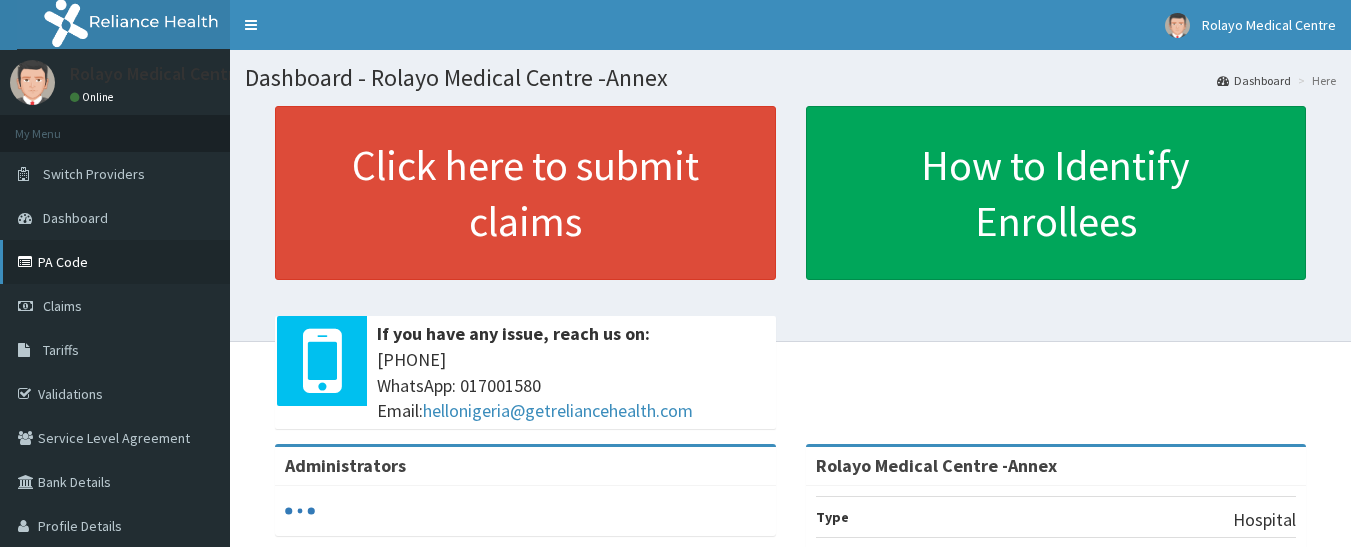 scroll, scrollTop: 0, scrollLeft: 0, axis: both 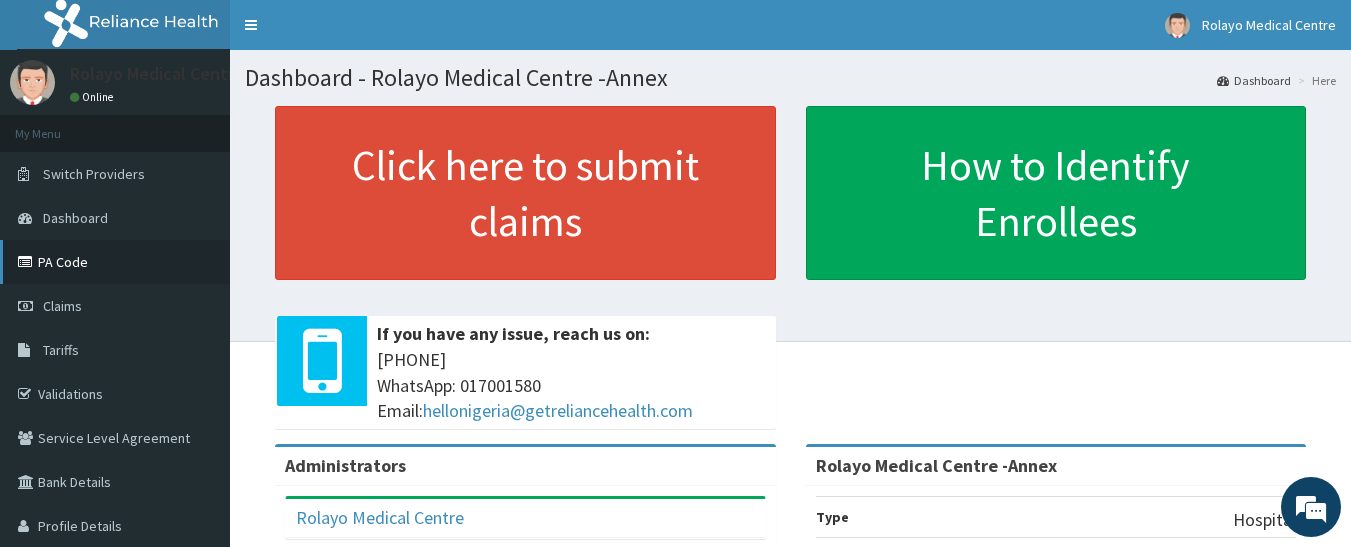 click on "PA Code" at bounding box center [115, 262] 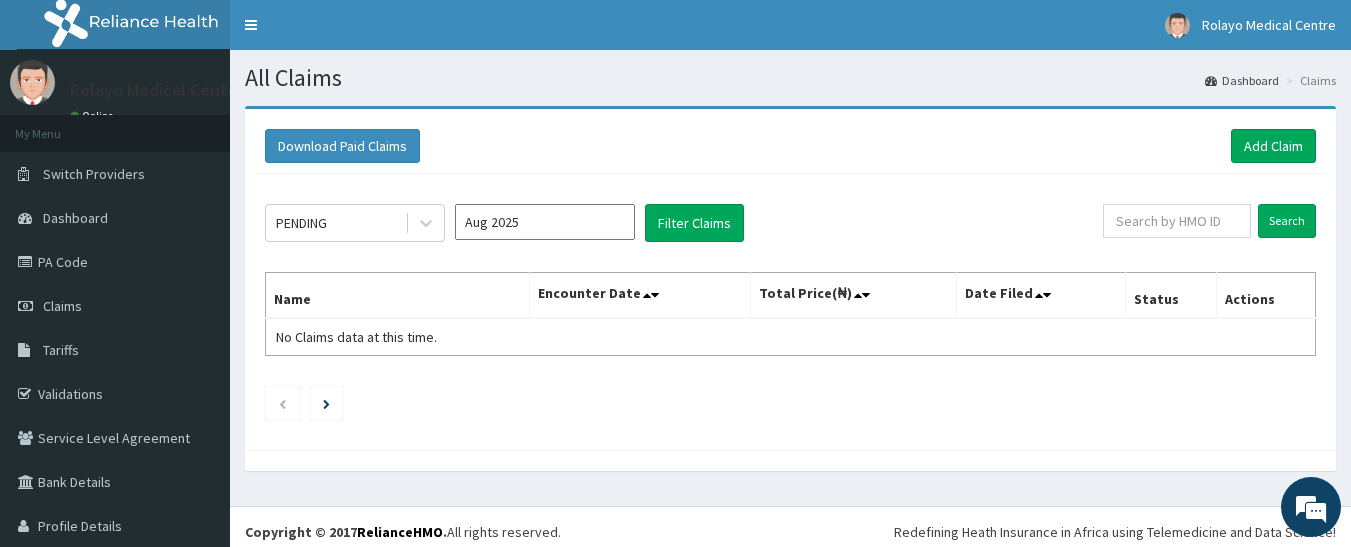 scroll, scrollTop: 0, scrollLeft: 0, axis: both 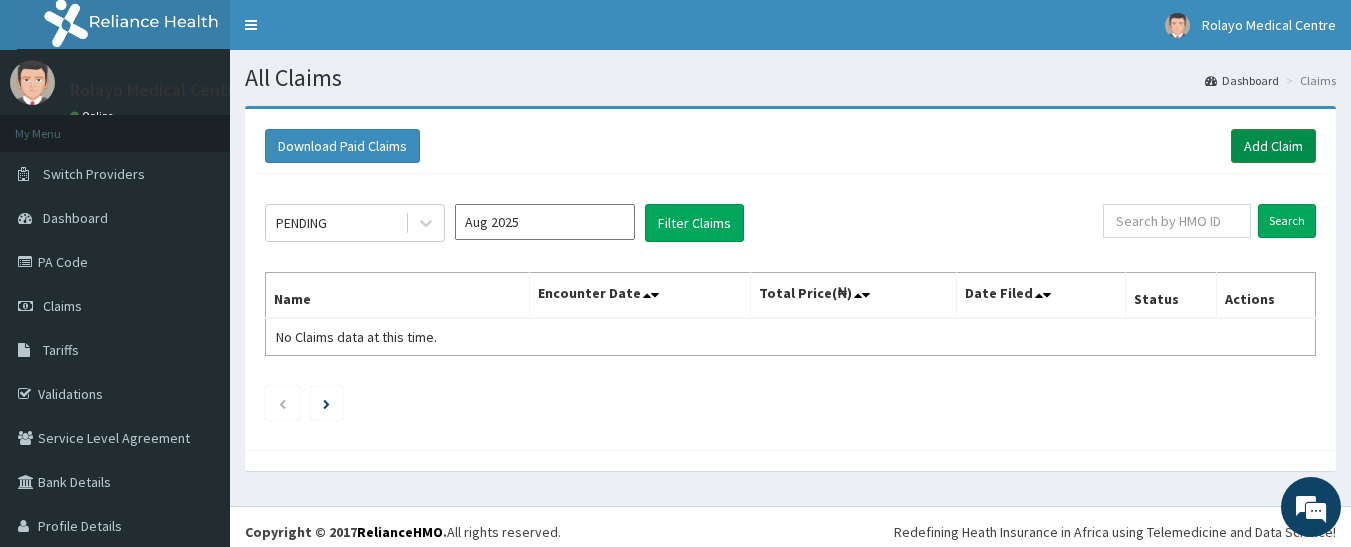 click on "Add Claim" at bounding box center (1273, 146) 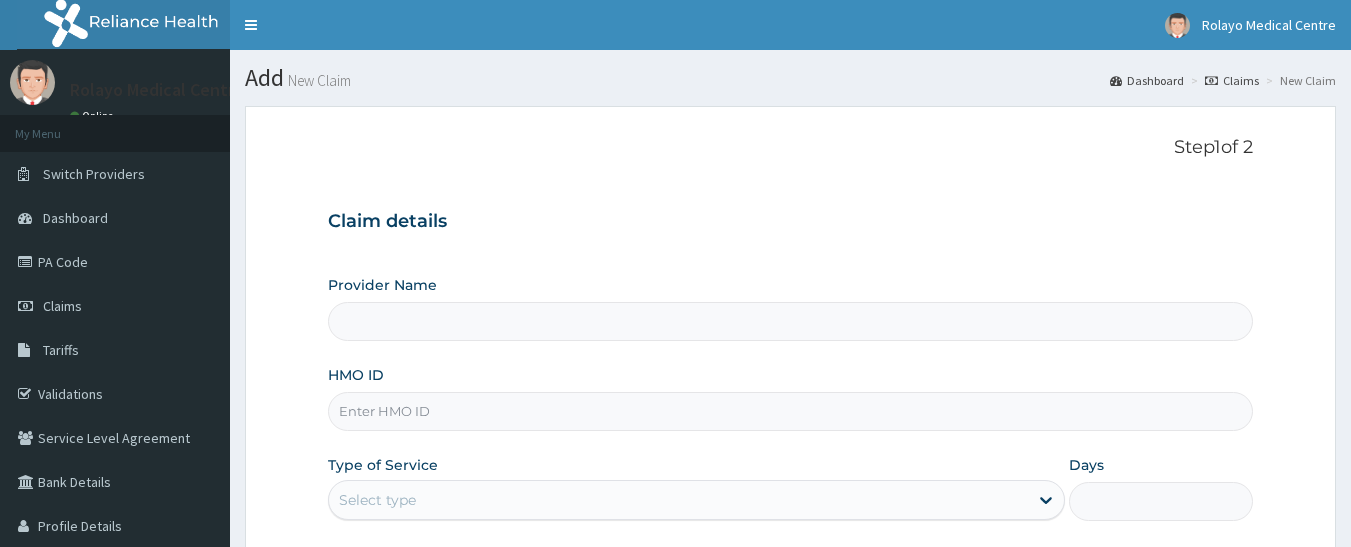 scroll, scrollTop: 0, scrollLeft: 0, axis: both 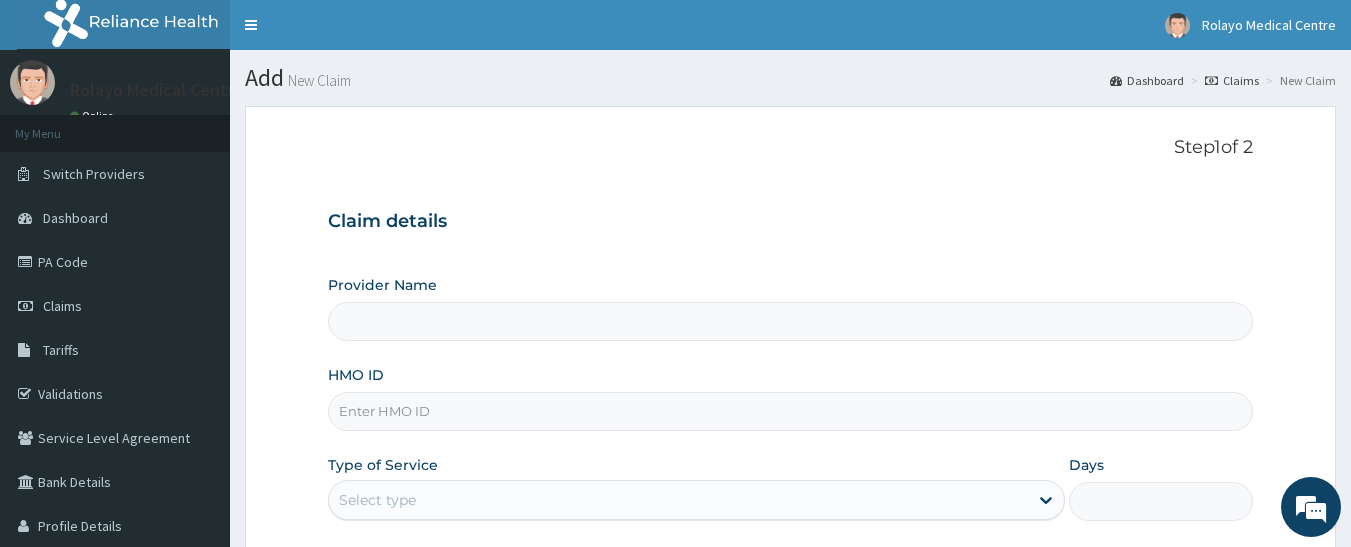 type on "Rolayo Medical Centre -Annex" 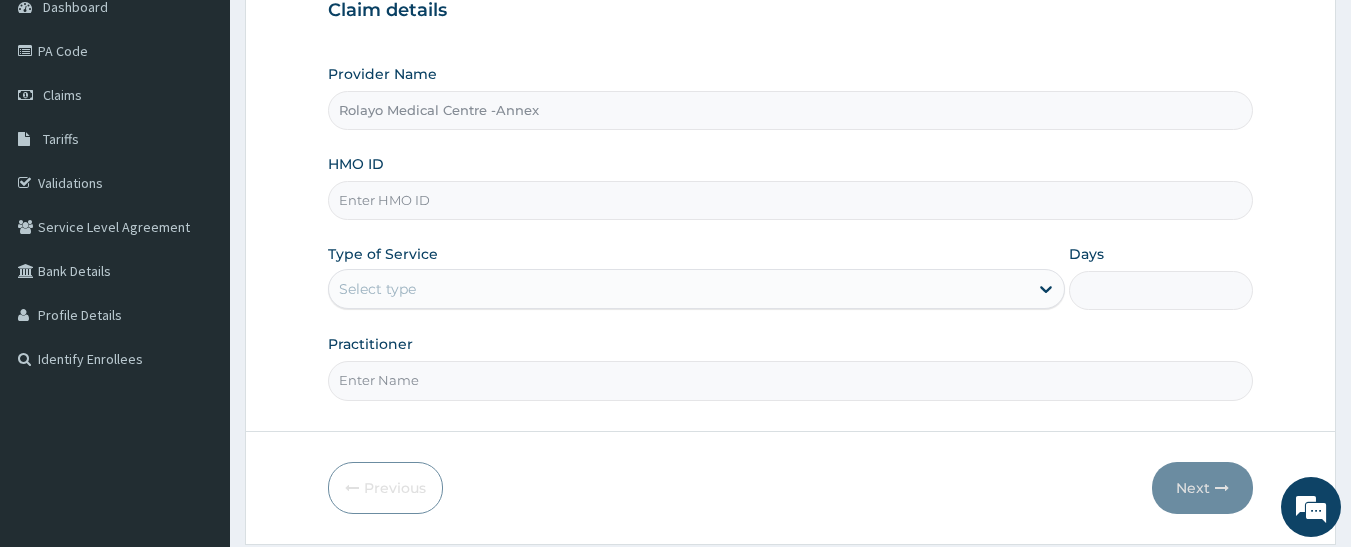 scroll, scrollTop: 275, scrollLeft: 0, axis: vertical 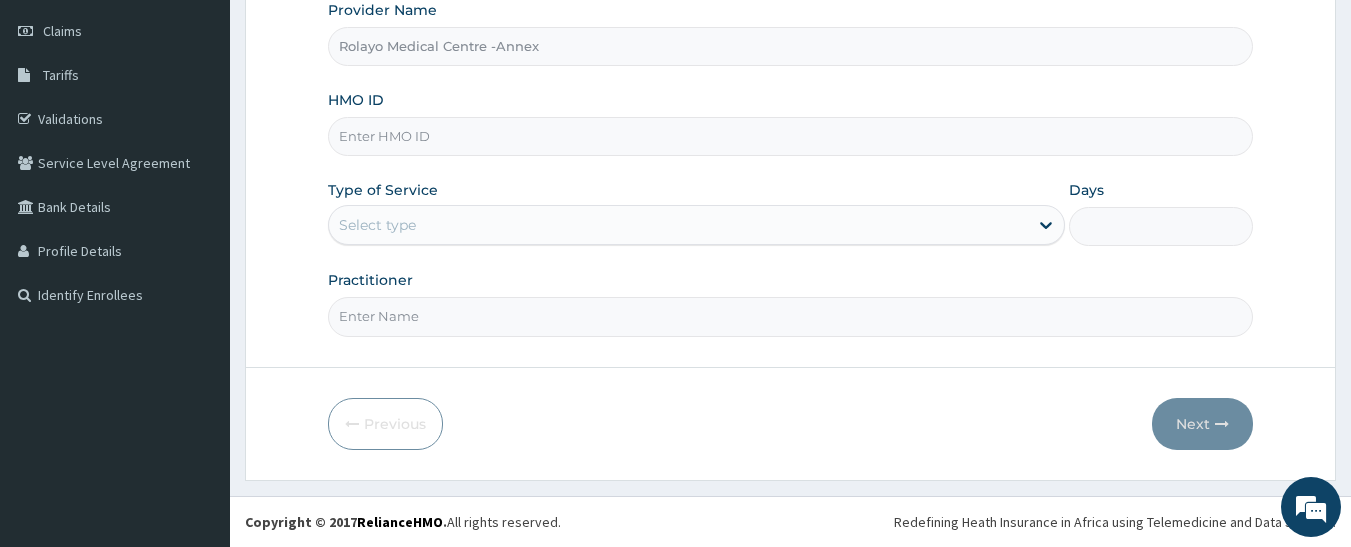 click on "Rolayo Medical Centre -Annex" at bounding box center (791, 46) 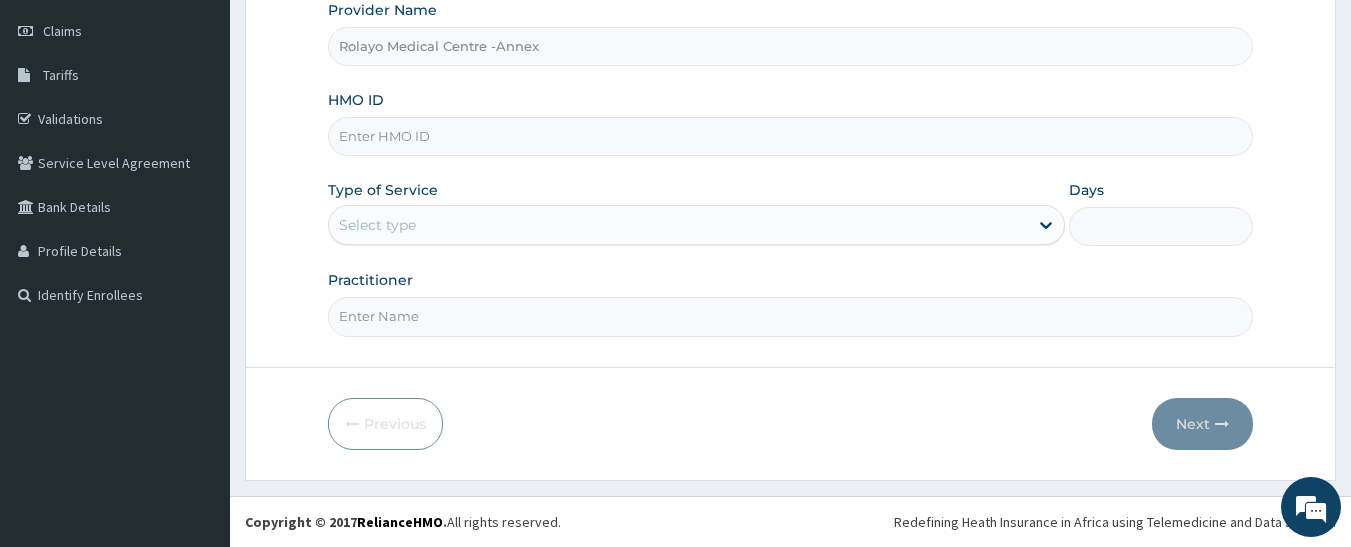 scroll, scrollTop: 0, scrollLeft: 0, axis: both 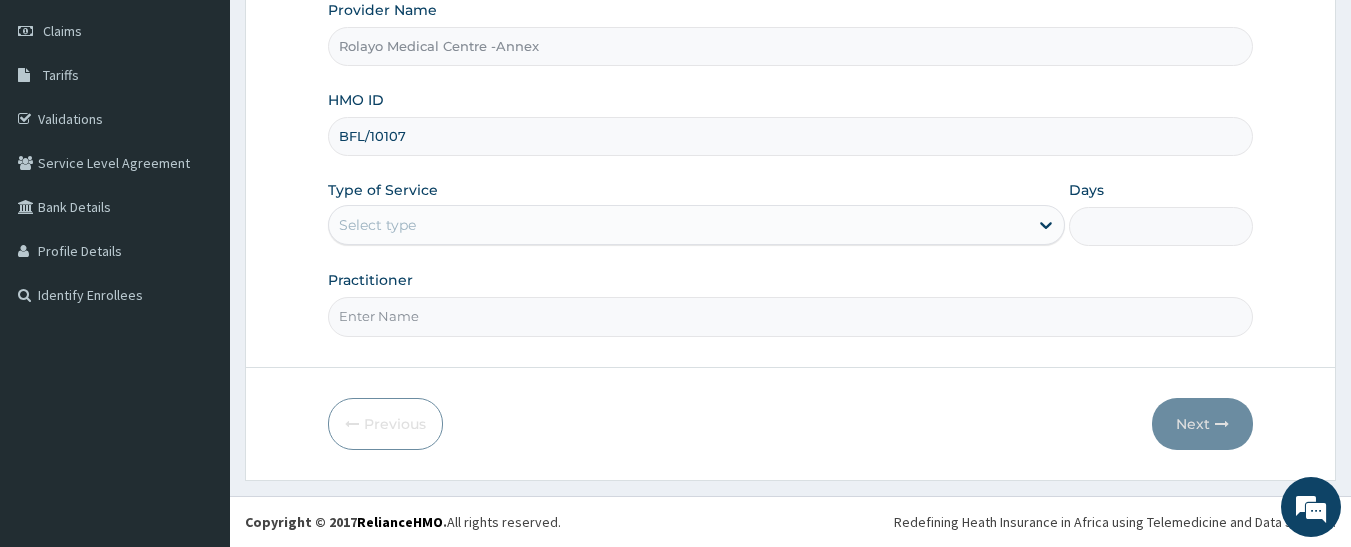 type on "BFL/10107/E" 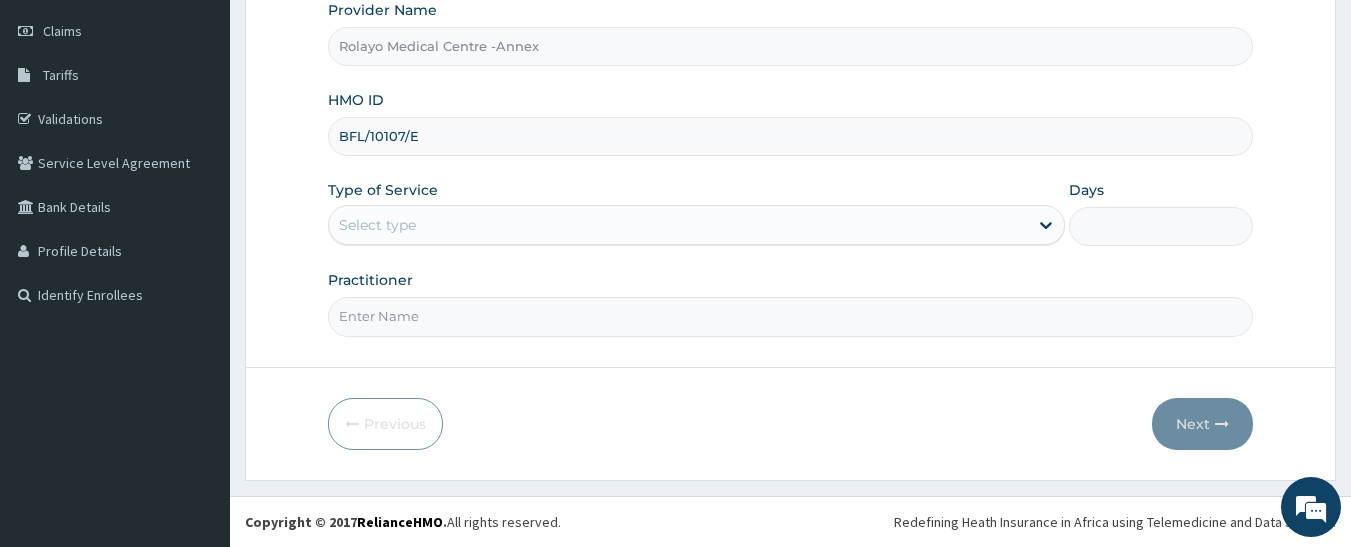 click on "Select type" at bounding box center (678, 225) 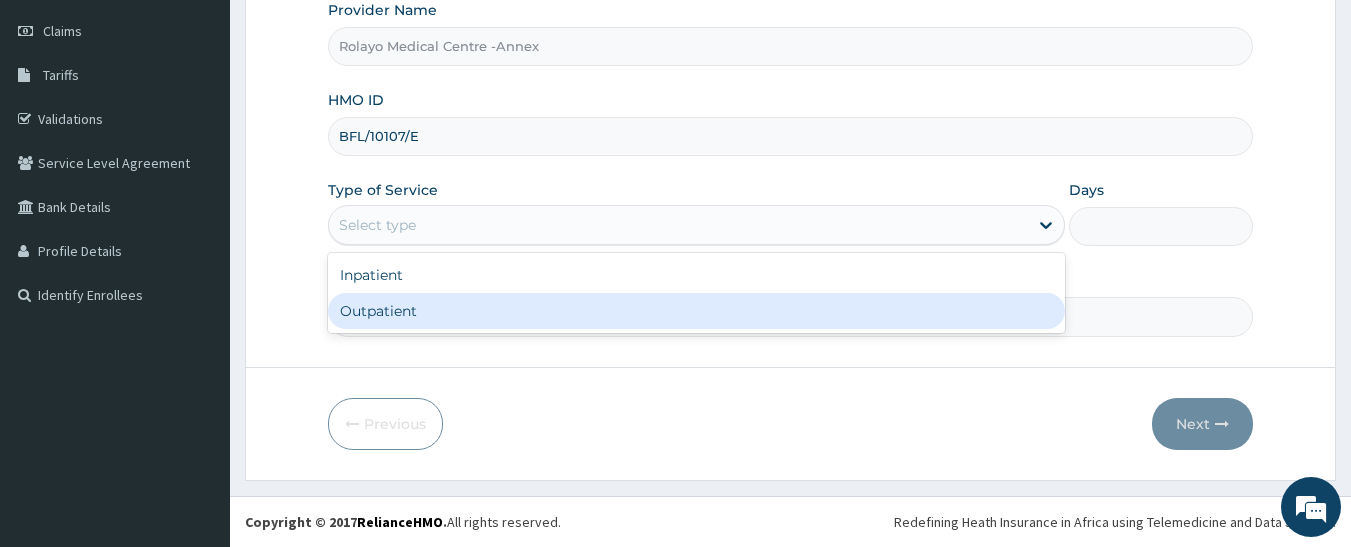 drag, startPoint x: 431, startPoint y: 305, endPoint x: 450, endPoint y: 305, distance: 19 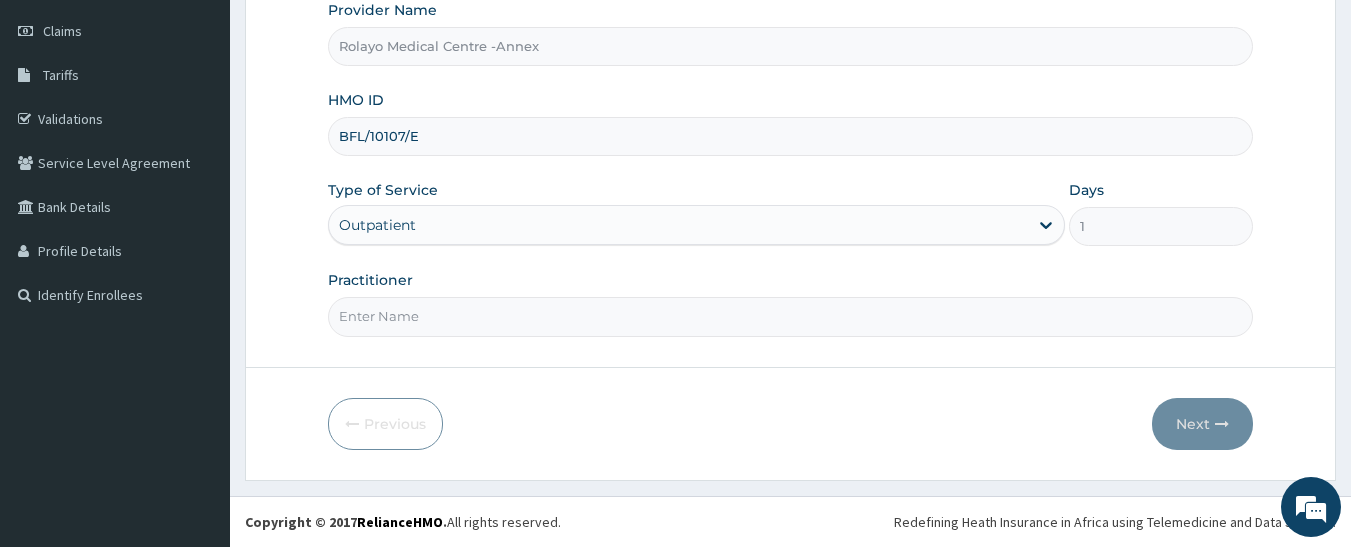 click on "Practitioner" at bounding box center (791, 316) 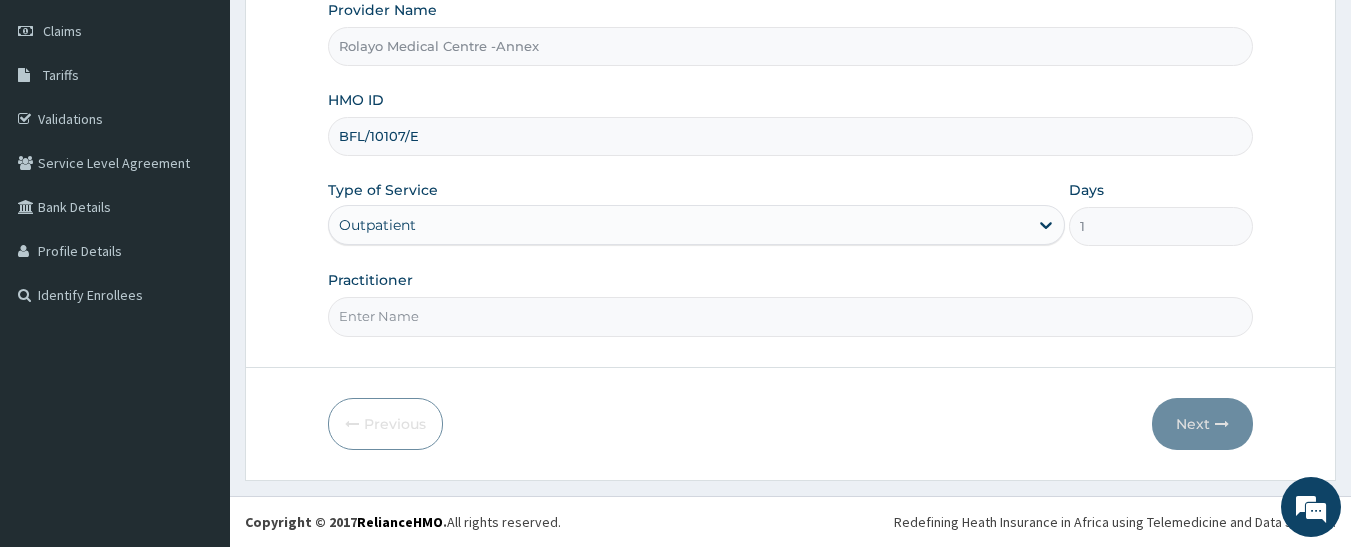 type on "DR [LAST]" 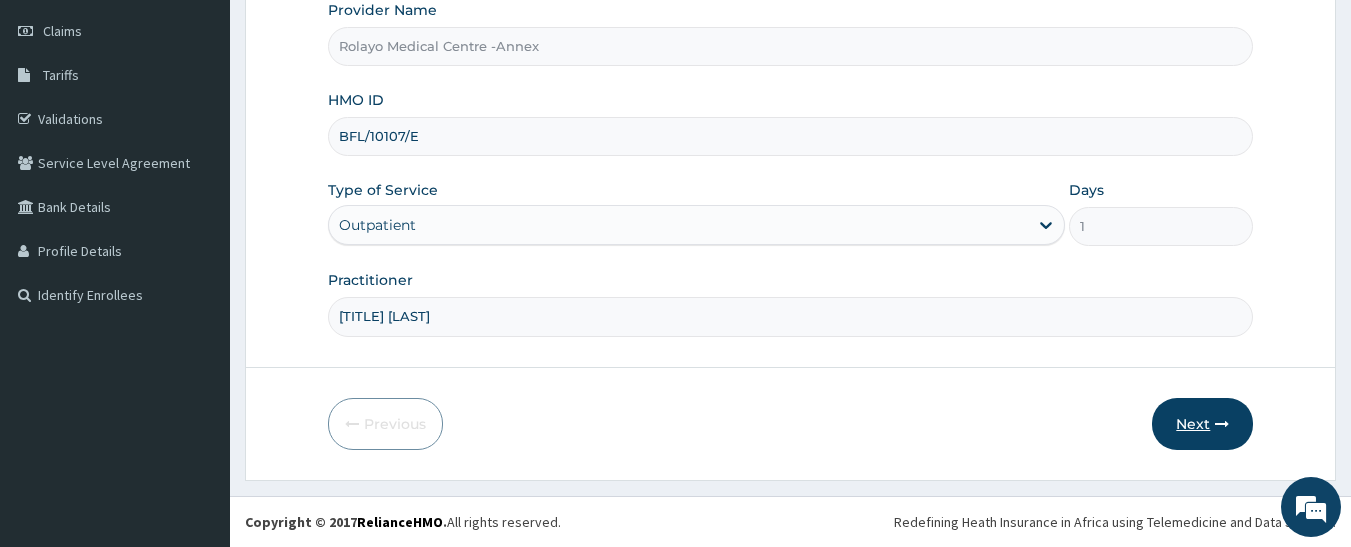click on "Next" at bounding box center [1202, 424] 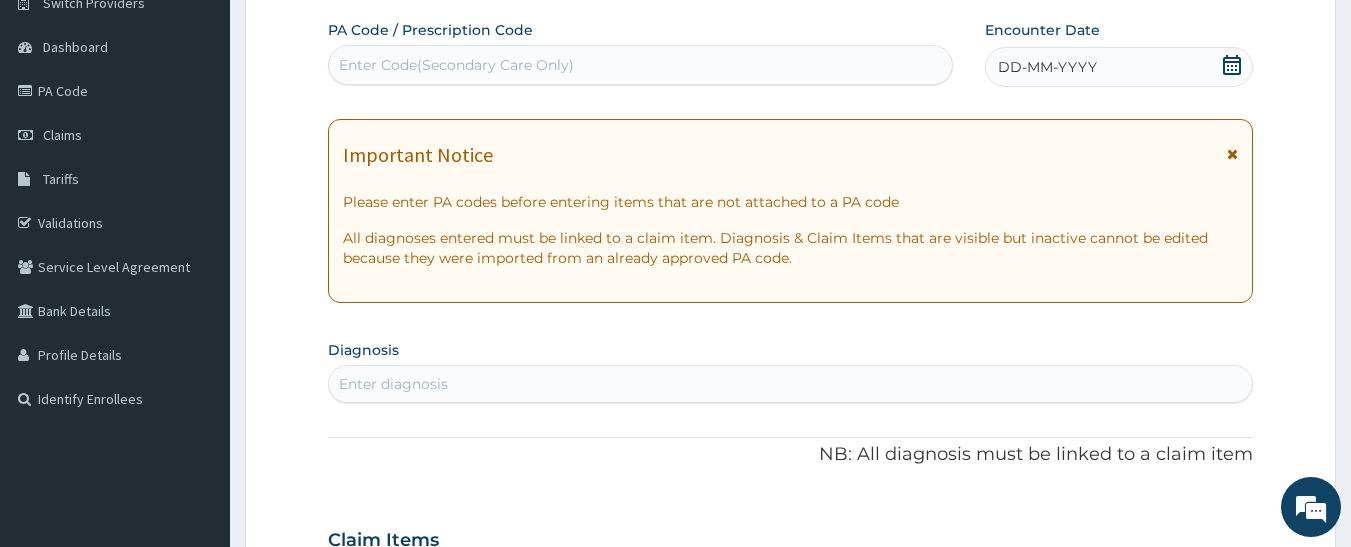 scroll, scrollTop: 75, scrollLeft: 0, axis: vertical 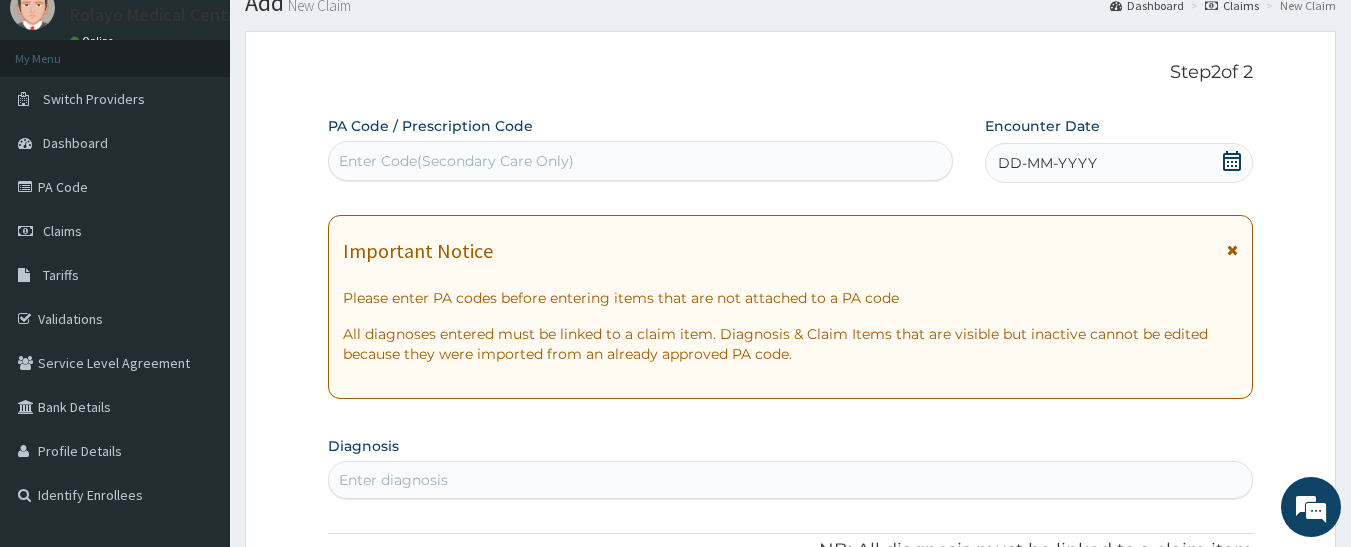 click on "Enter Code(Secondary Care Only)" at bounding box center (456, 161) 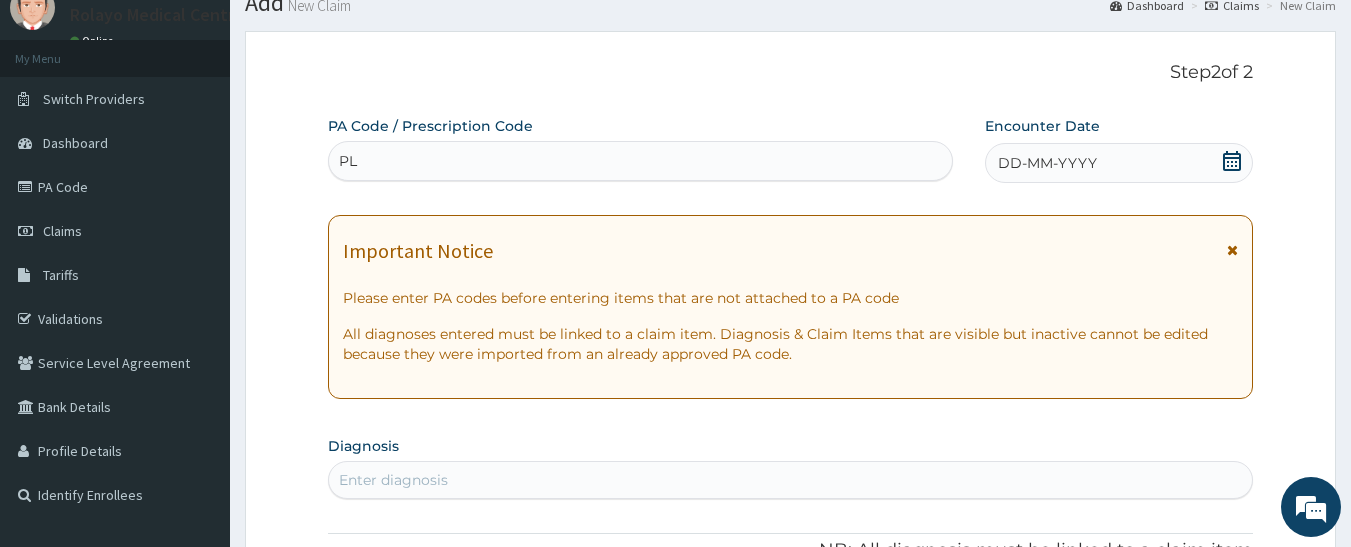 type on "P" 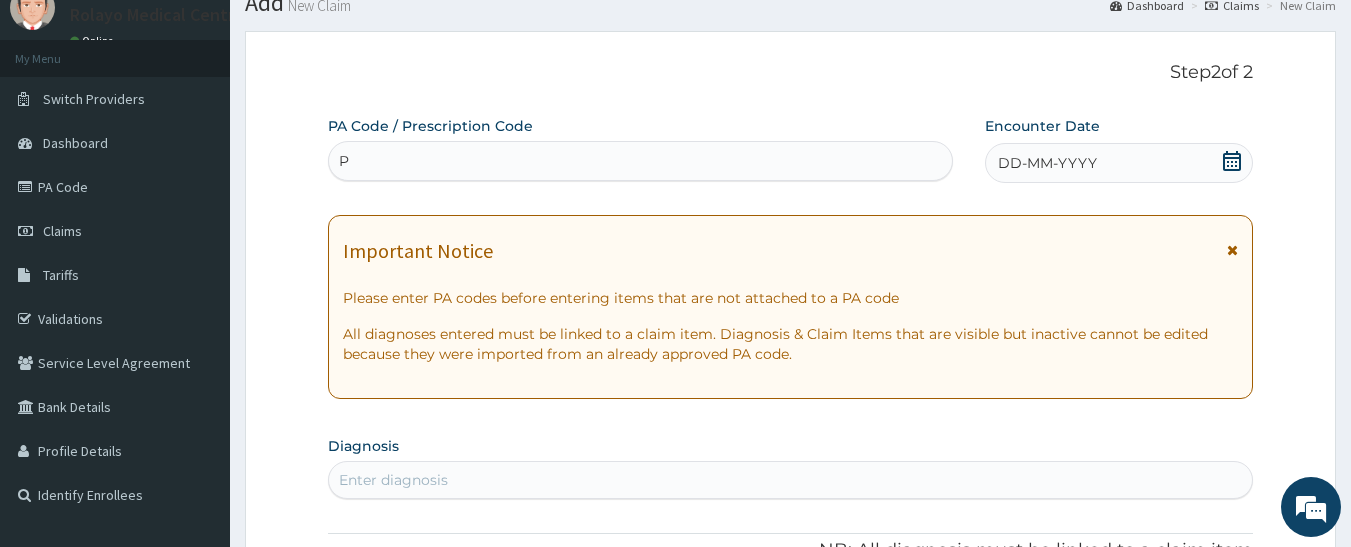 type 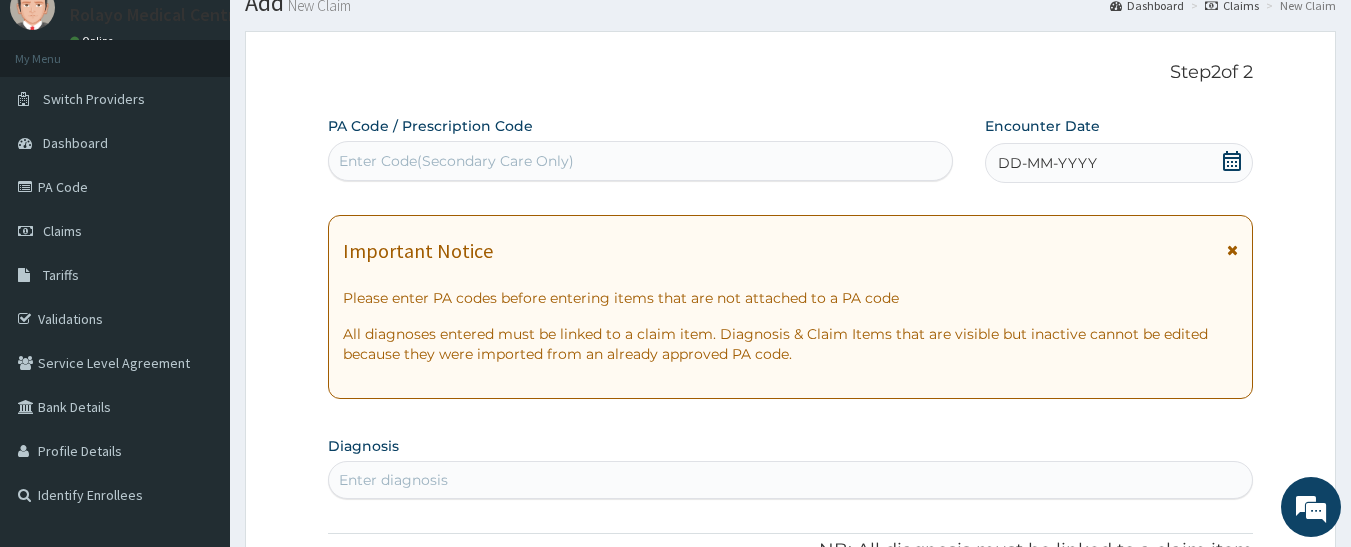 click 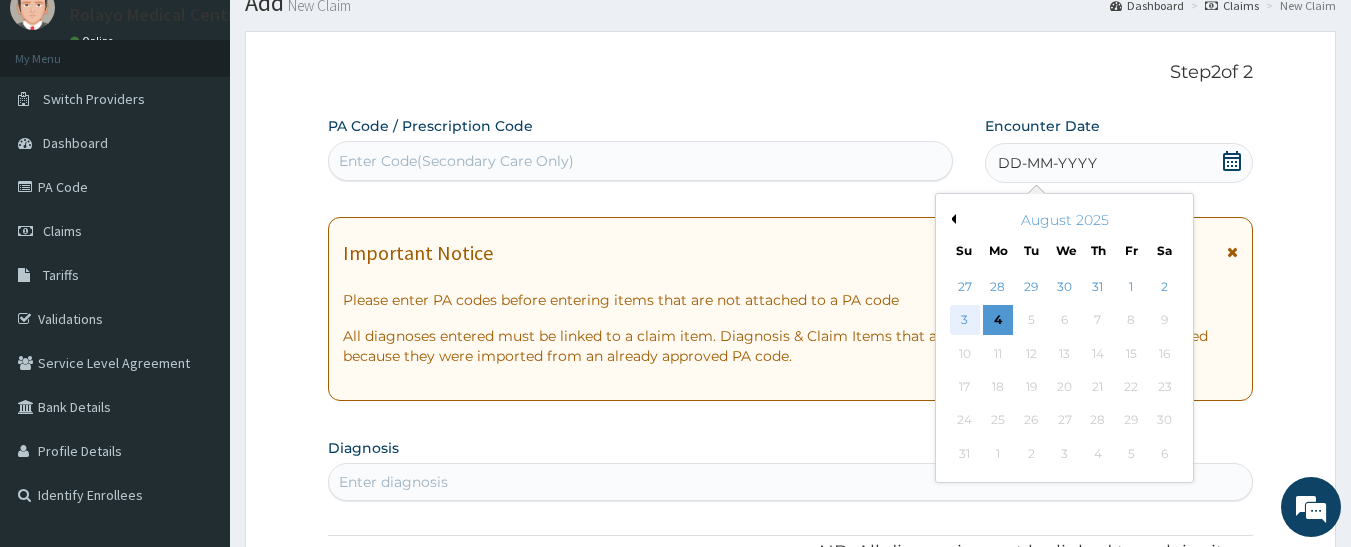click on "3" at bounding box center (965, 321) 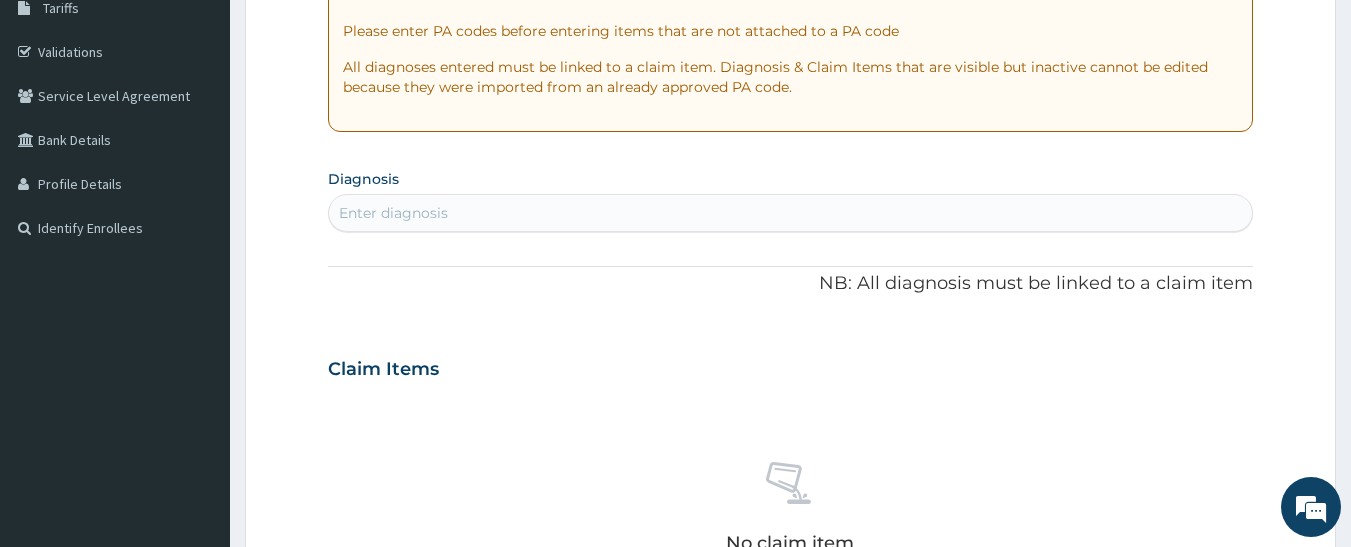 scroll, scrollTop: 375, scrollLeft: 0, axis: vertical 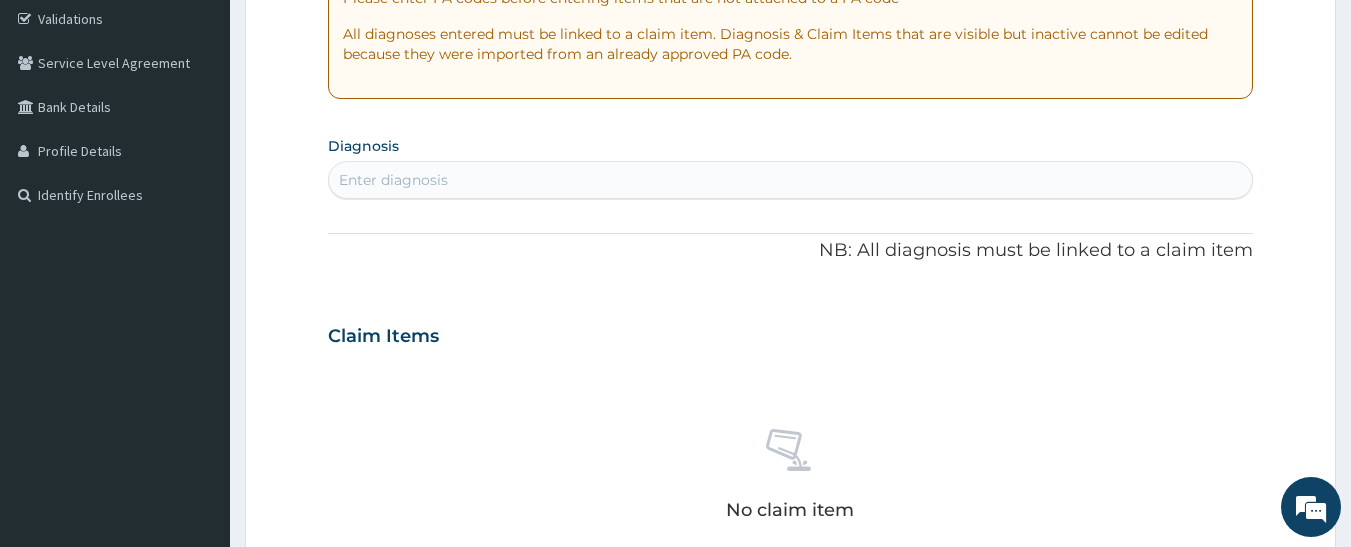 click on "Enter diagnosis" at bounding box center (791, 180) 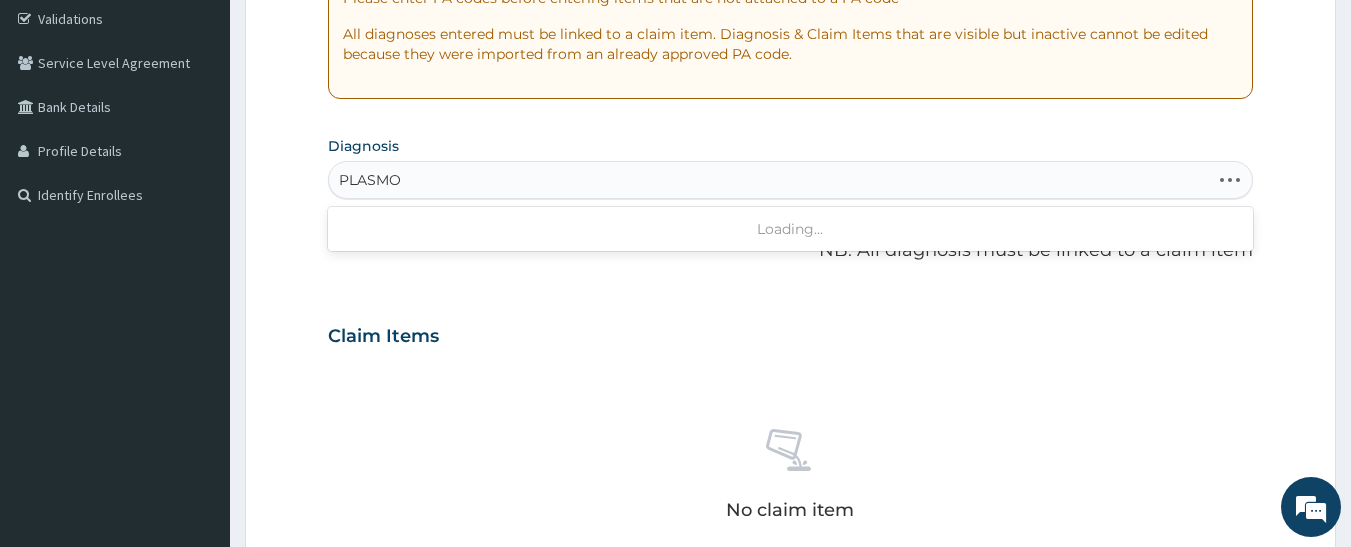 type on "PLASMOD" 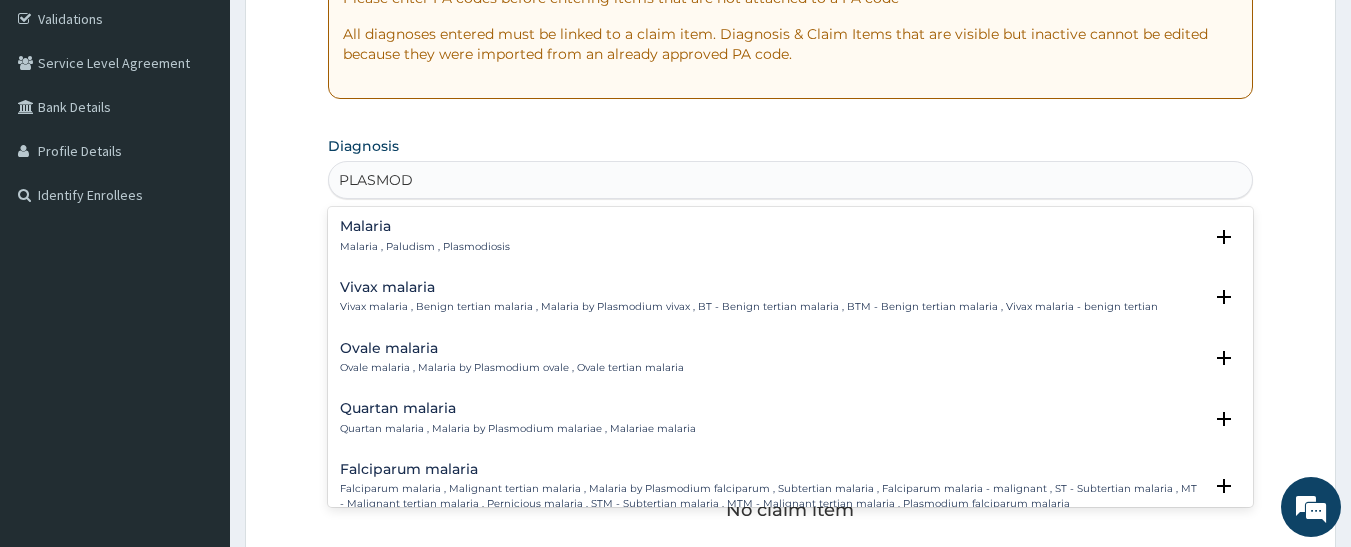 click on "Malaria" at bounding box center [425, 226] 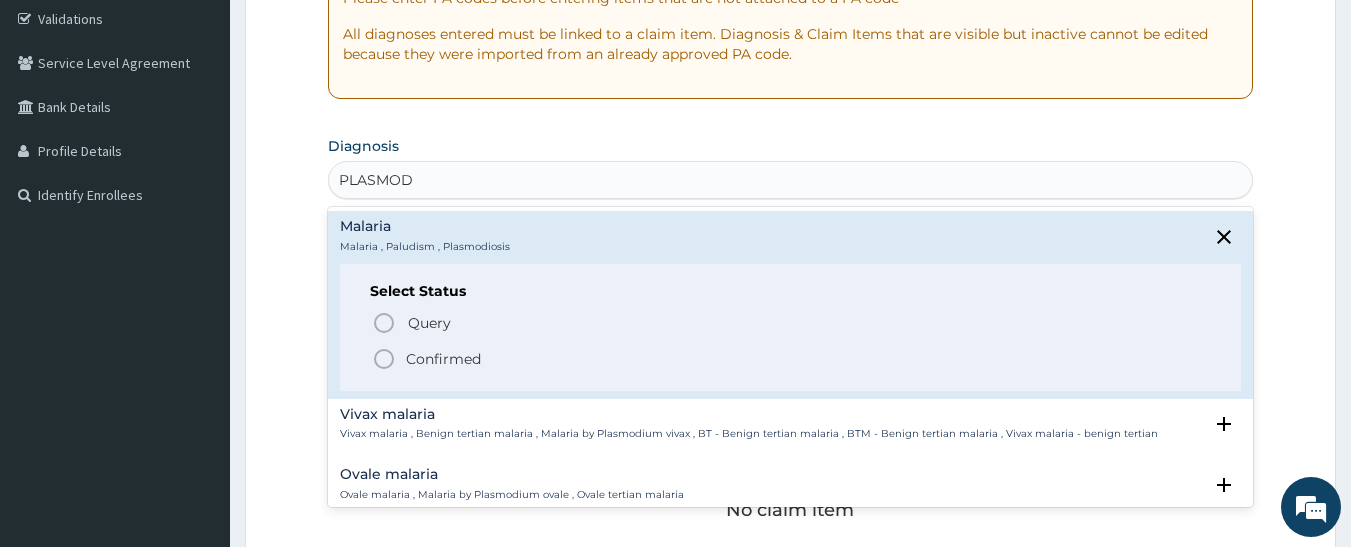 drag, startPoint x: 382, startPoint y: 357, endPoint x: 403, endPoint y: 325, distance: 38.27532 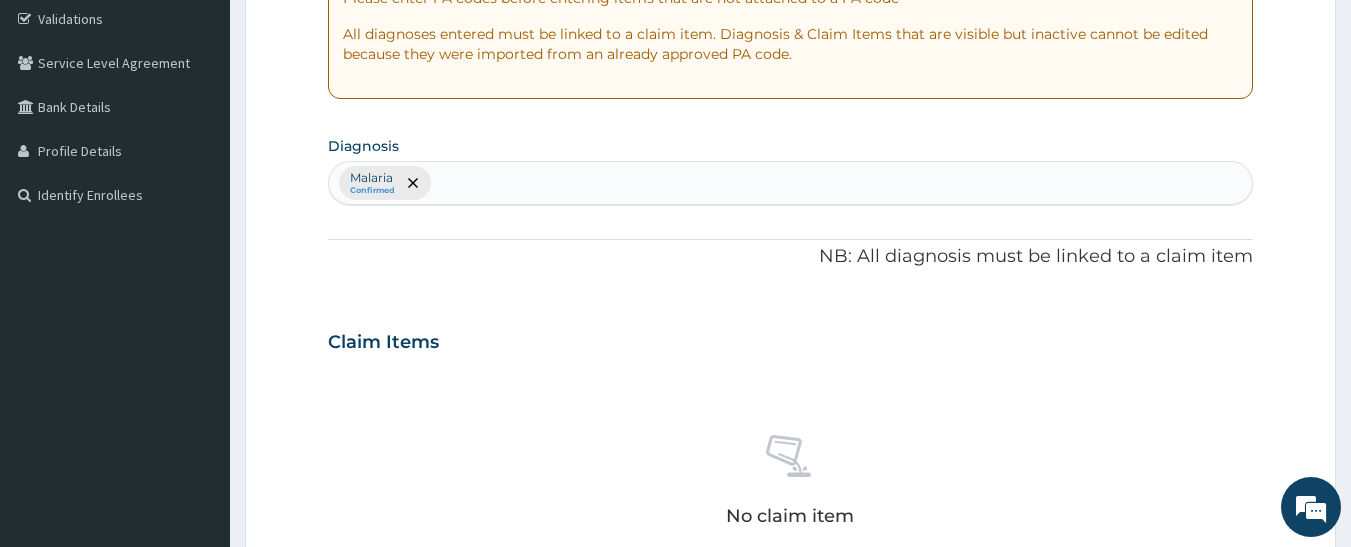 click on "Malaria Confirmed" at bounding box center [791, 183] 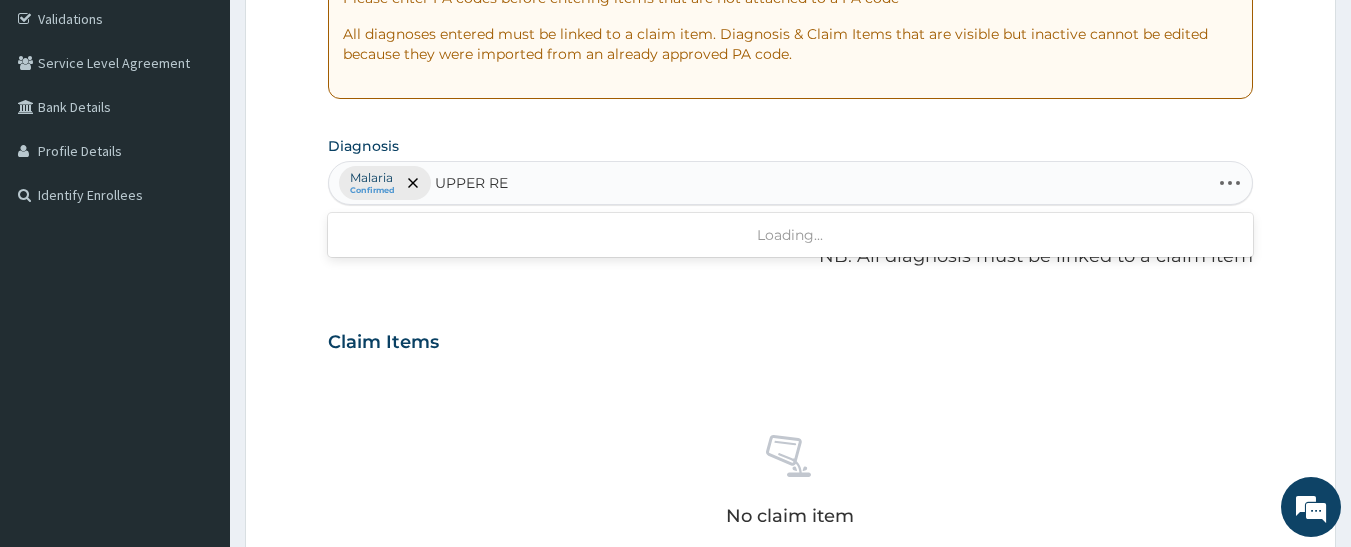type on "UPPER RES" 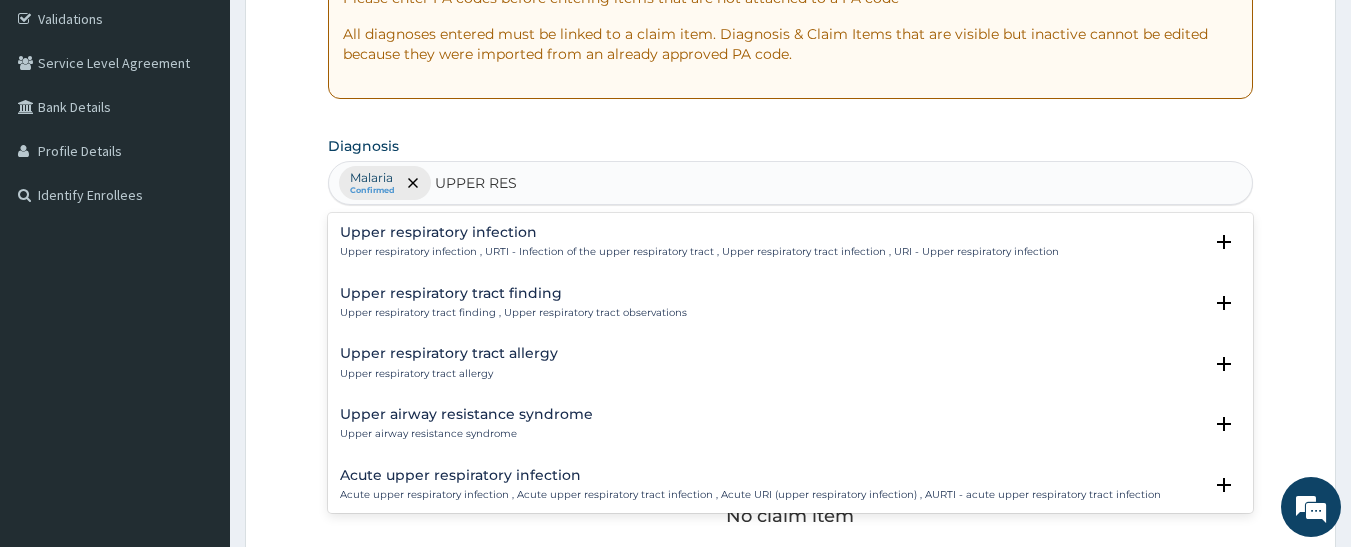 click on "Upper respiratory infection" at bounding box center [699, 232] 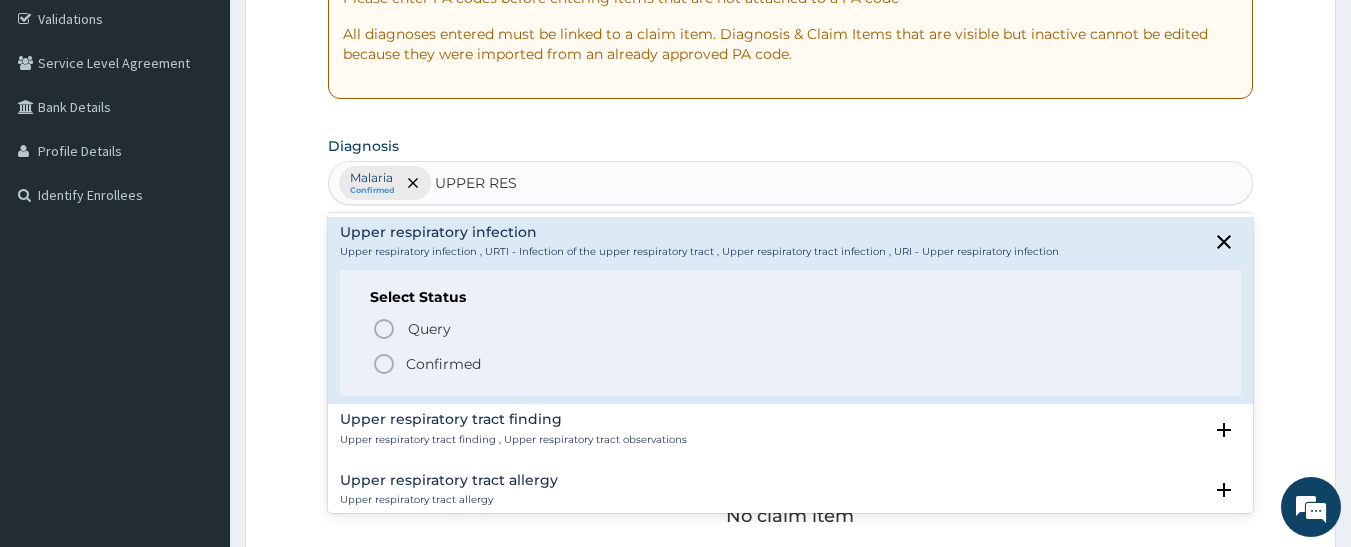 click 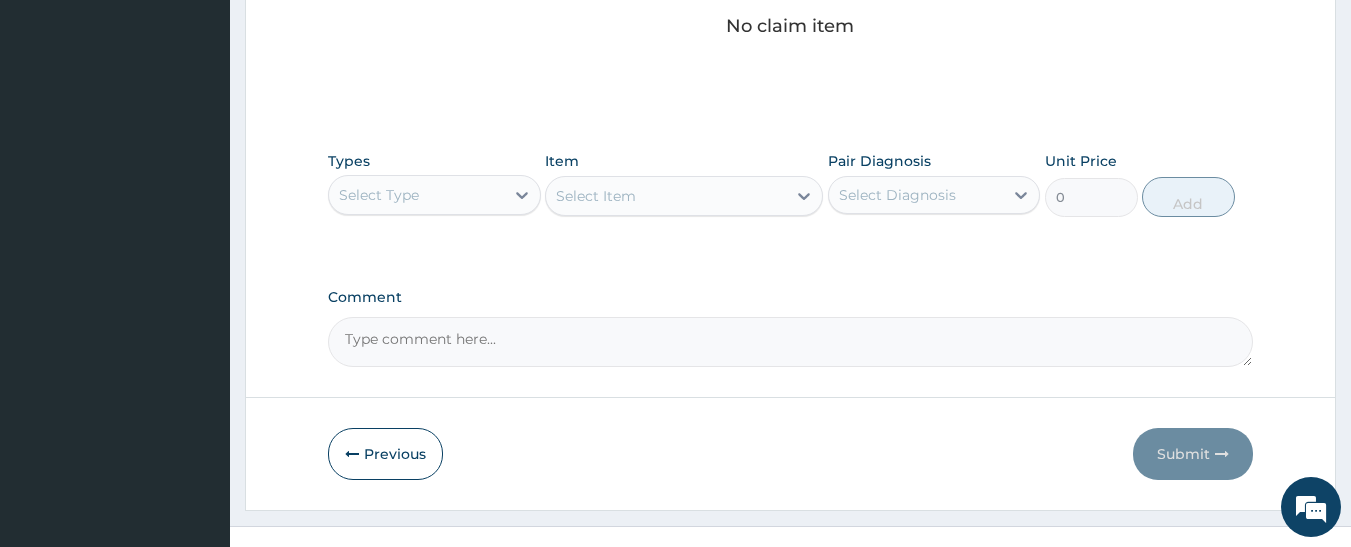 scroll, scrollTop: 895, scrollLeft: 0, axis: vertical 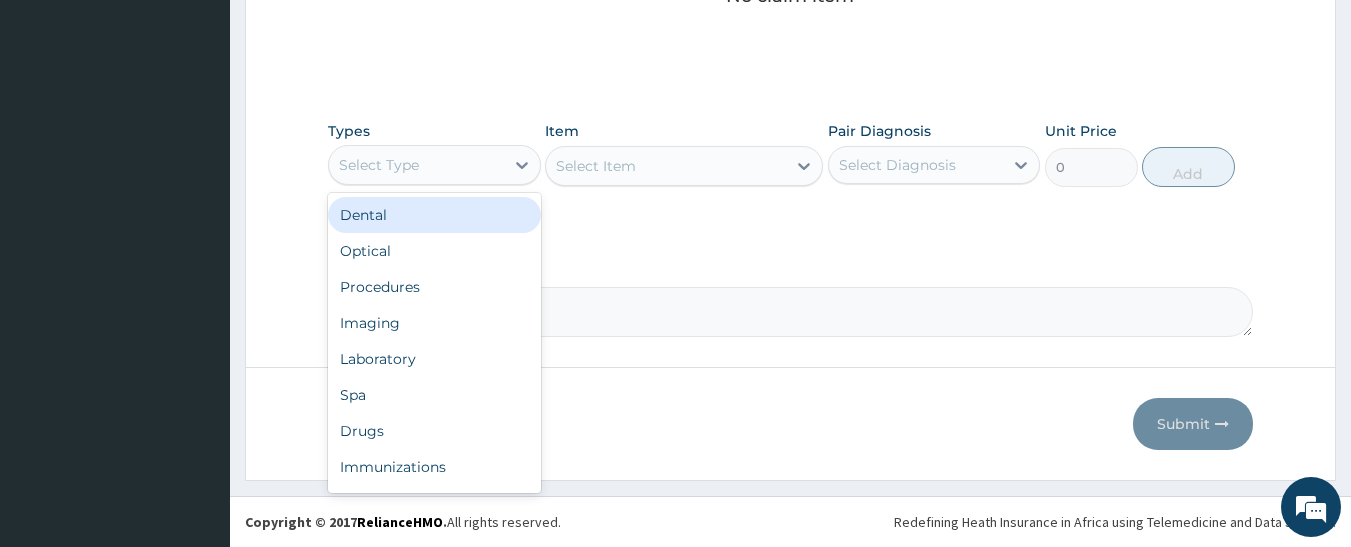 drag, startPoint x: 435, startPoint y: 157, endPoint x: 446, endPoint y: 175, distance: 21.095022 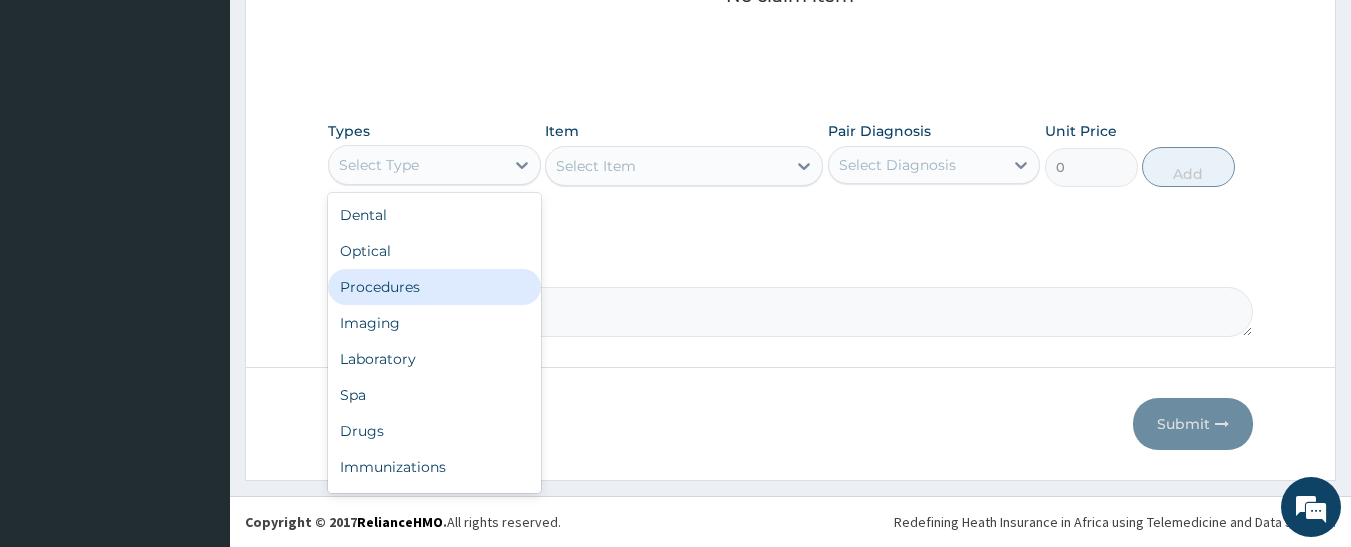 click on "Procedures" at bounding box center (434, 287) 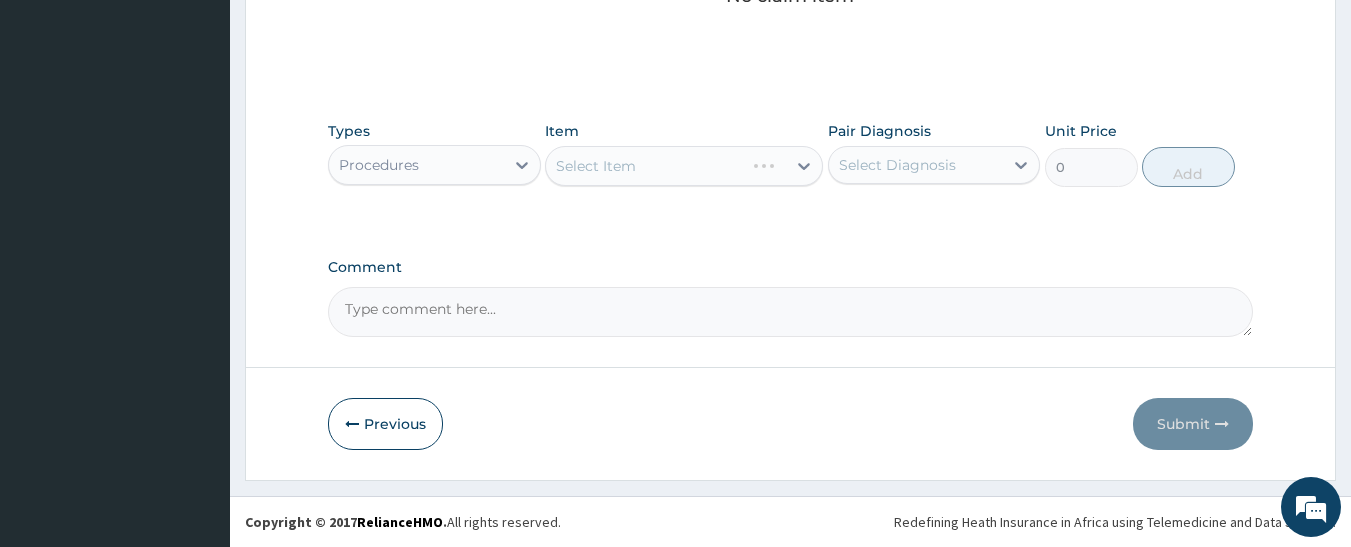 click on "Select Item" at bounding box center (684, 166) 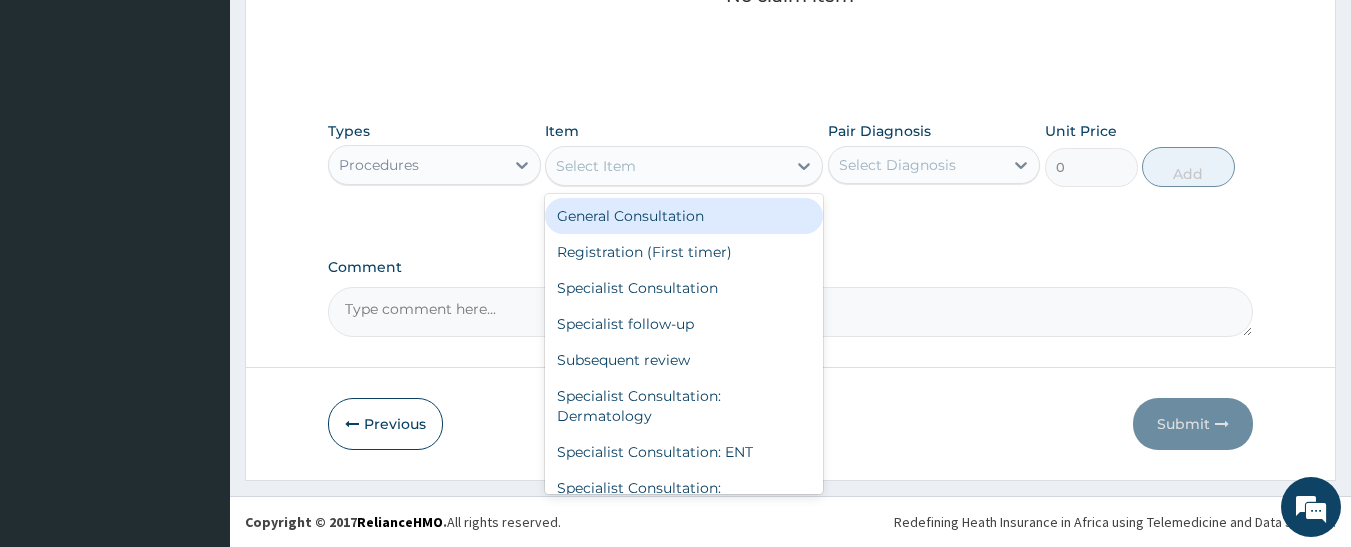 click on "Select Item" at bounding box center [666, 166] 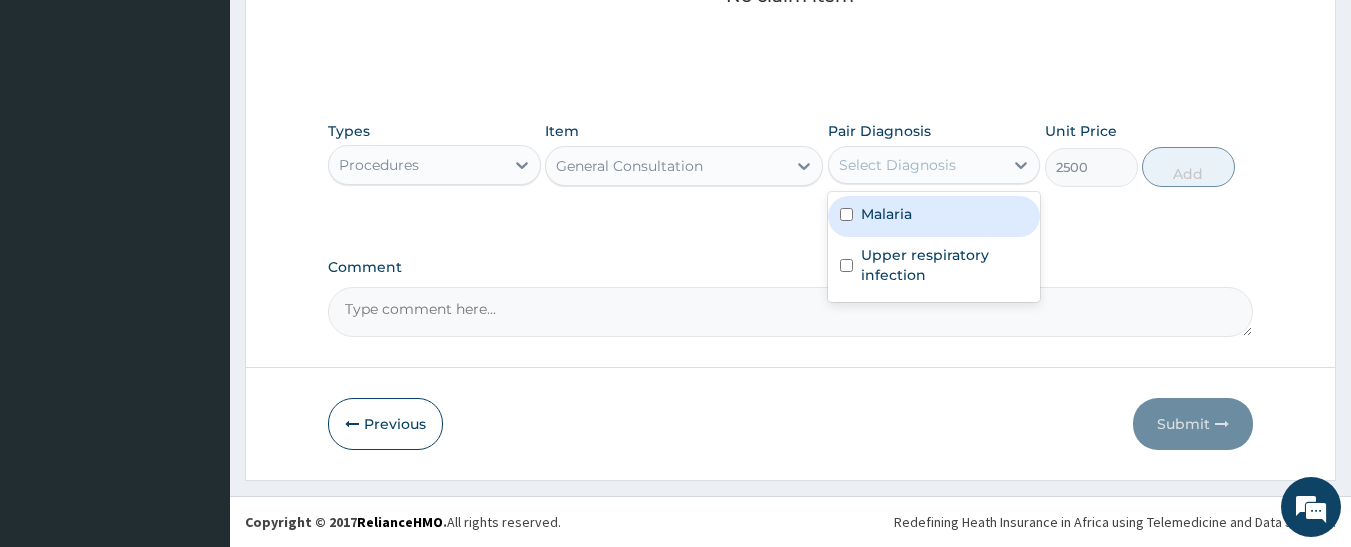 drag, startPoint x: 927, startPoint y: 176, endPoint x: 933, endPoint y: 196, distance: 20.880613 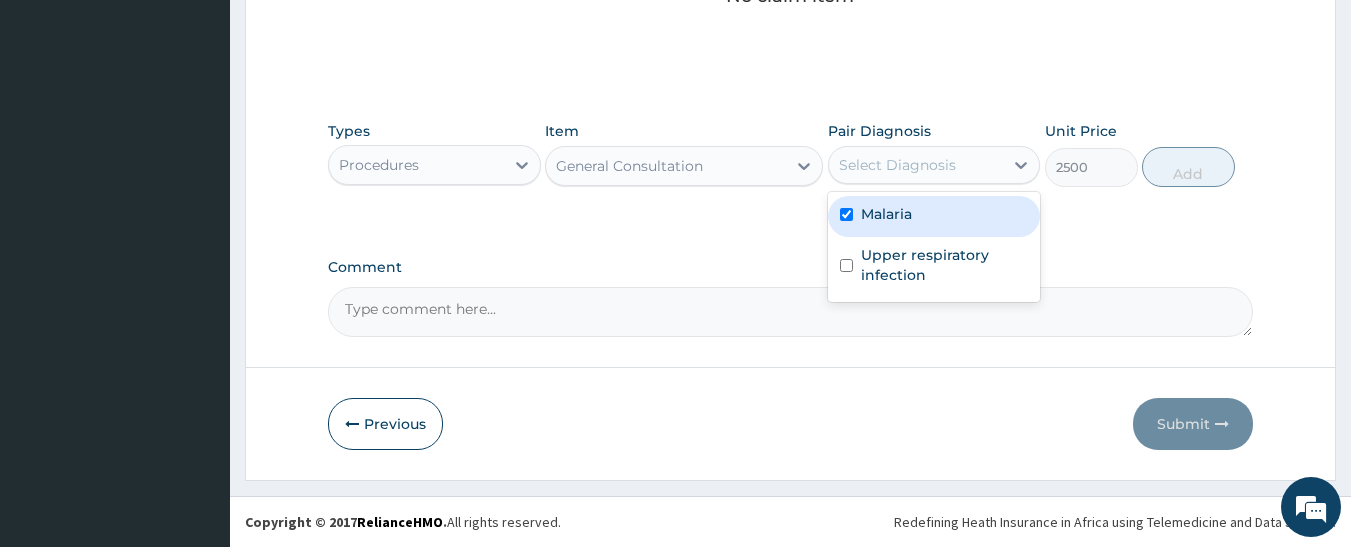 checkbox on "true" 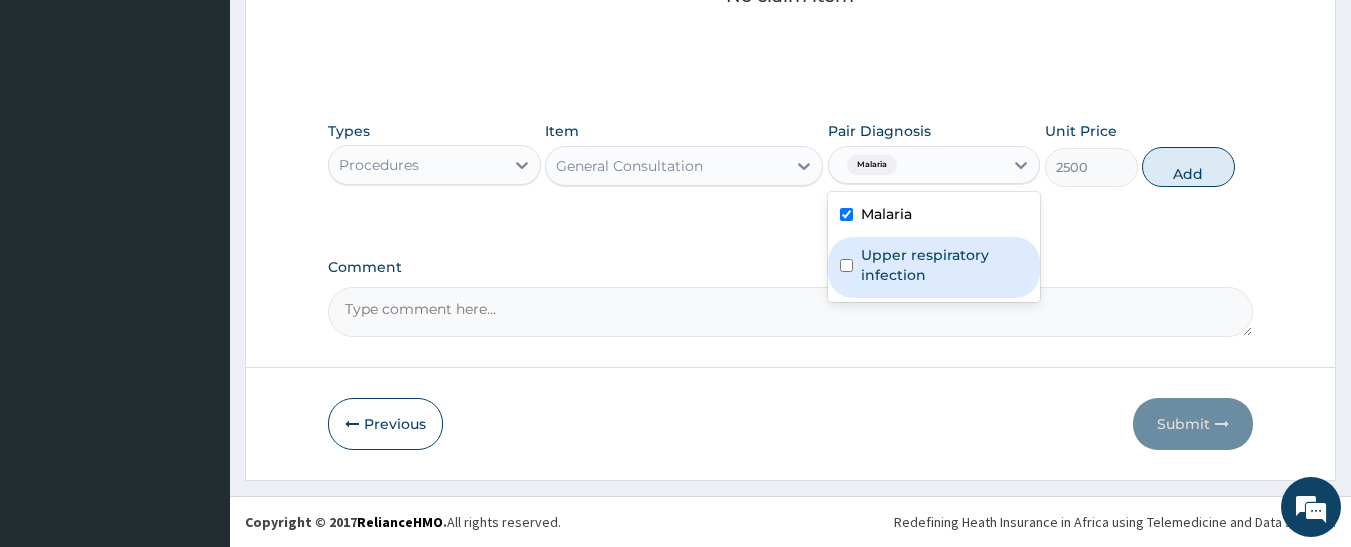 click on "Upper respiratory infection" at bounding box center (945, 265) 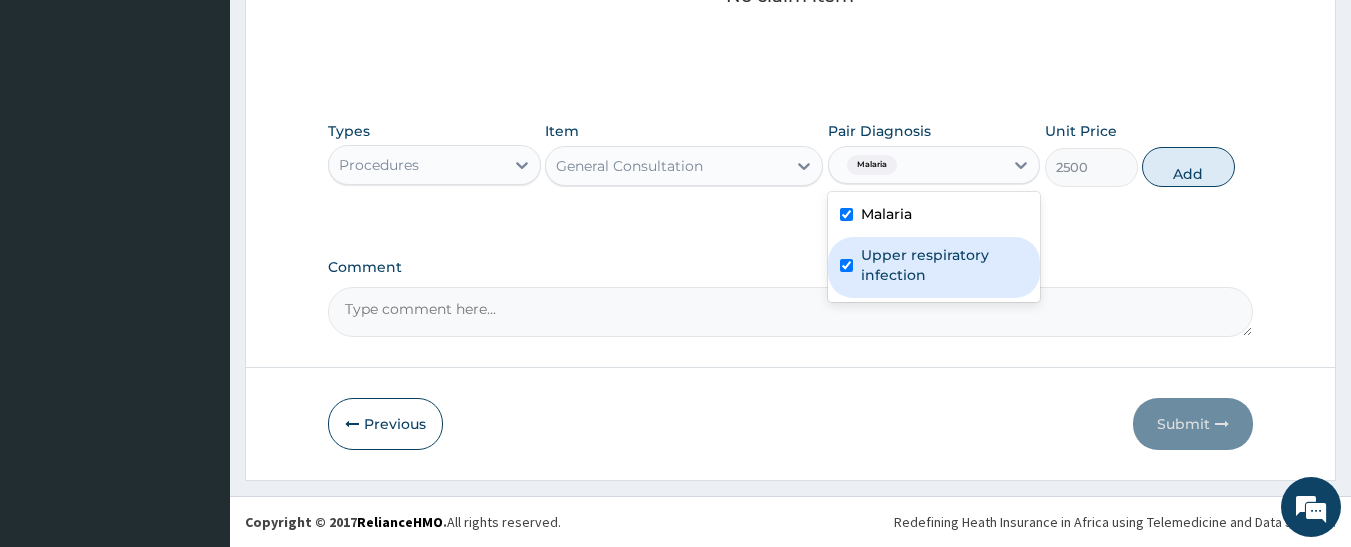 checkbox on "true" 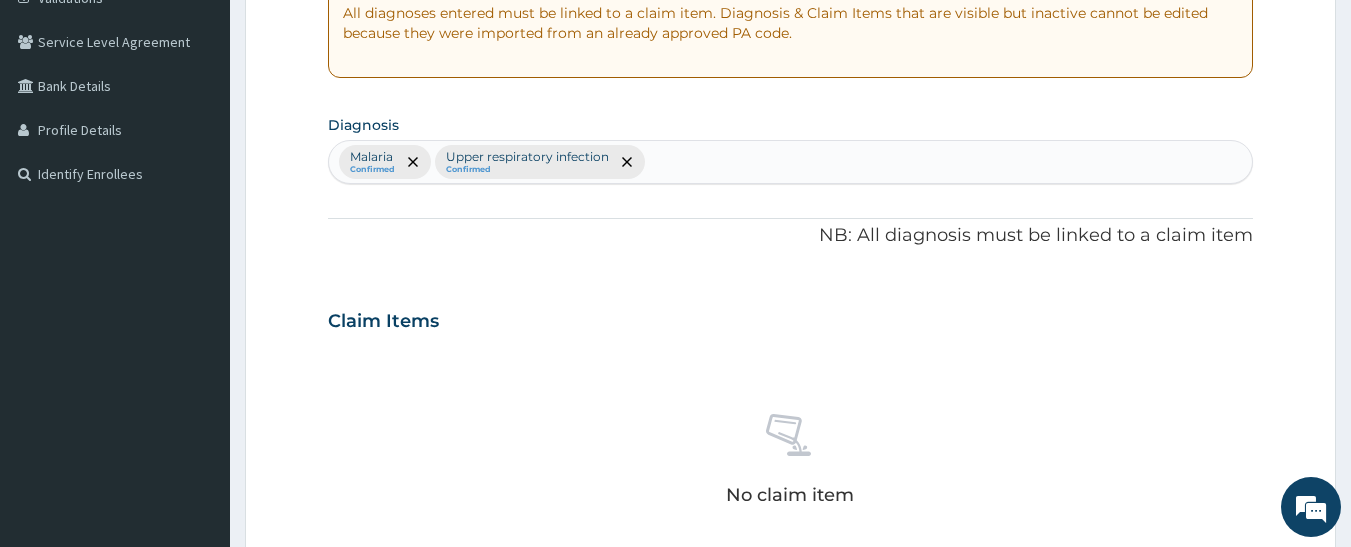 scroll, scrollTop: 395, scrollLeft: 0, axis: vertical 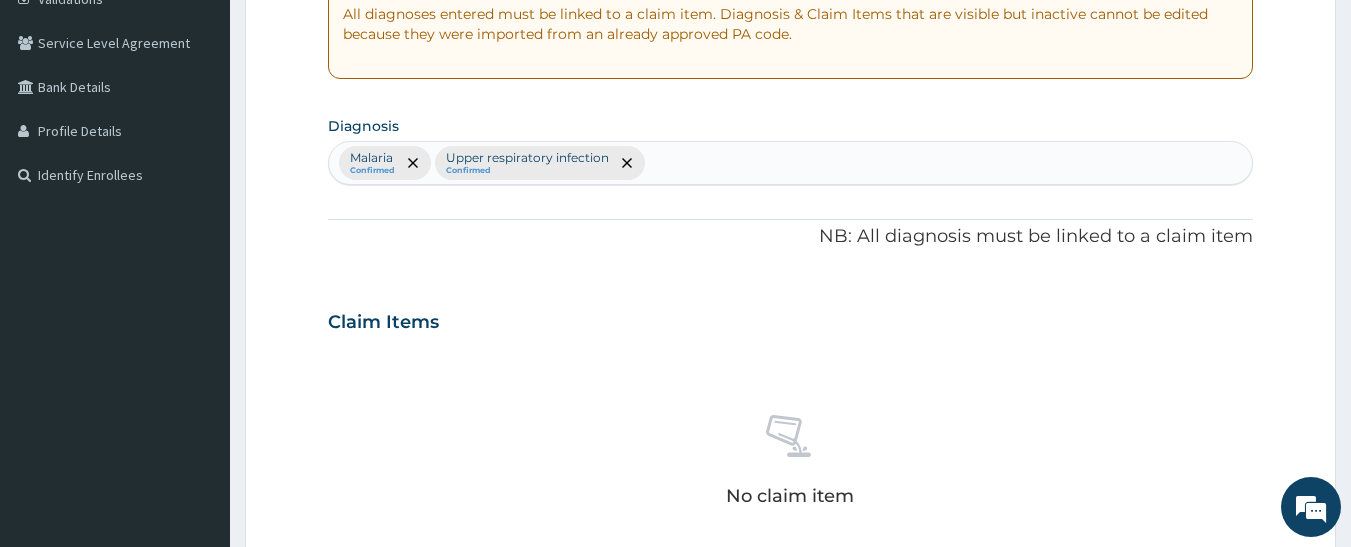 click on "Malaria Confirmed Upper respiratory infection Confirmed" at bounding box center (791, 163) 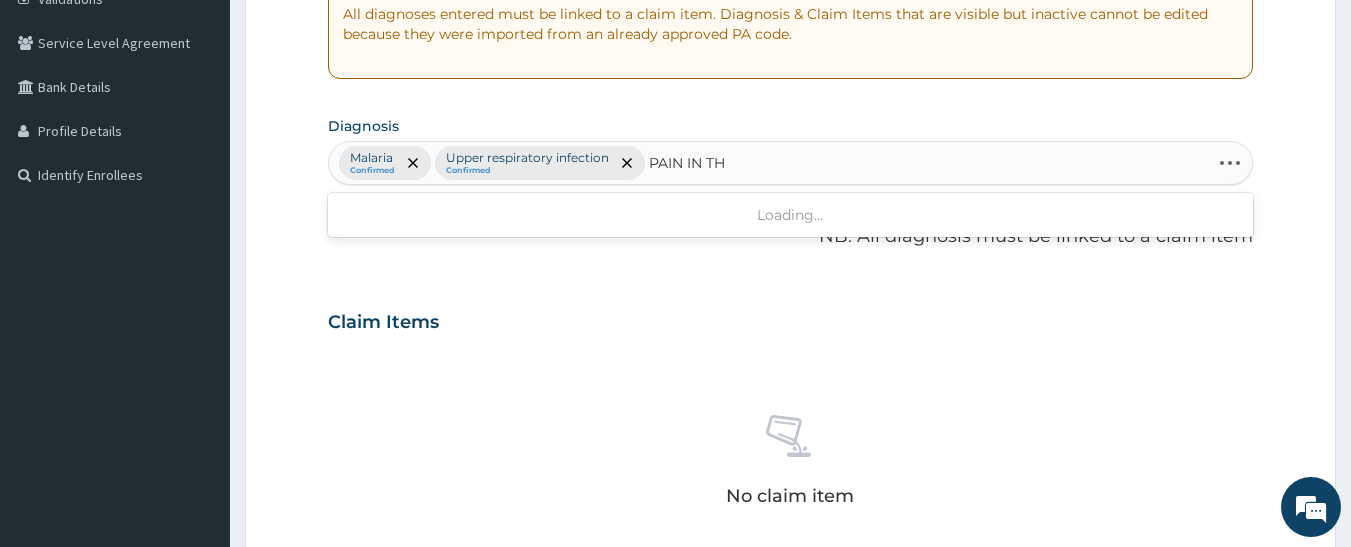 type on "PAIN IN THR" 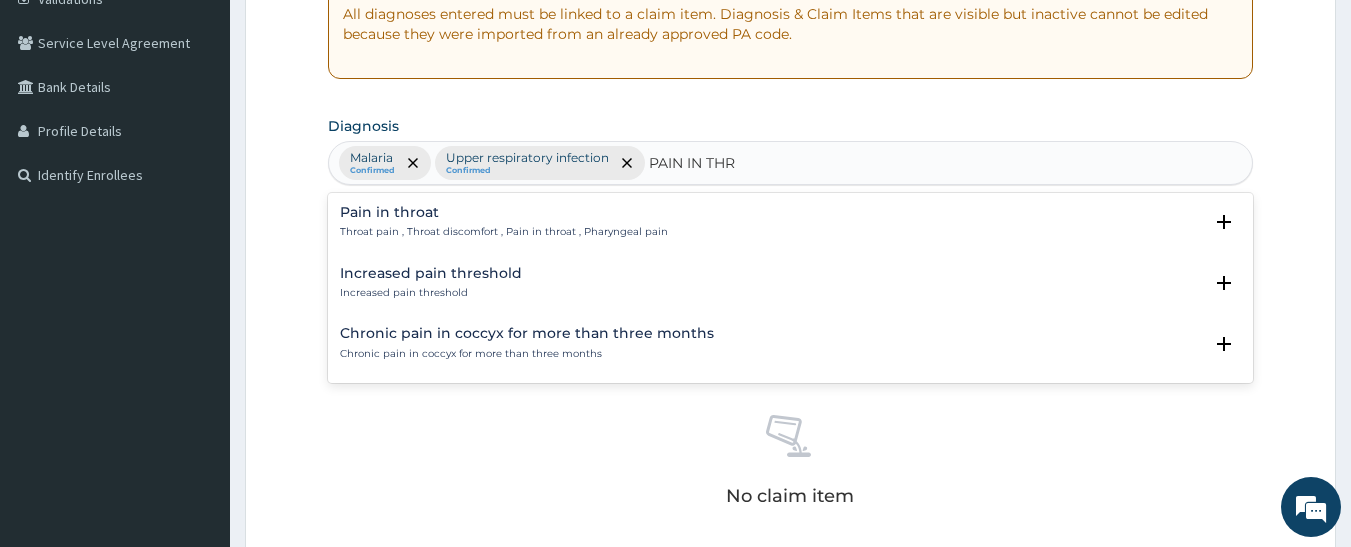 click on "Pain in throat" at bounding box center [504, 212] 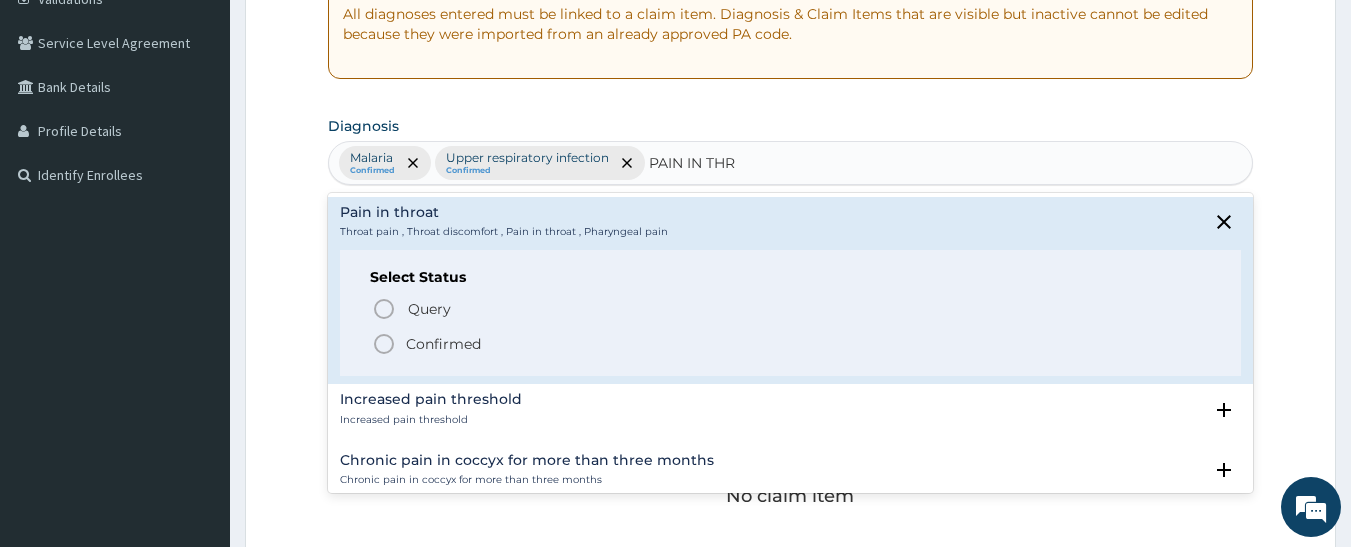 drag, startPoint x: 378, startPoint y: 341, endPoint x: 406, endPoint y: 342, distance: 28.01785 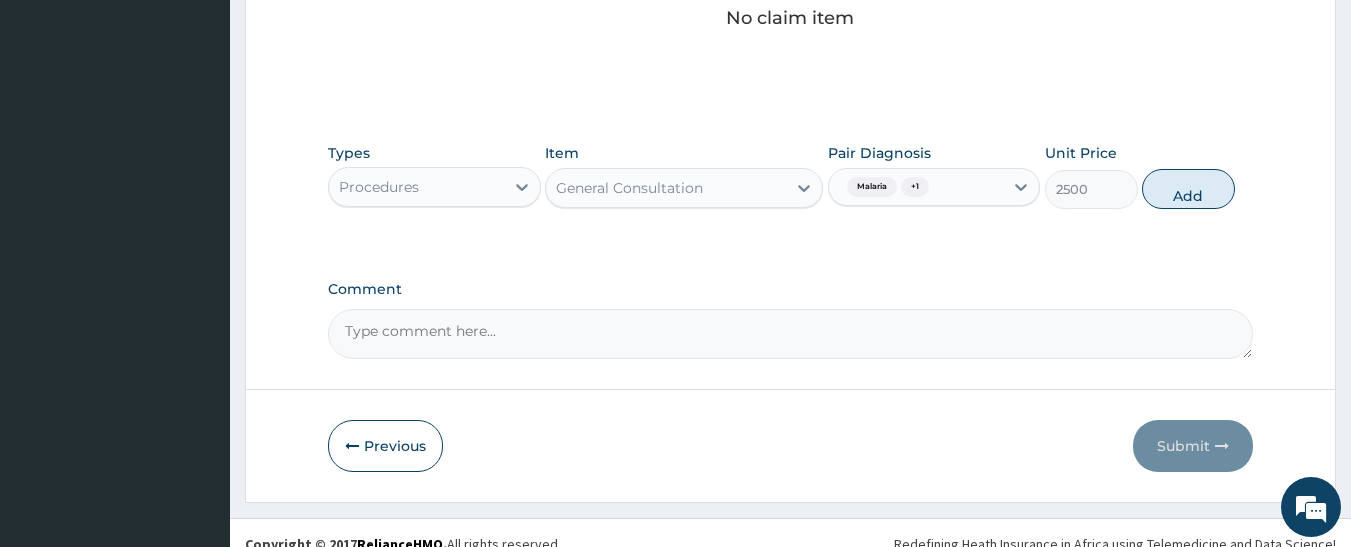 scroll, scrollTop: 895, scrollLeft: 0, axis: vertical 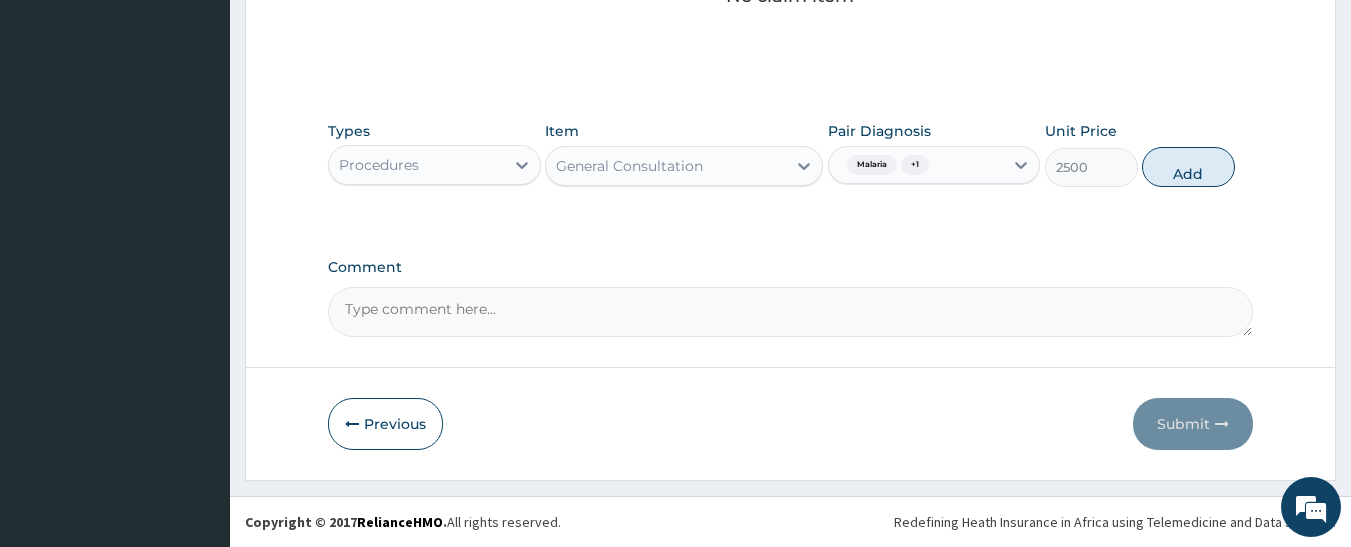 click on "Procedures" at bounding box center (416, 165) 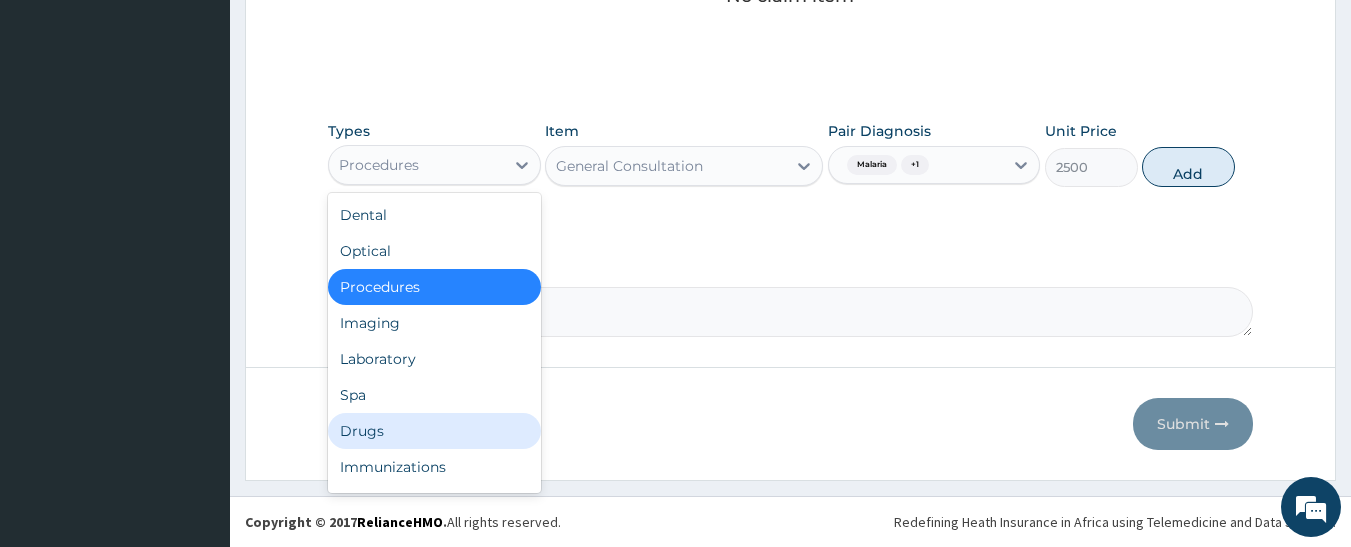 click on "Drugs" at bounding box center (434, 431) 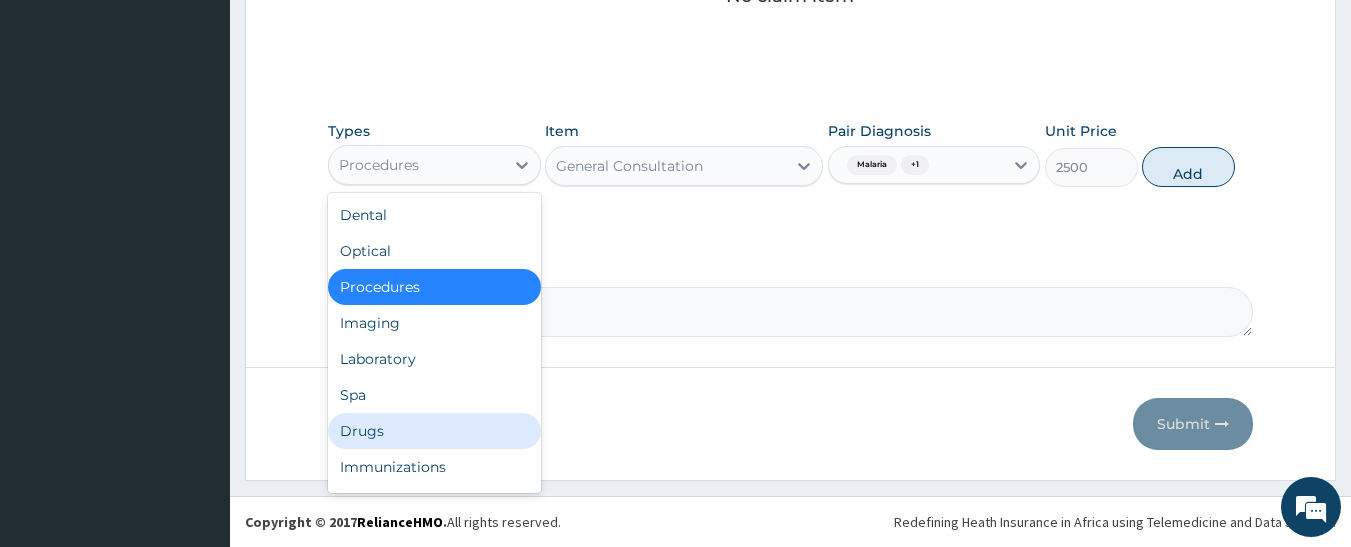 type on "0" 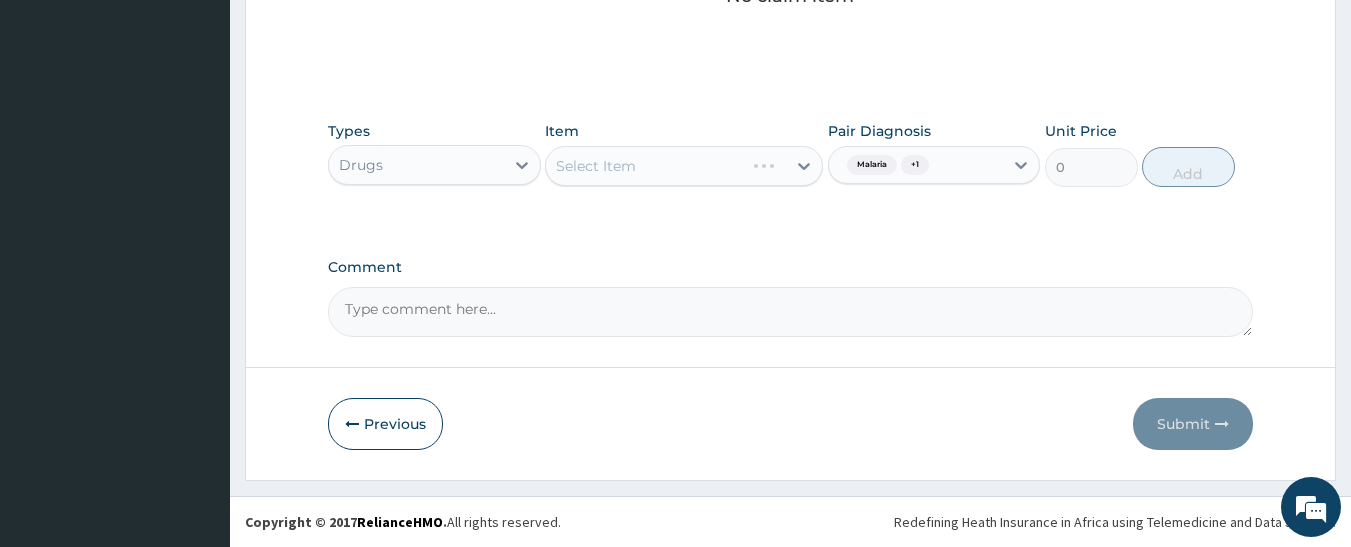 click on "Select Item" at bounding box center [684, 166] 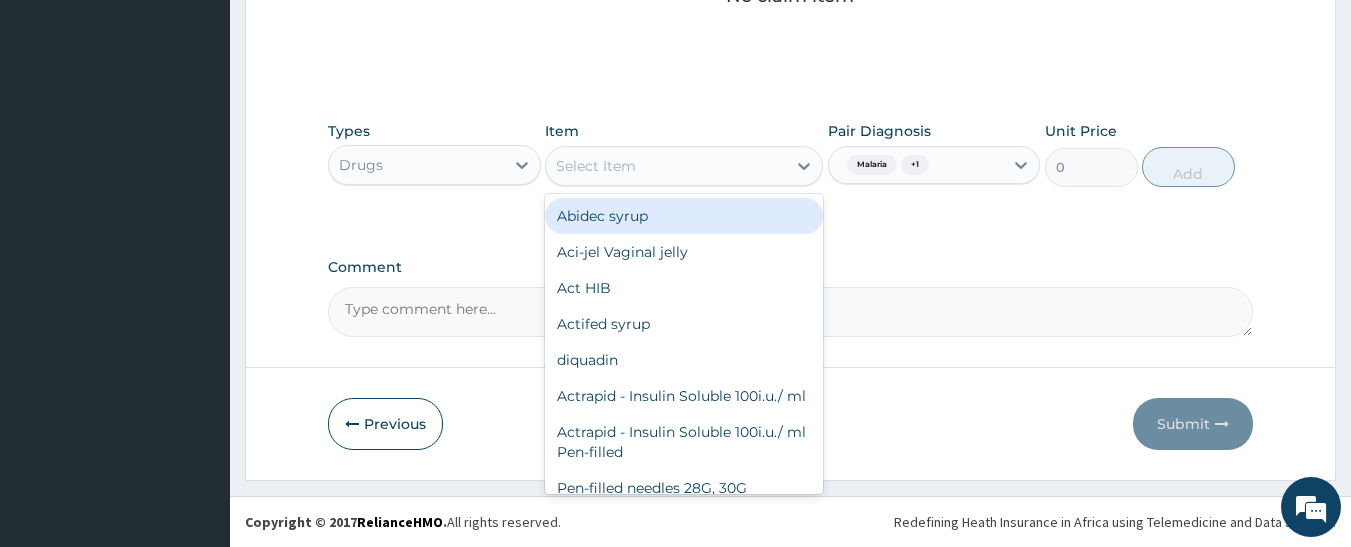 click on "Select Item" at bounding box center (666, 166) 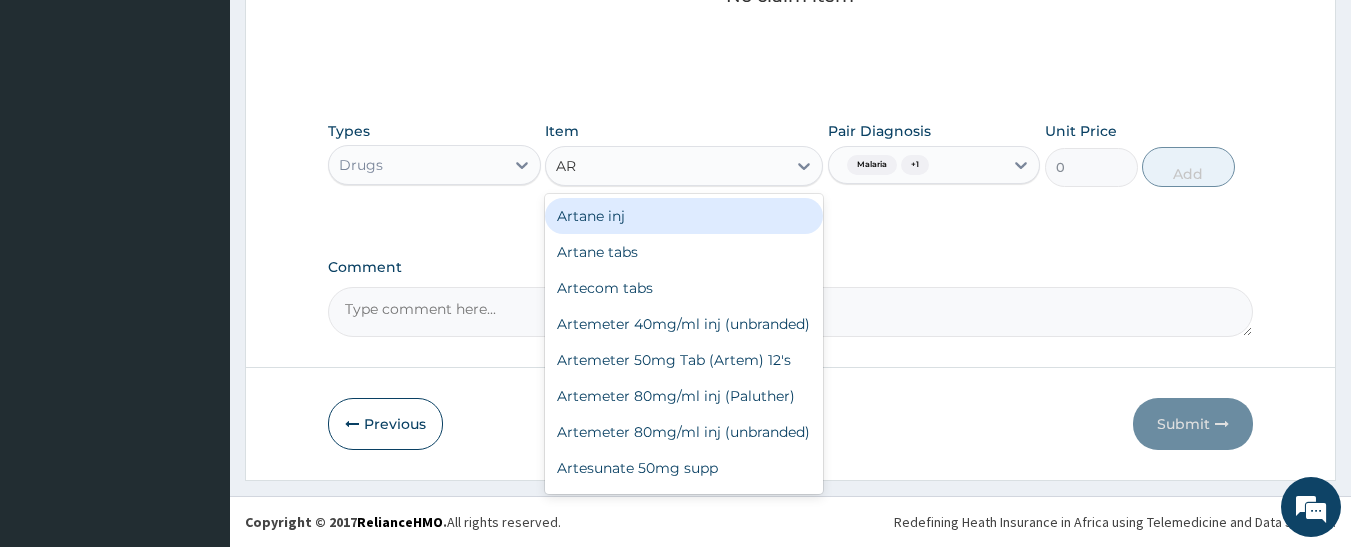 type on "ART" 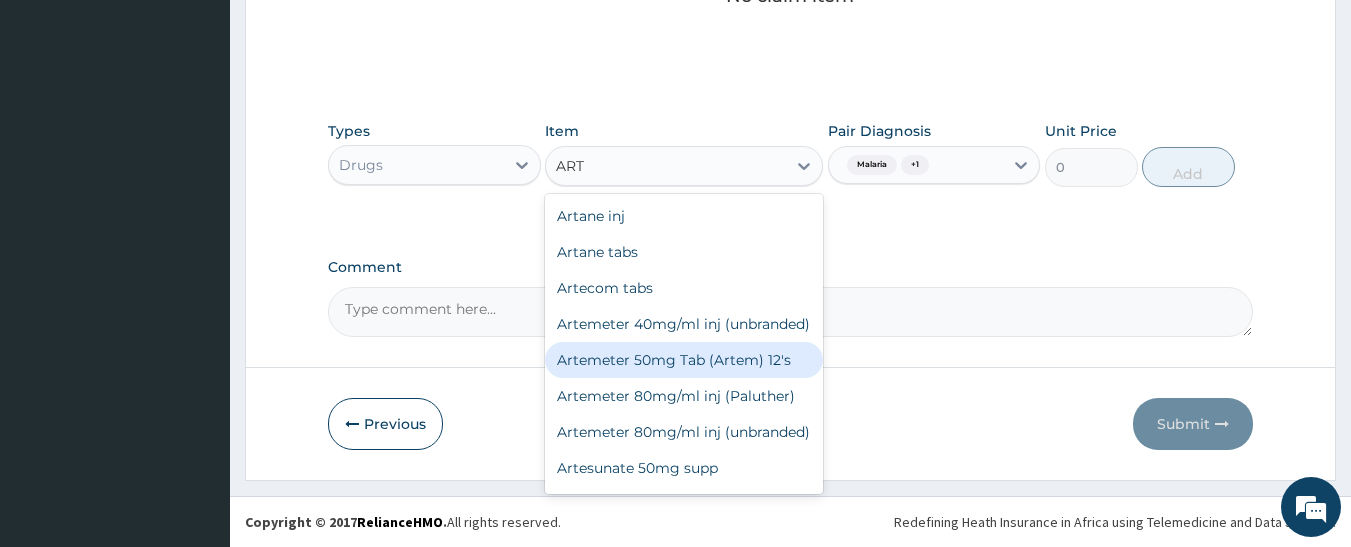 click on "Artemeter 50mg Tab (Artem) 12's" at bounding box center (684, 360) 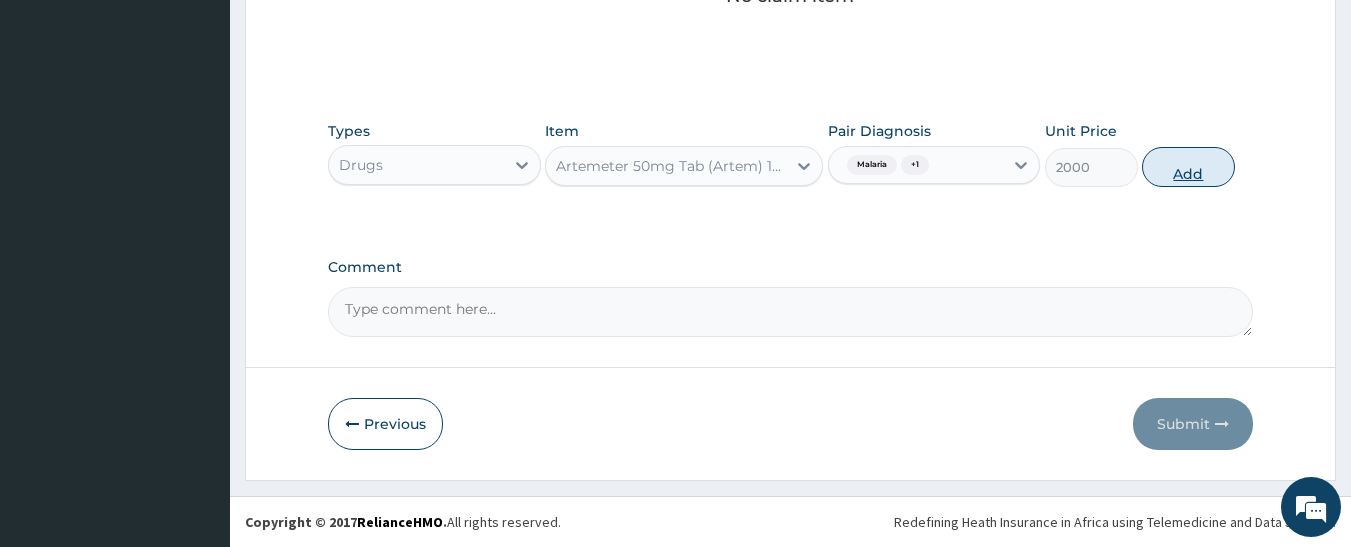 click on "Add" at bounding box center (1188, 167) 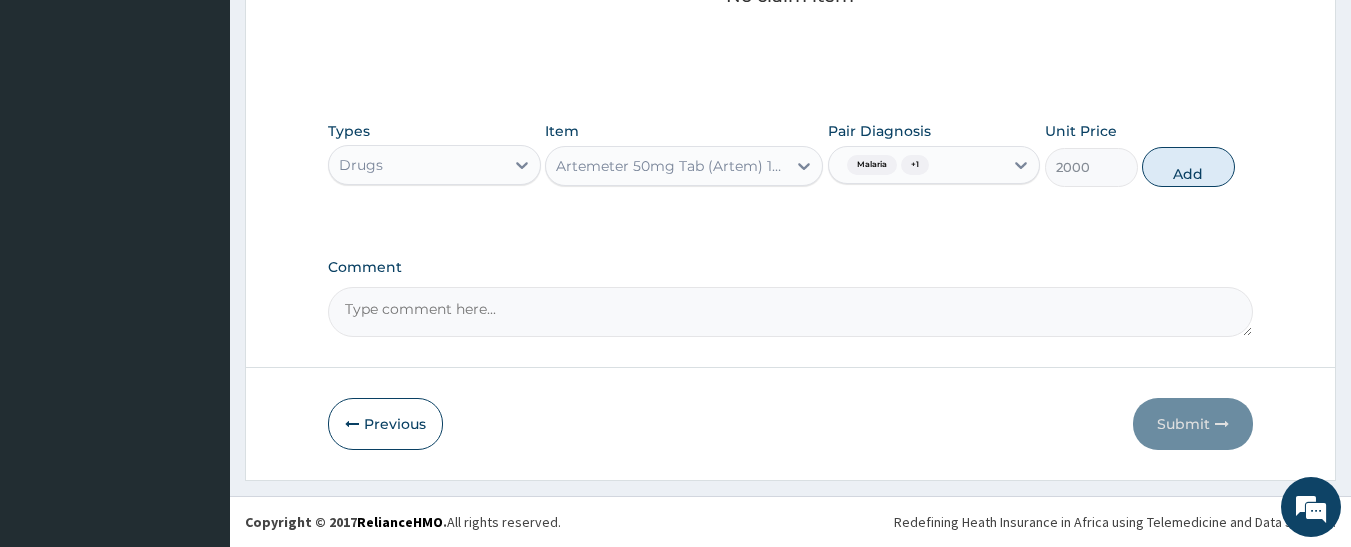 type on "0" 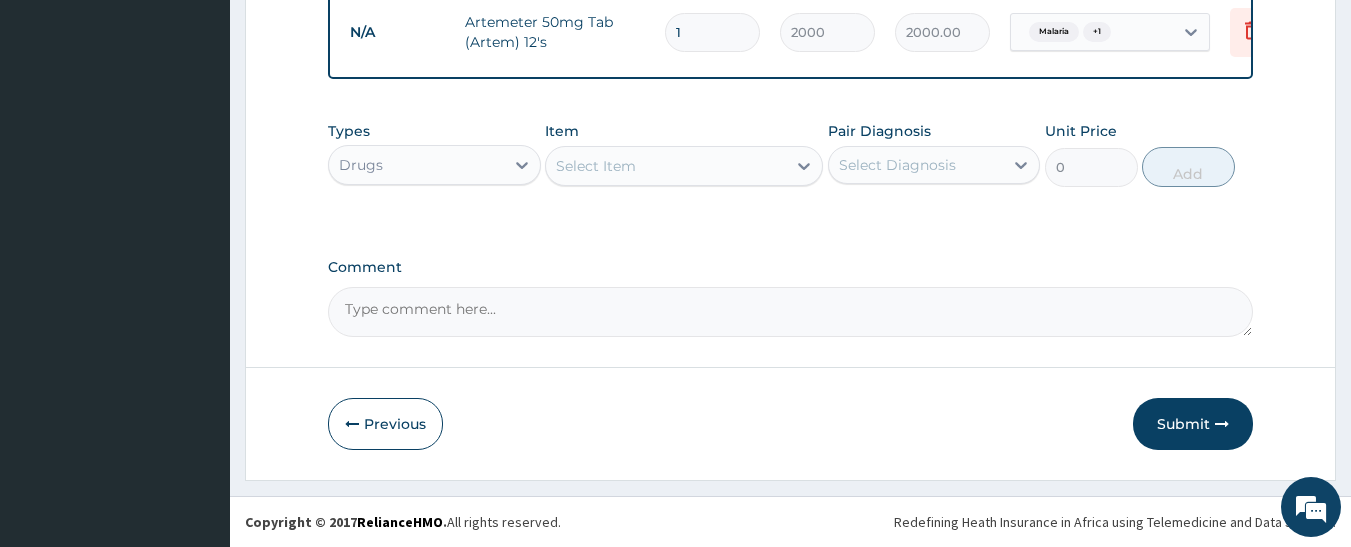 scroll, scrollTop: 813, scrollLeft: 0, axis: vertical 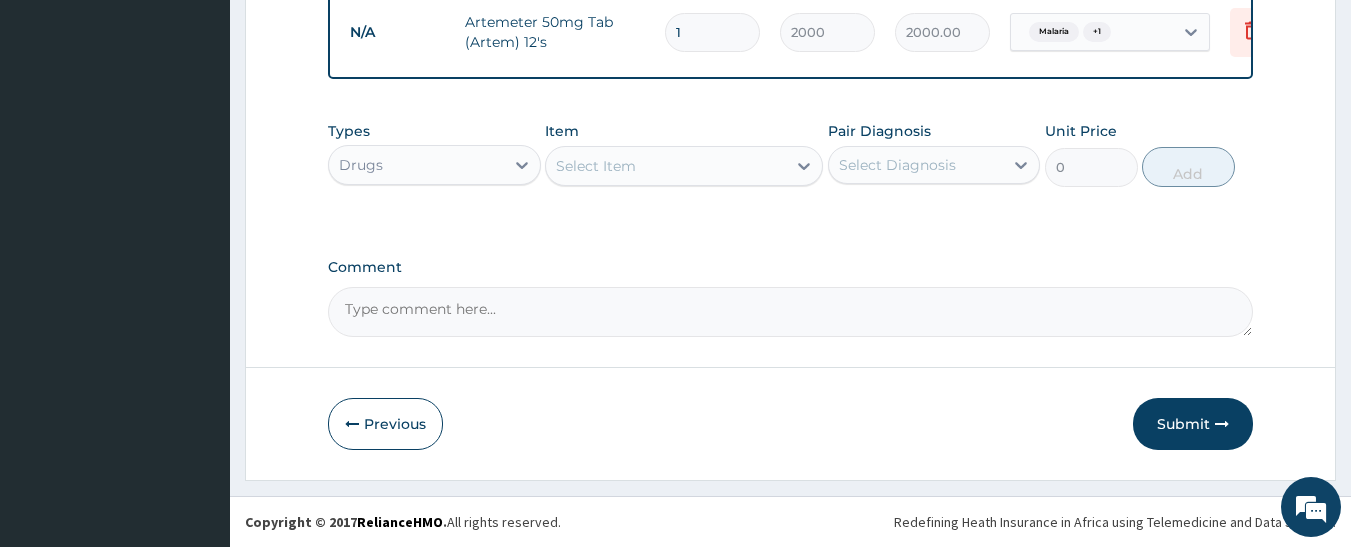 click on "Select Item" at bounding box center [666, 166] 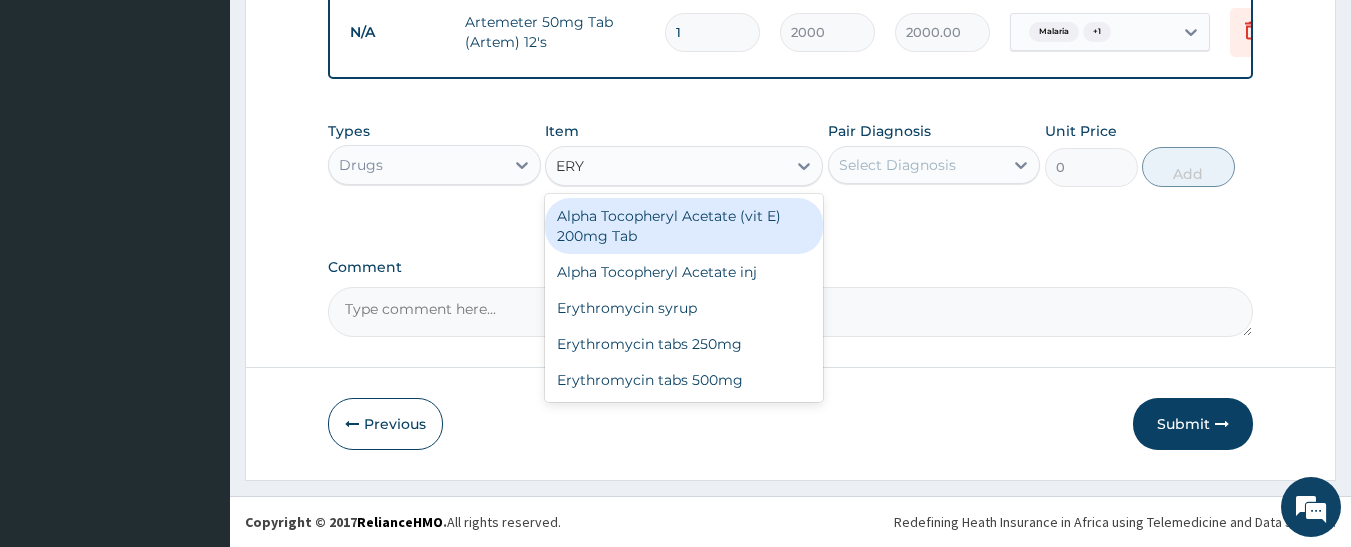 type on "ERYT" 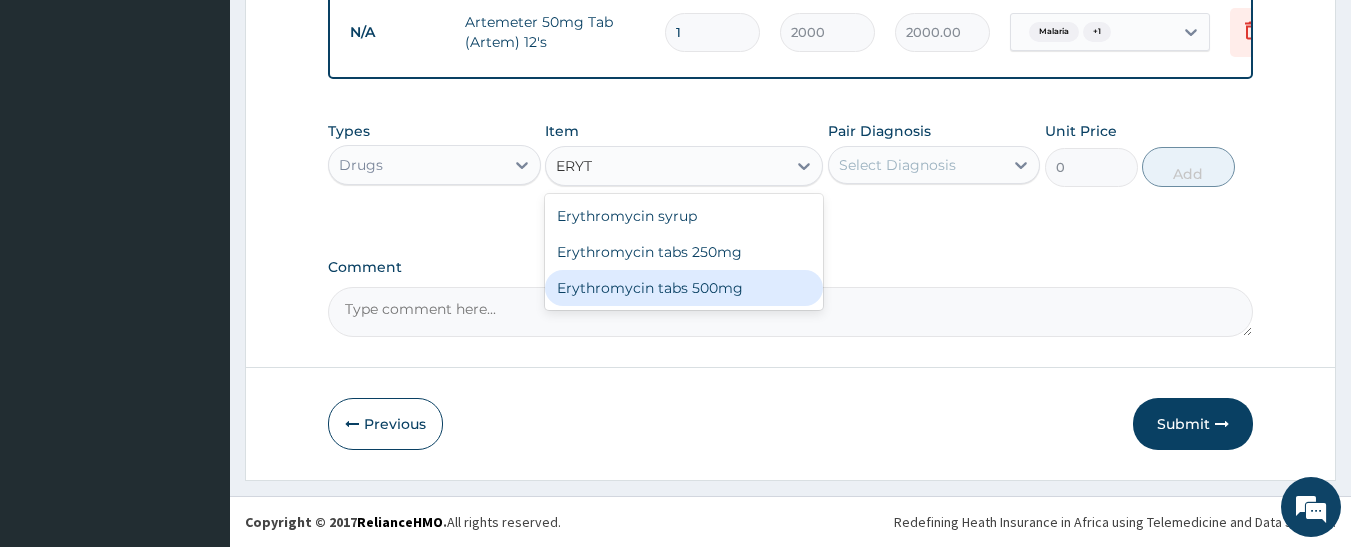 click on "Erythromycin tabs 500mg" at bounding box center (684, 288) 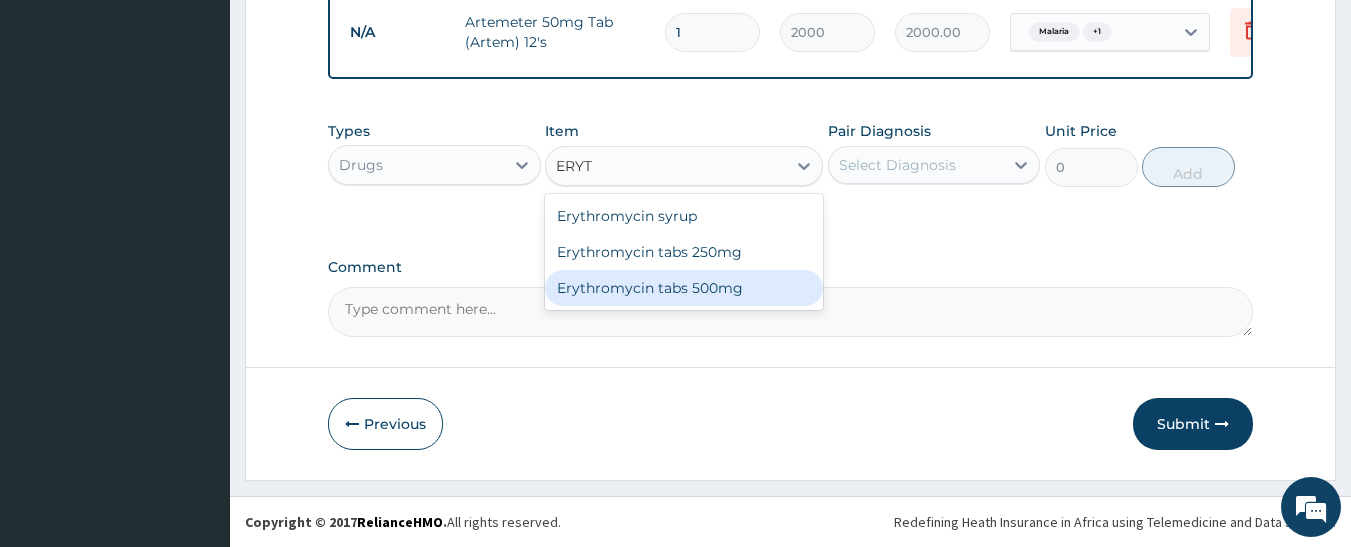 type 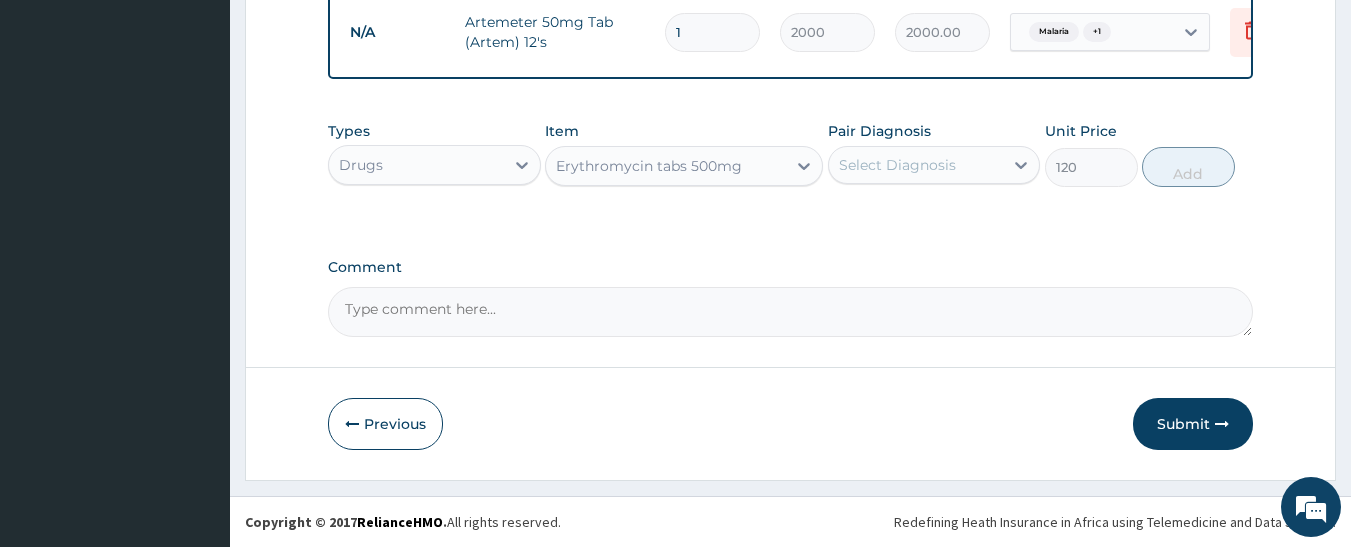 click on "Select Diagnosis" at bounding box center (897, 165) 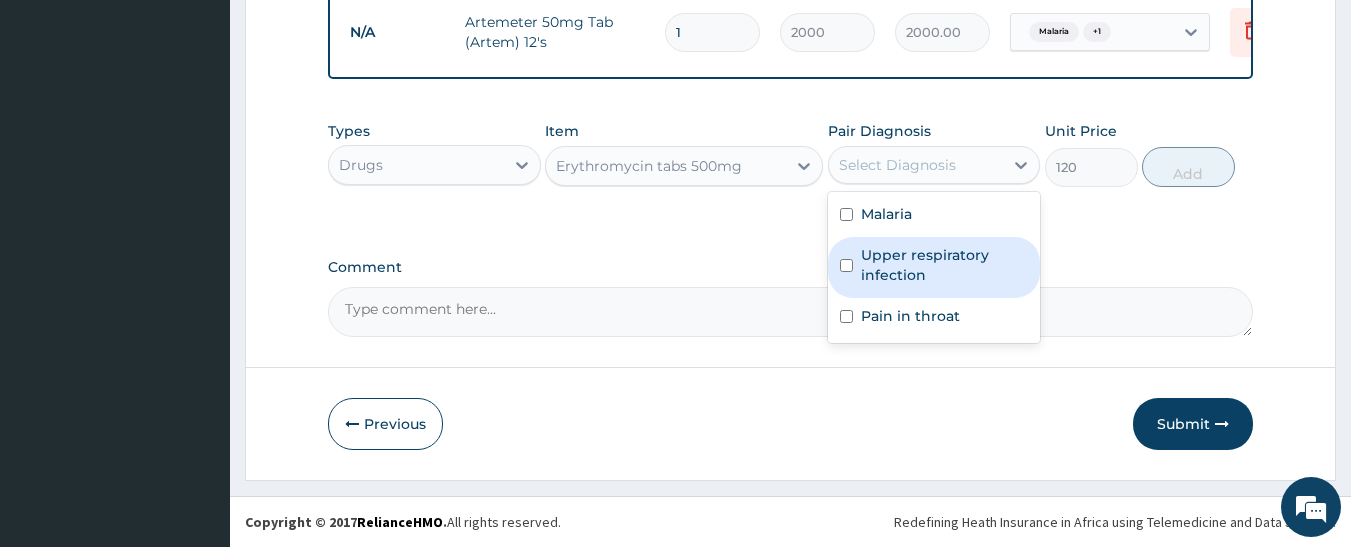 drag, startPoint x: 936, startPoint y: 259, endPoint x: 1030, endPoint y: 239, distance: 96.10411 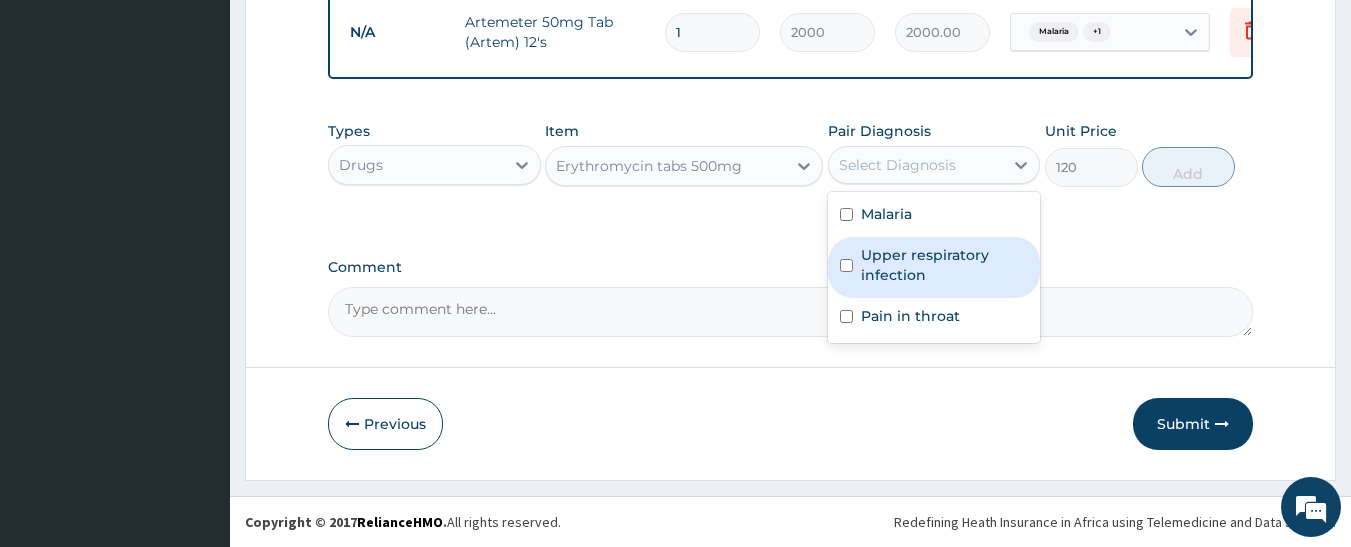 click on "Upper respiratory infection" at bounding box center (945, 265) 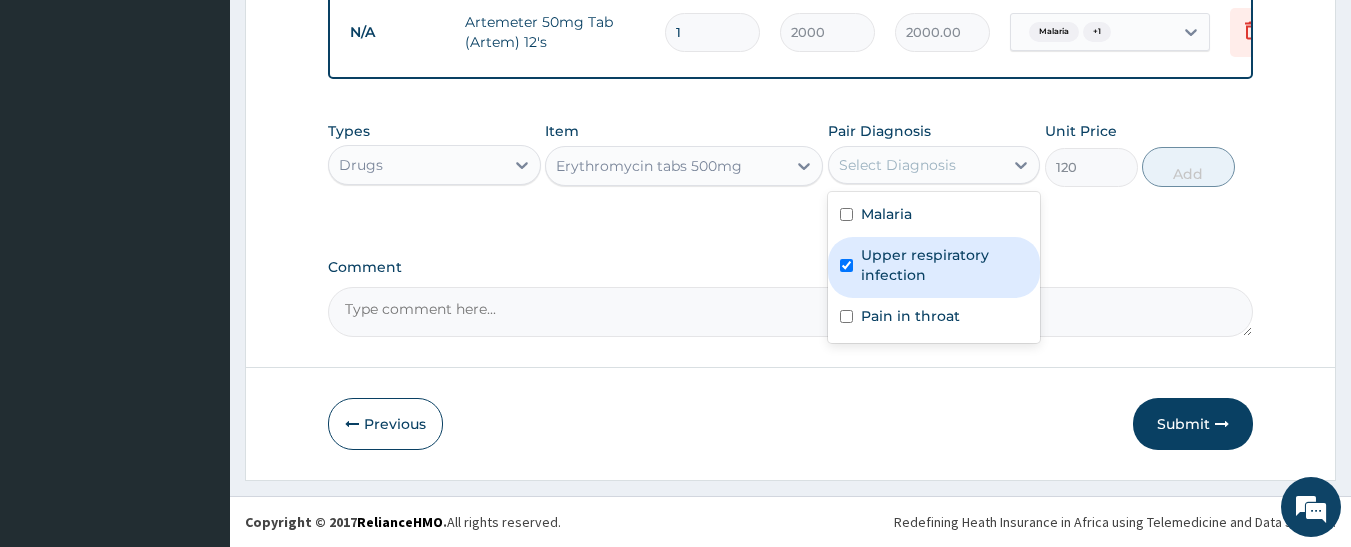 checkbox on "true" 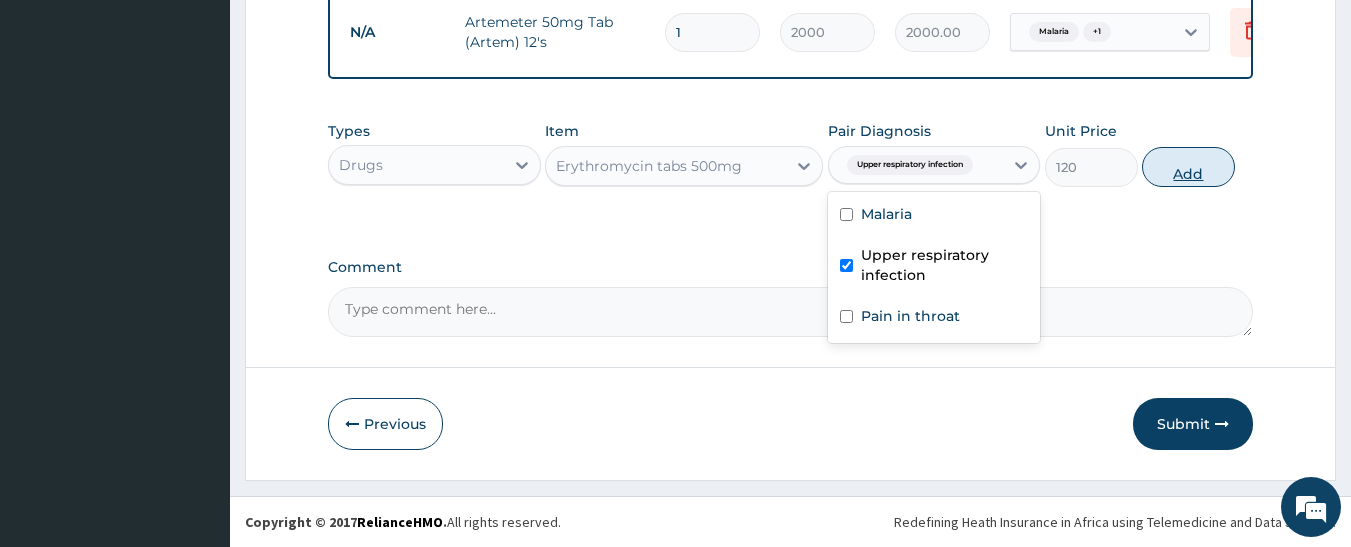 click on "Add" at bounding box center [1188, 167] 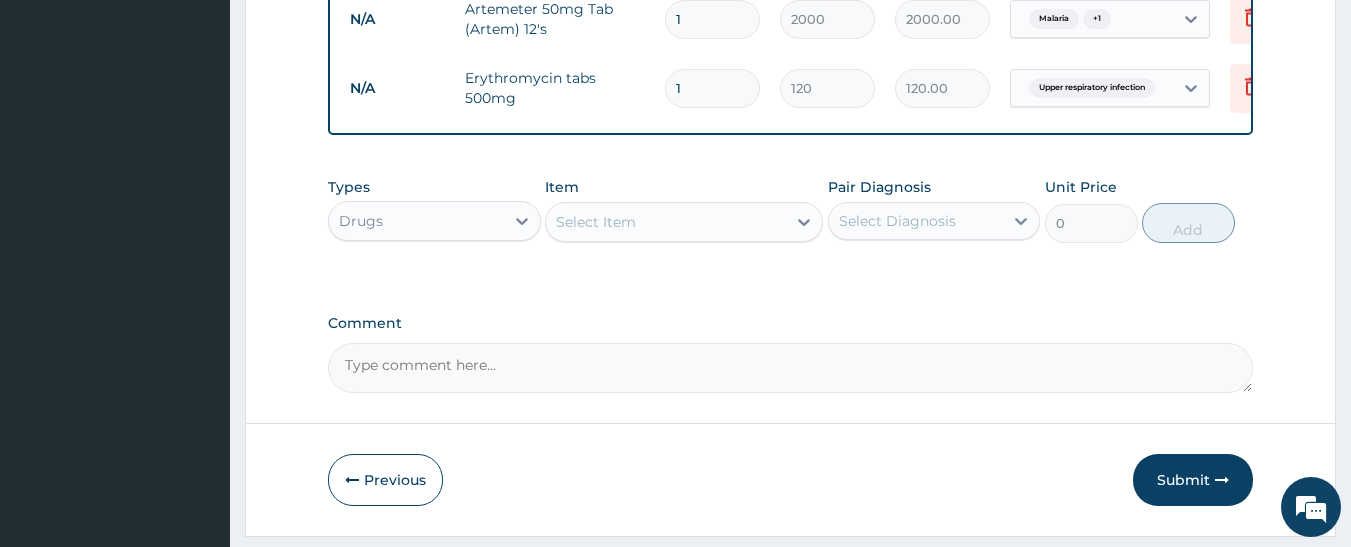 type on "10" 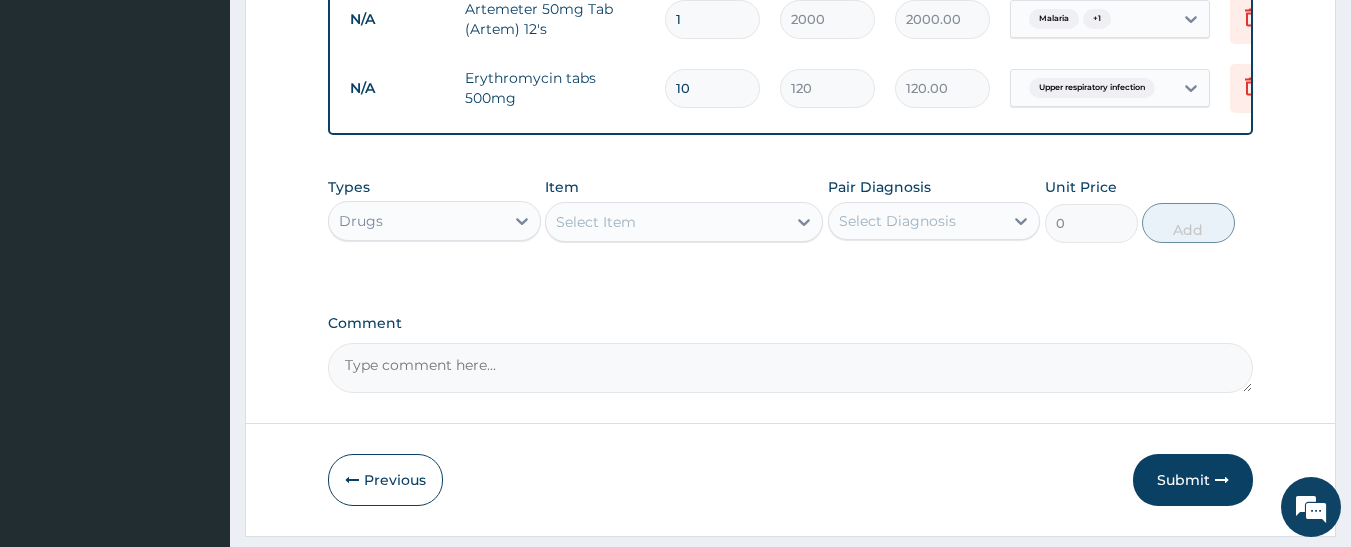 type on "1200.00" 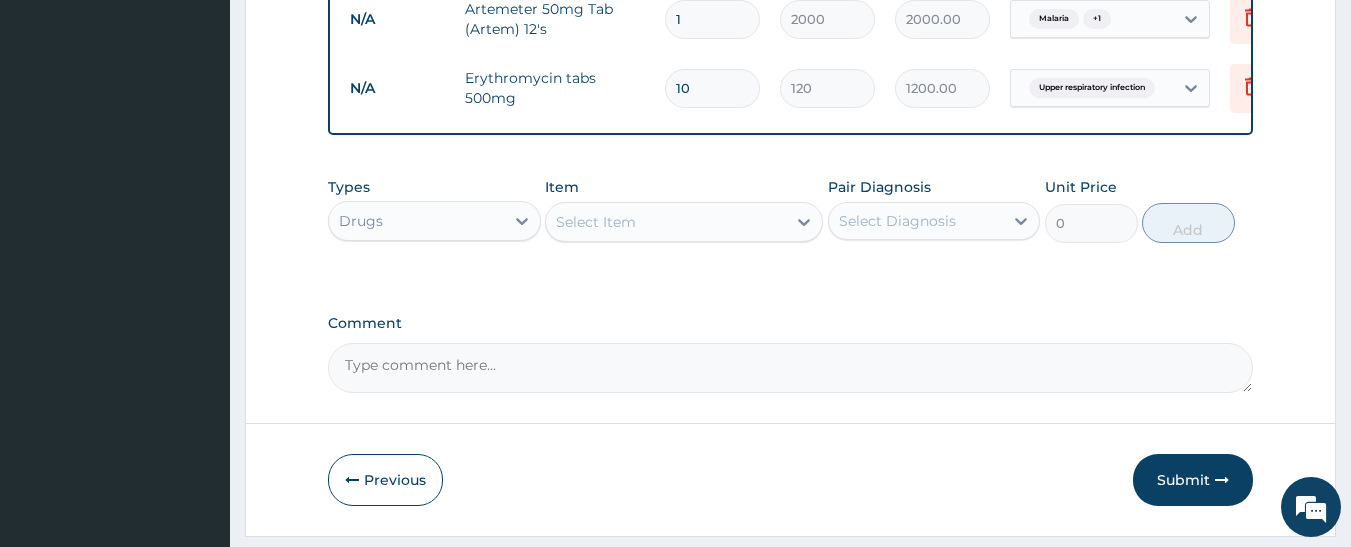 type on "10" 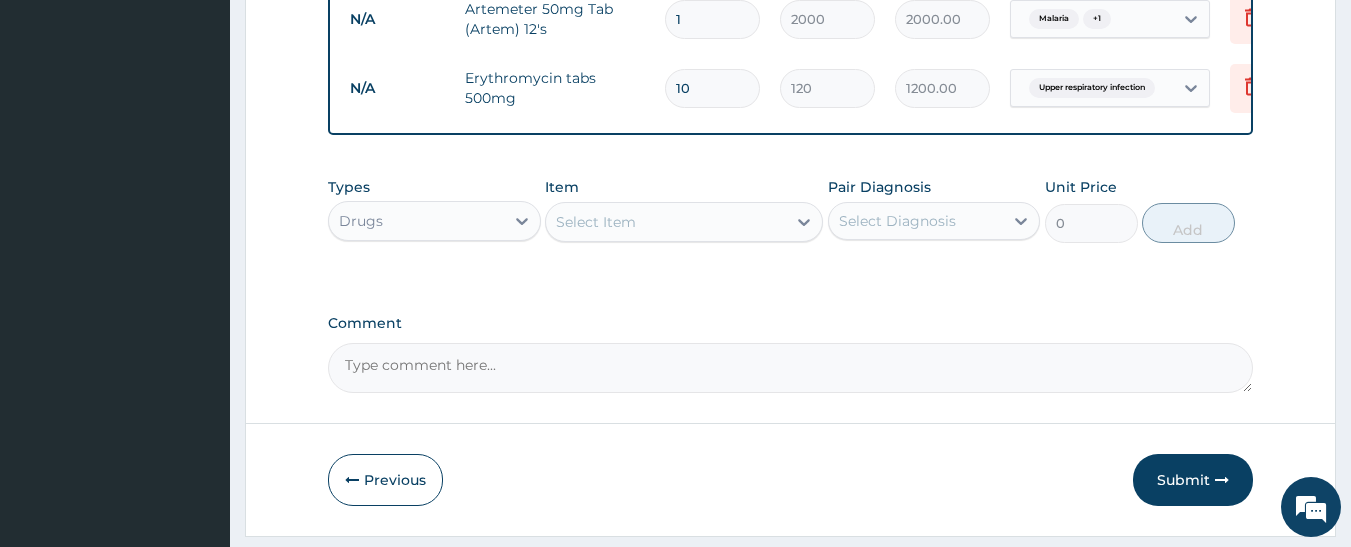 click on "Select Item" at bounding box center [666, 222] 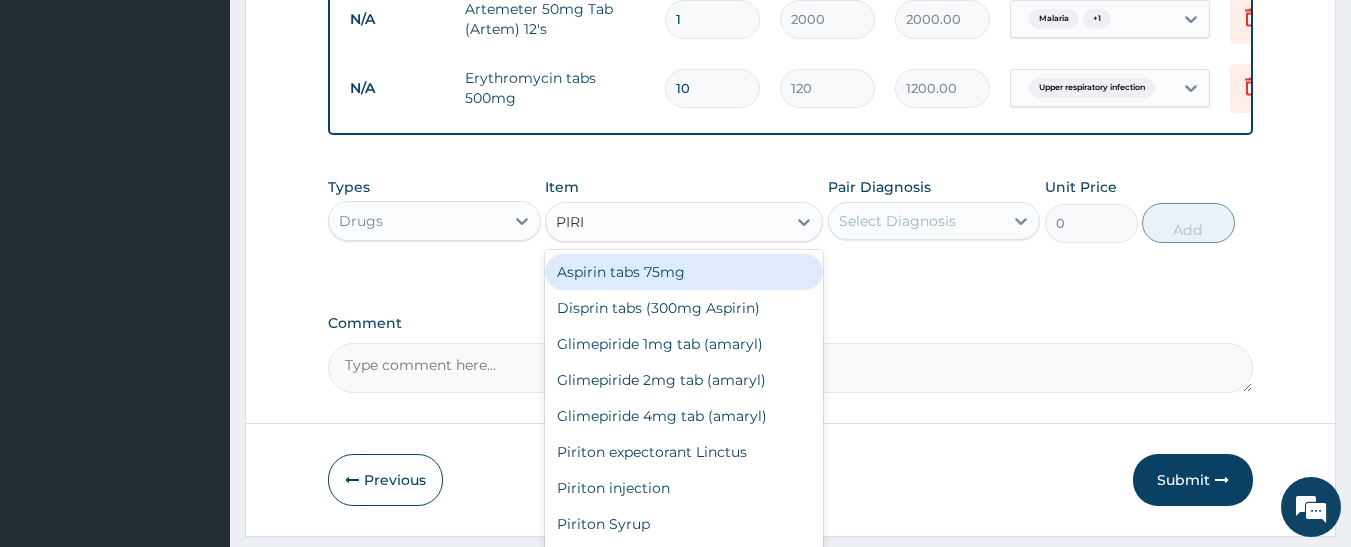 type on "PIRIT" 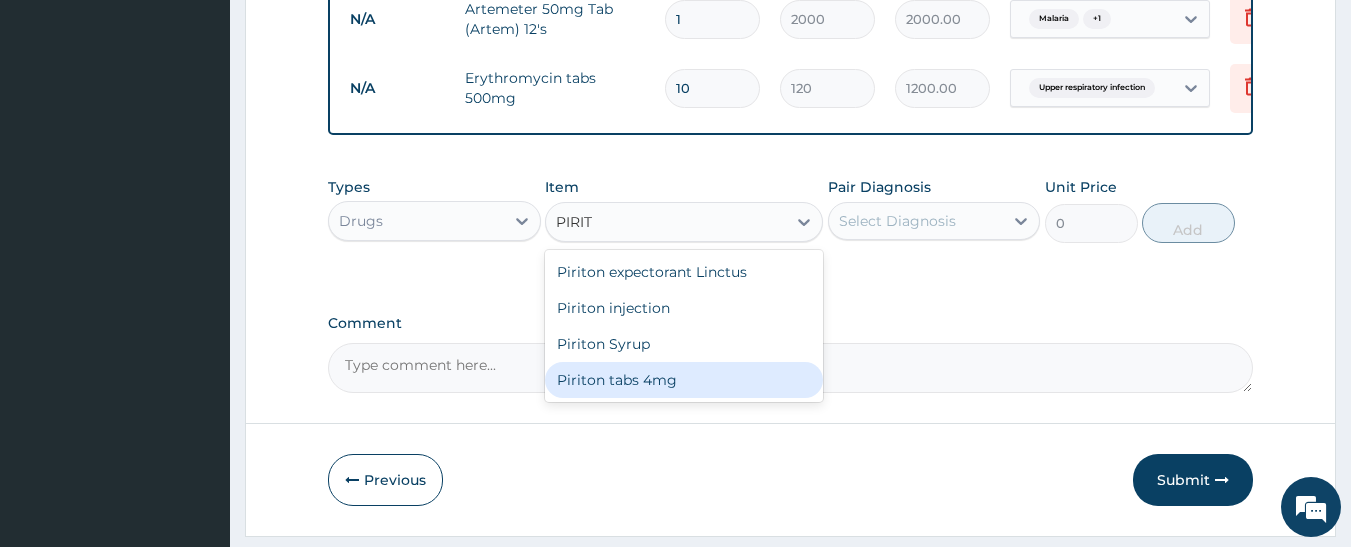 click on "Piriton tabs 4mg" at bounding box center (684, 380) 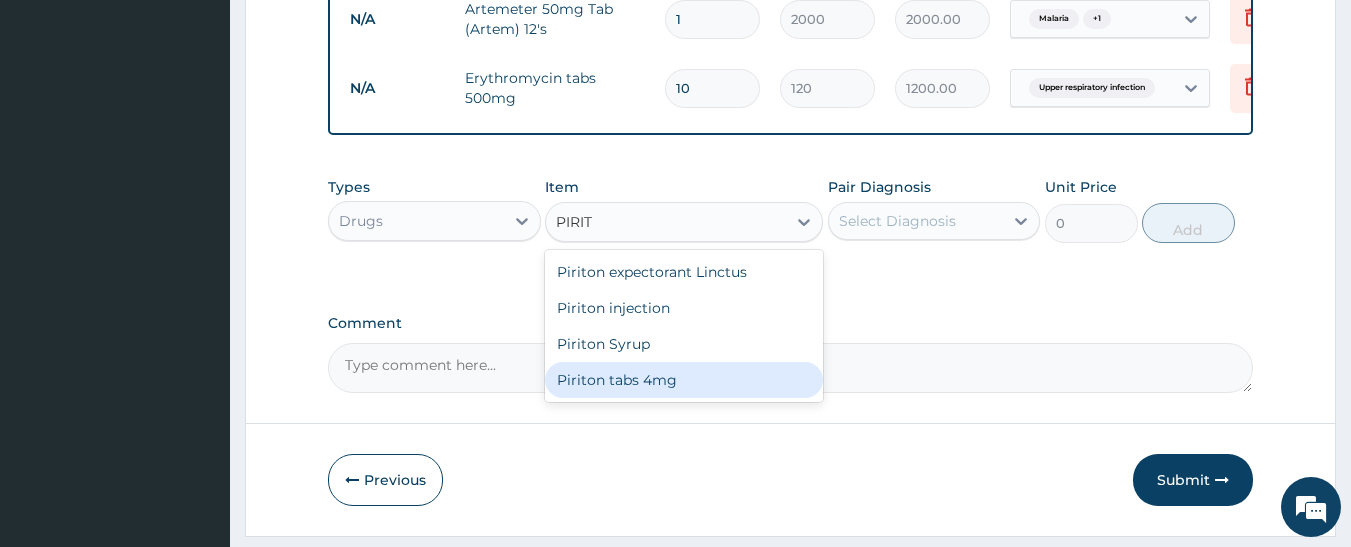type 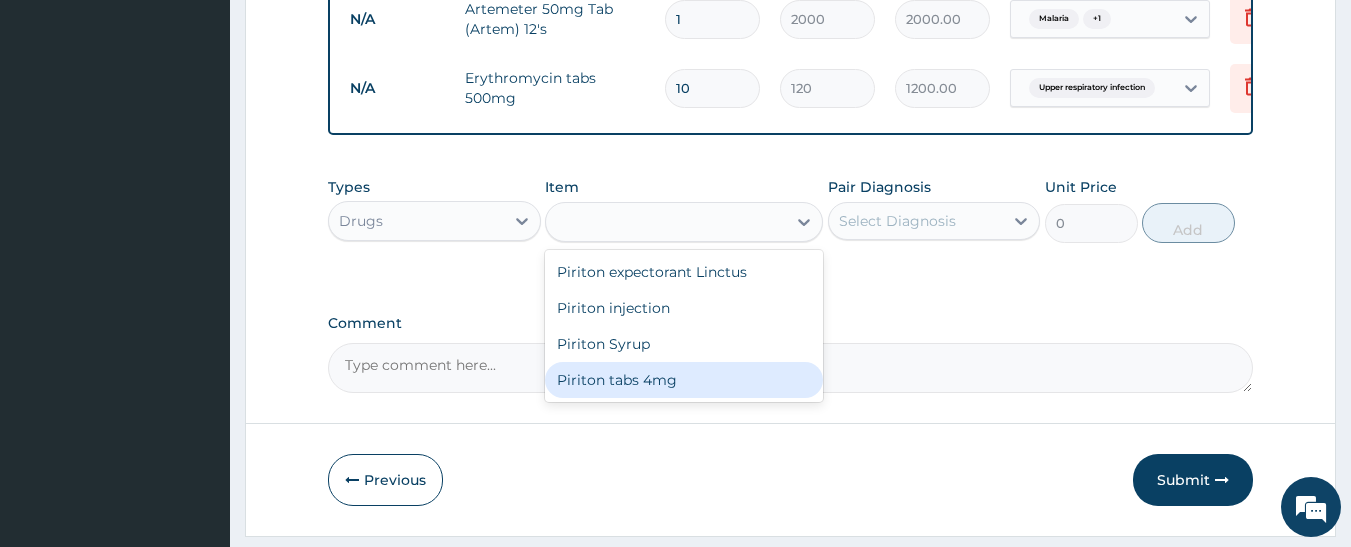 type on "22.75" 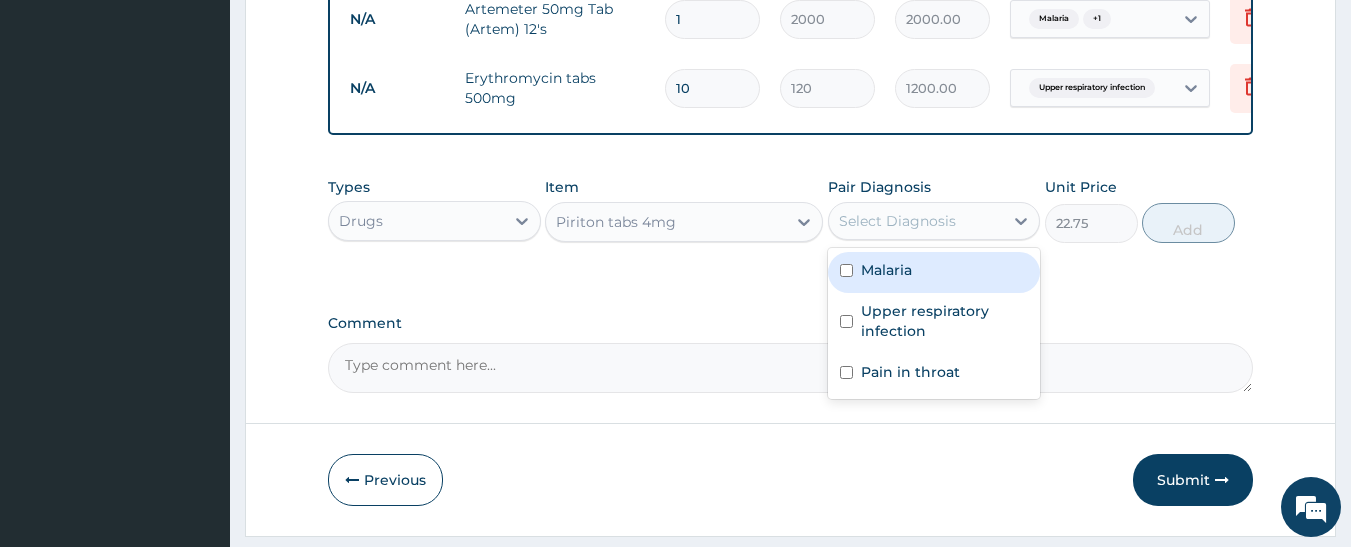 click on "Select Diagnosis" at bounding box center [897, 221] 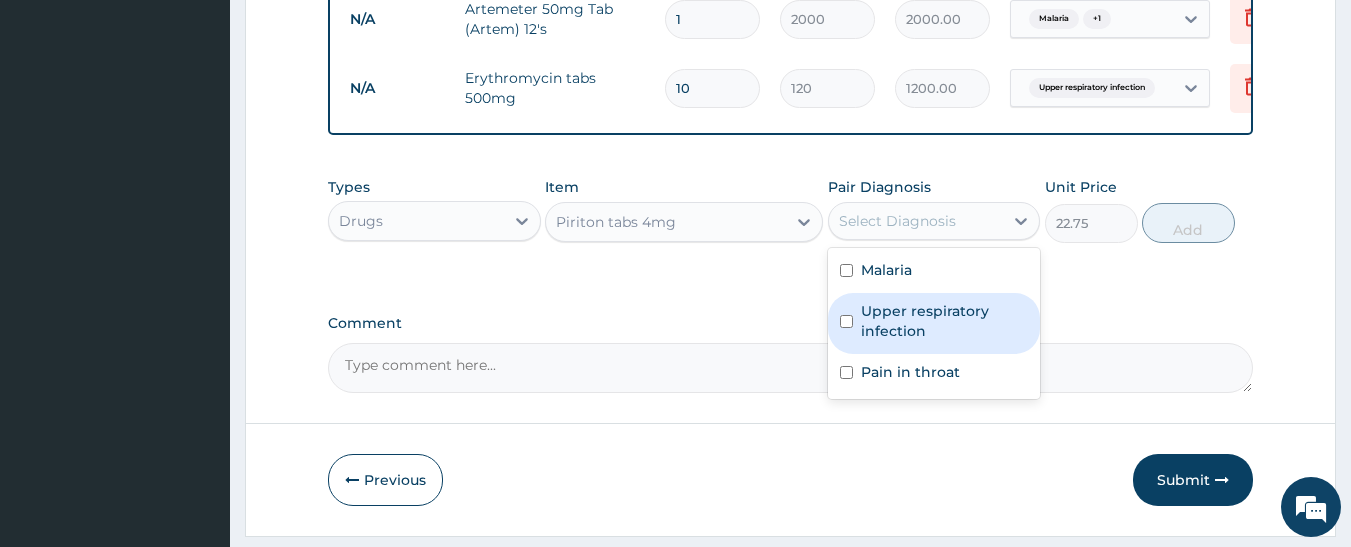 drag, startPoint x: 940, startPoint y: 338, endPoint x: 1025, endPoint y: 326, distance: 85.84288 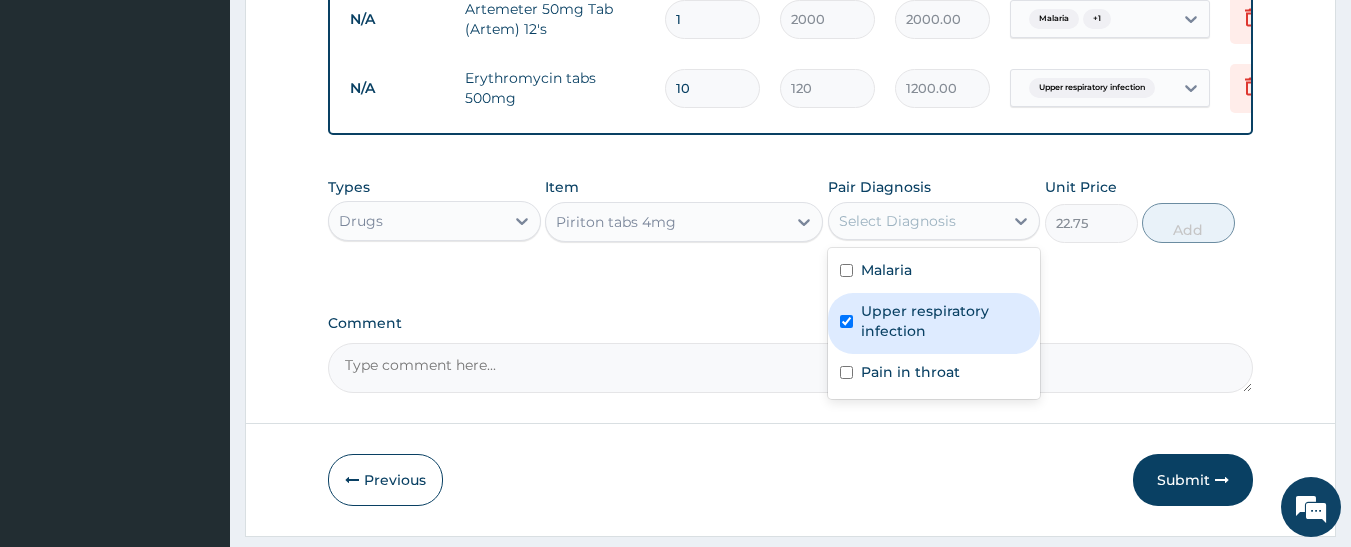 checkbox on "true" 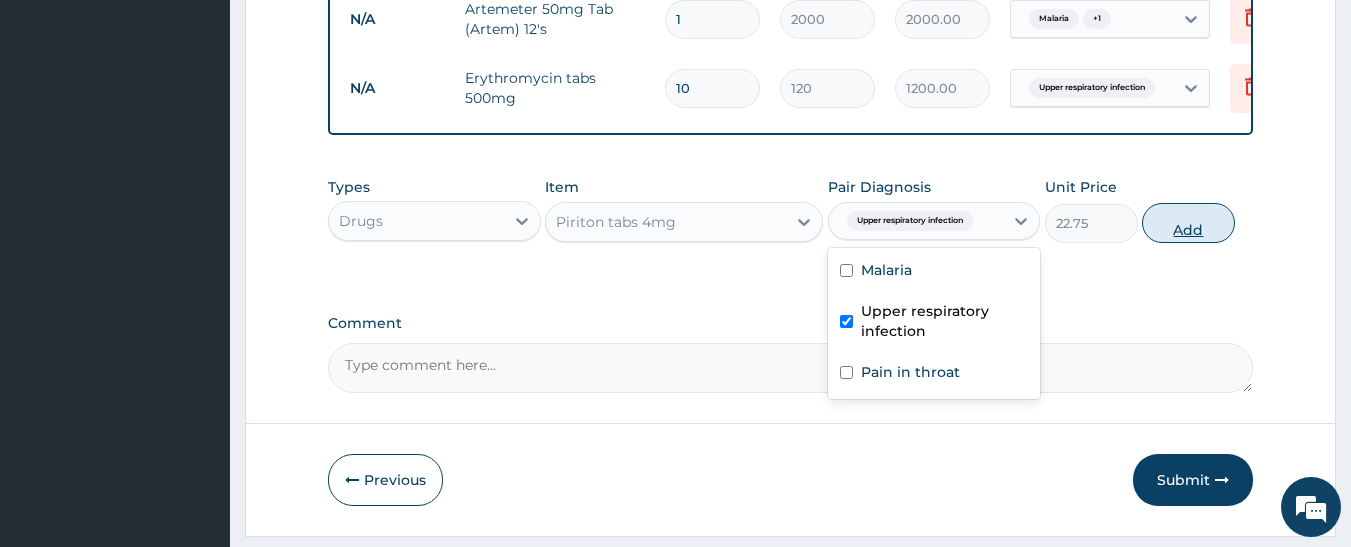 click on "Add" at bounding box center [1188, 223] 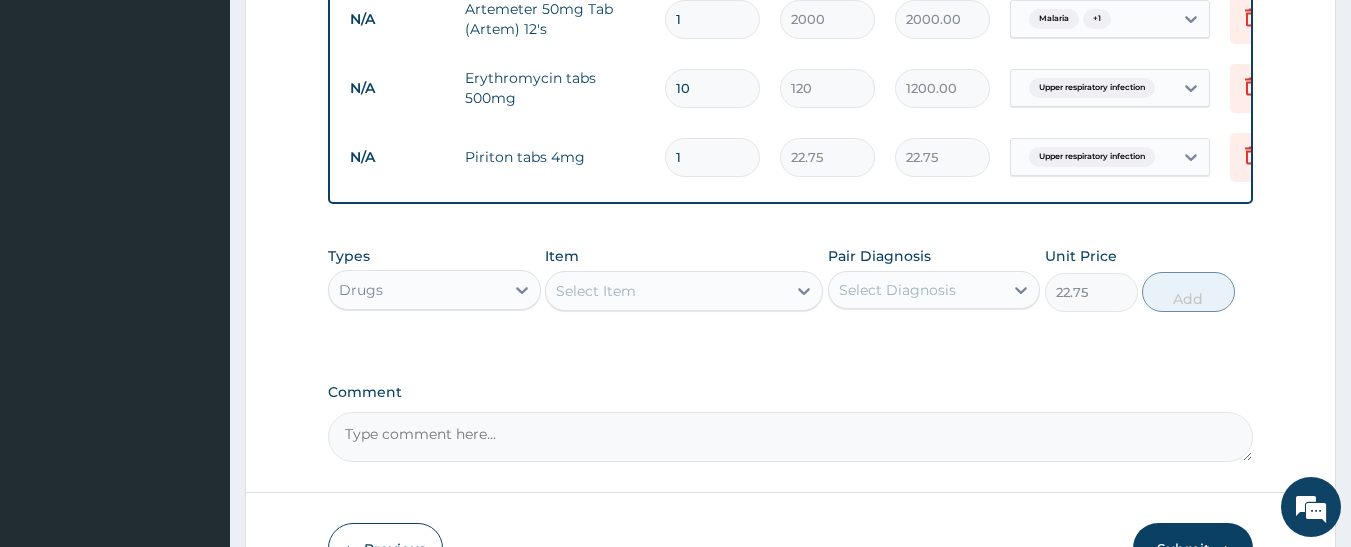 type on "0" 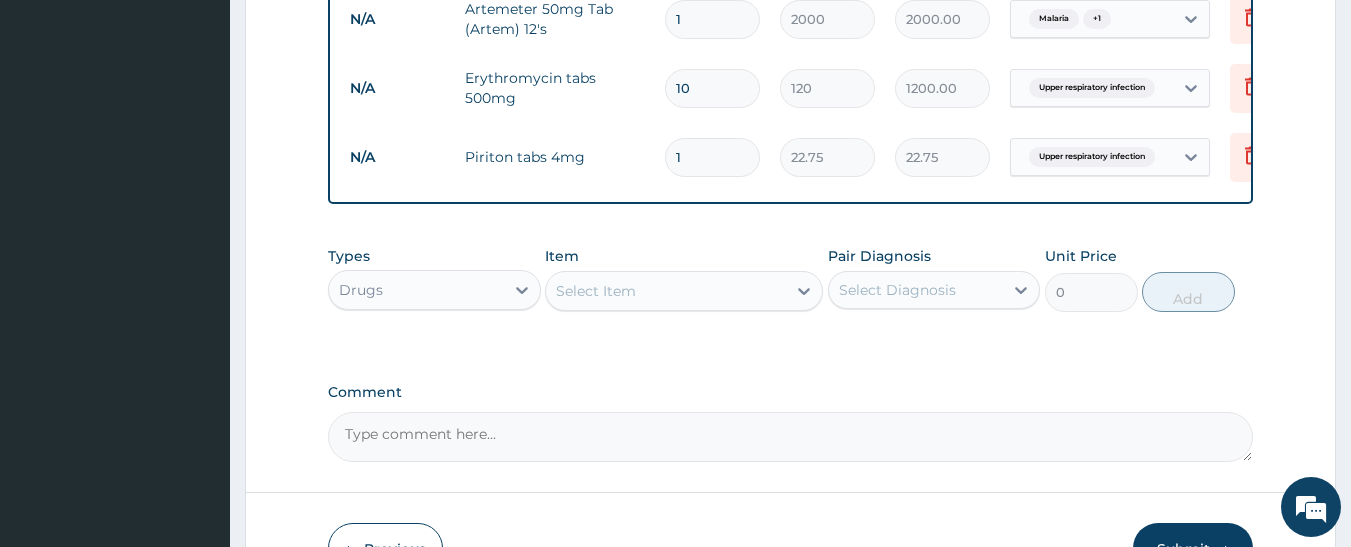 drag, startPoint x: 695, startPoint y: 156, endPoint x: 669, endPoint y: 165, distance: 27.513634 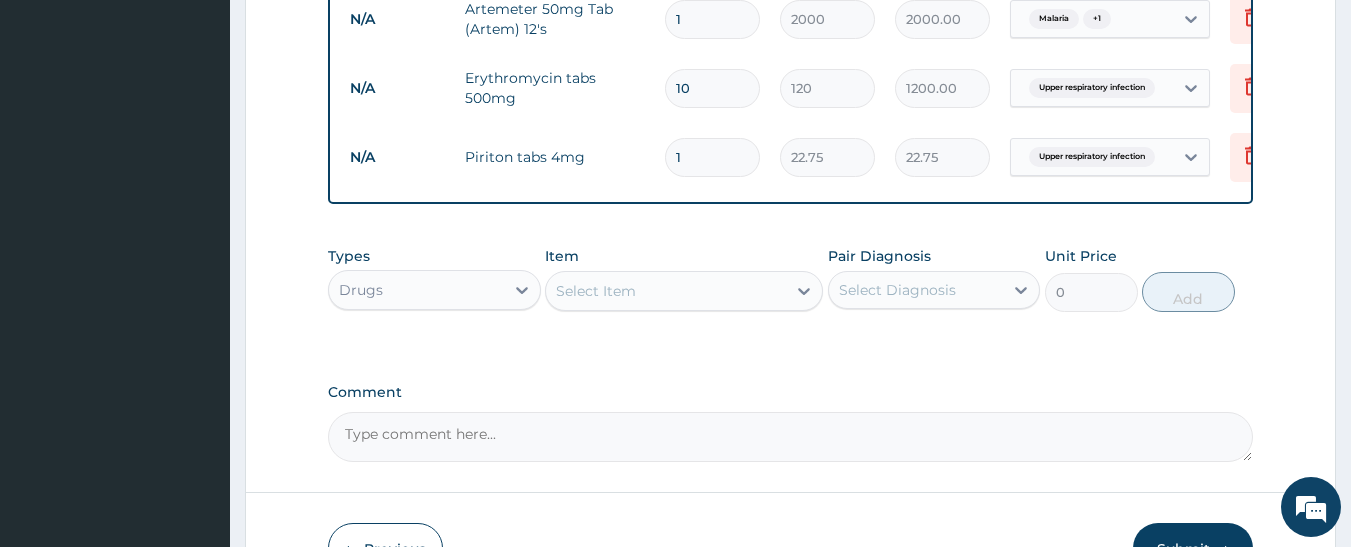 type on "6" 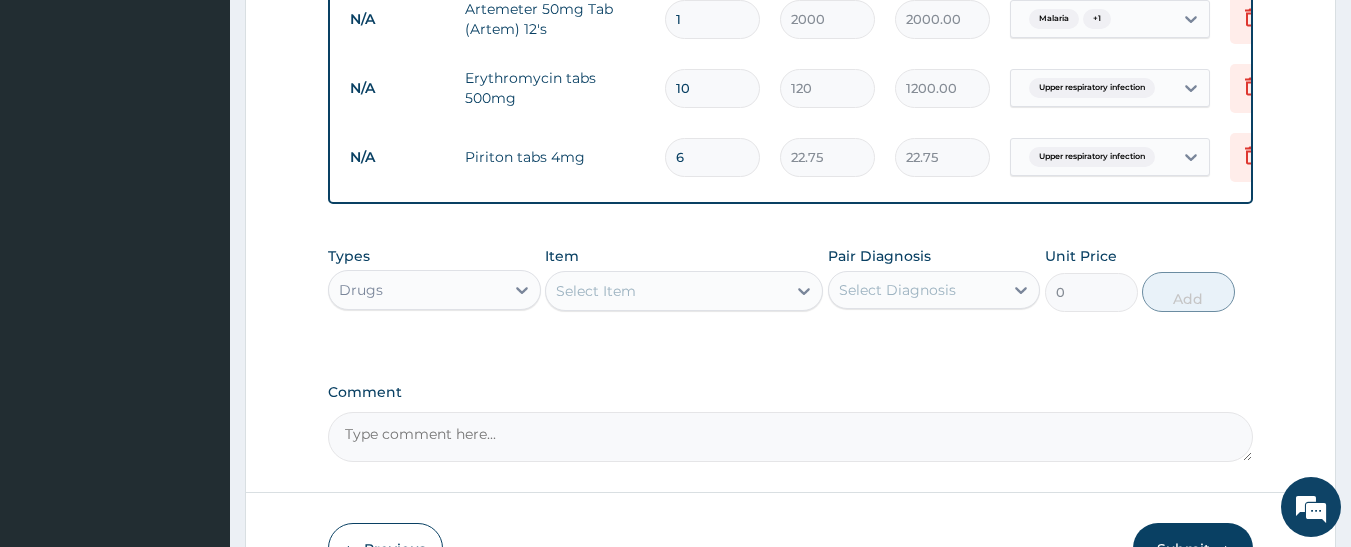 type on "136.50" 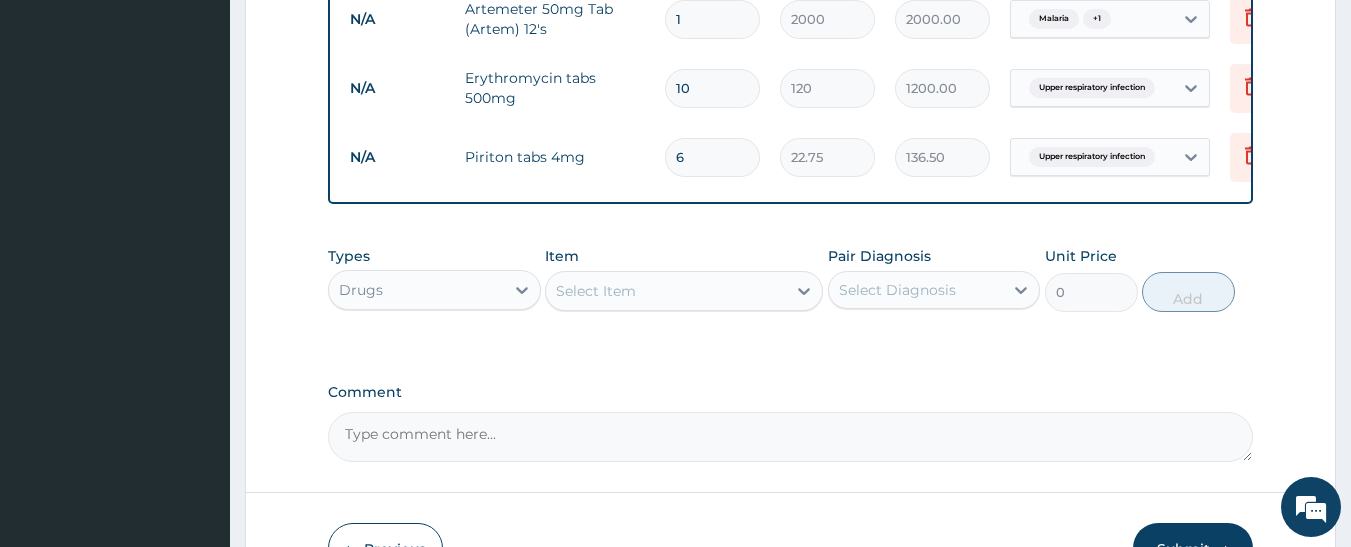 type on "6" 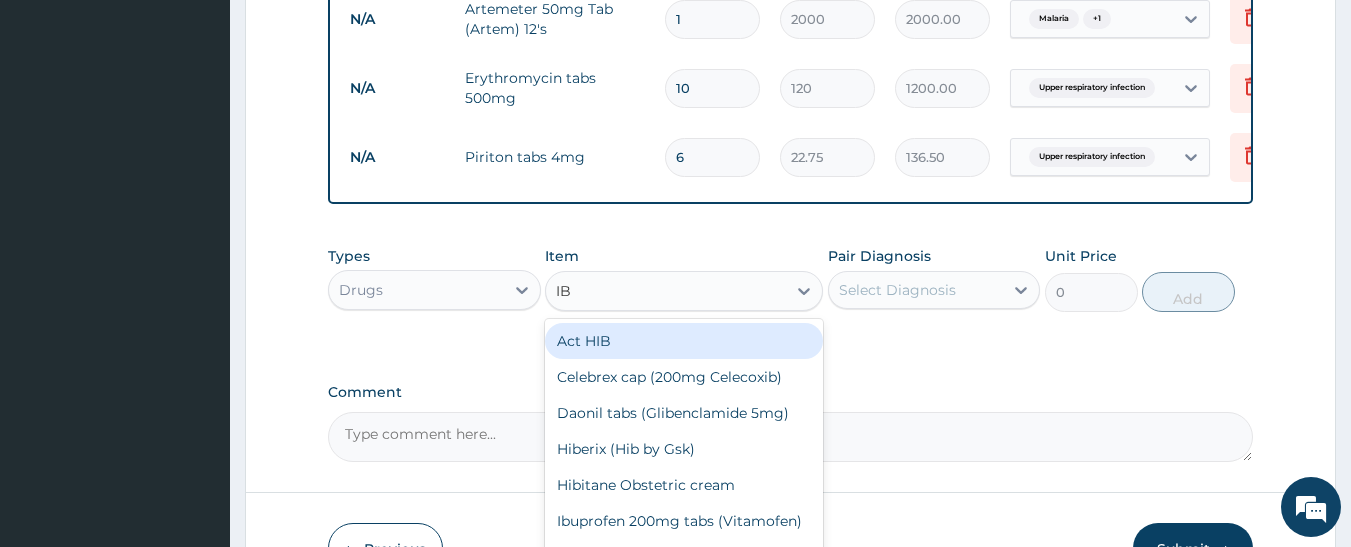 type on "IBU" 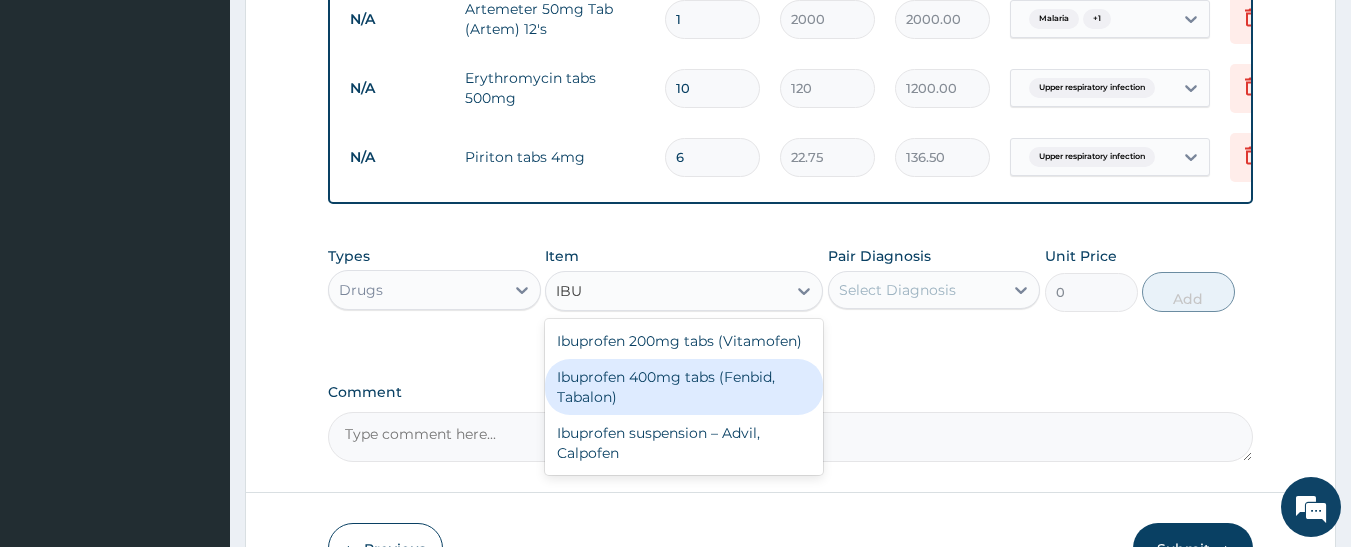 click on "Ibuprofen 400mg tabs (Fenbid, Tabalon)" at bounding box center (684, 387) 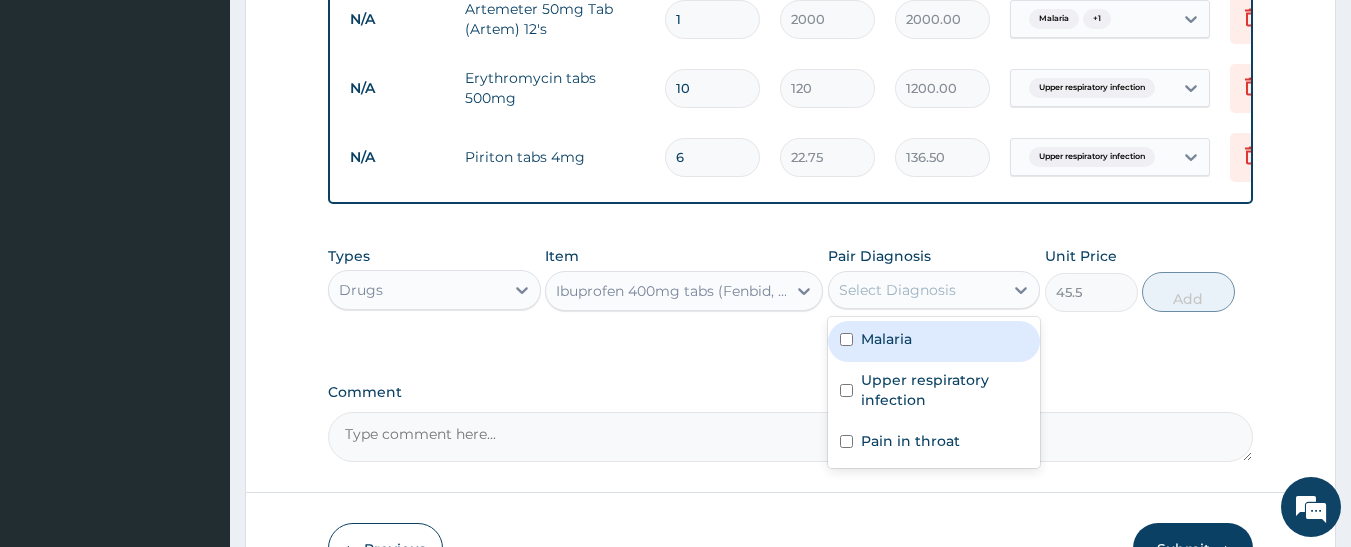 drag, startPoint x: 902, startPoint y: 311, endPoint x: 906, endPoint y: 322, distance: 11.7046995 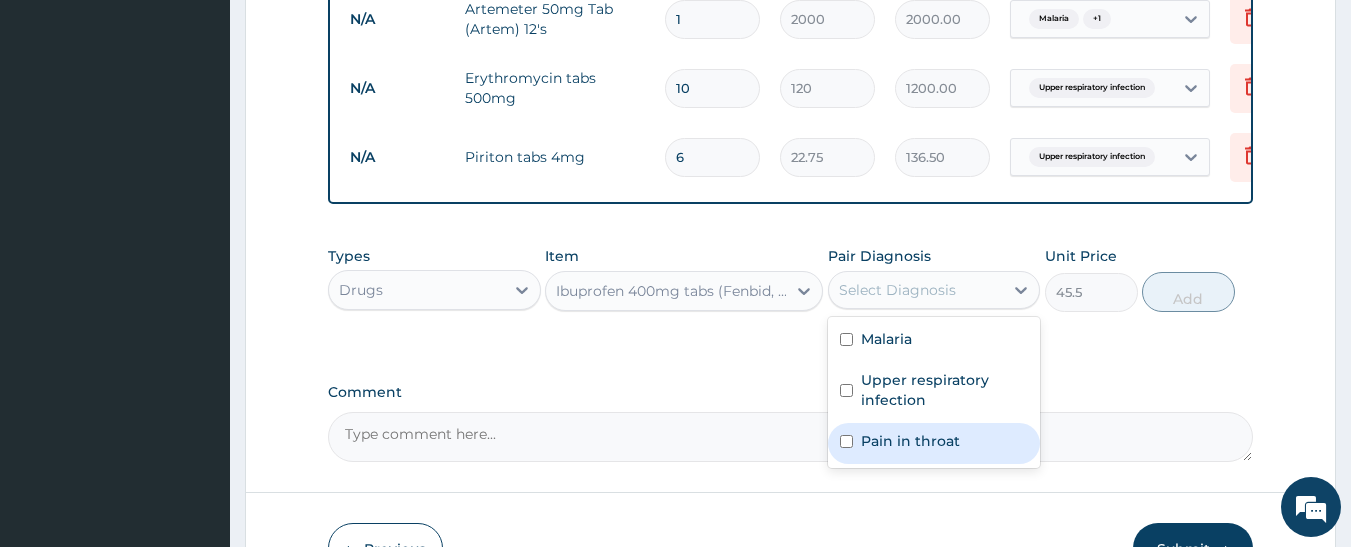 drag, startPoint x: 921, startPoint y: 452, endPoint x: 975, endPoint y: 413, distance: 66.61081 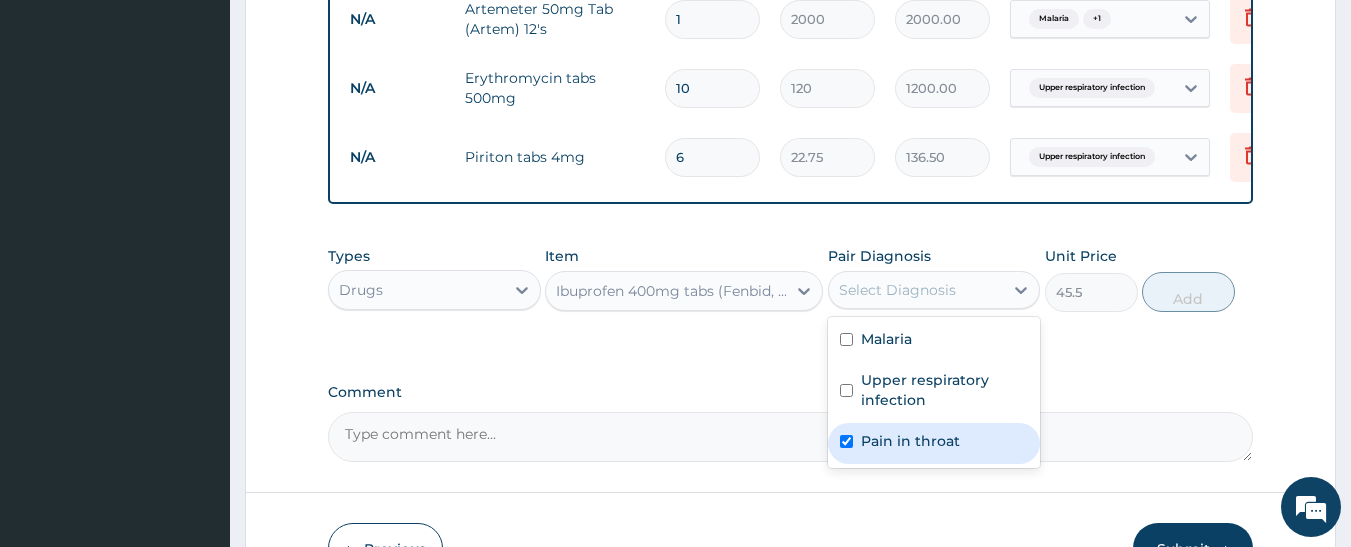 checkbox on "true" 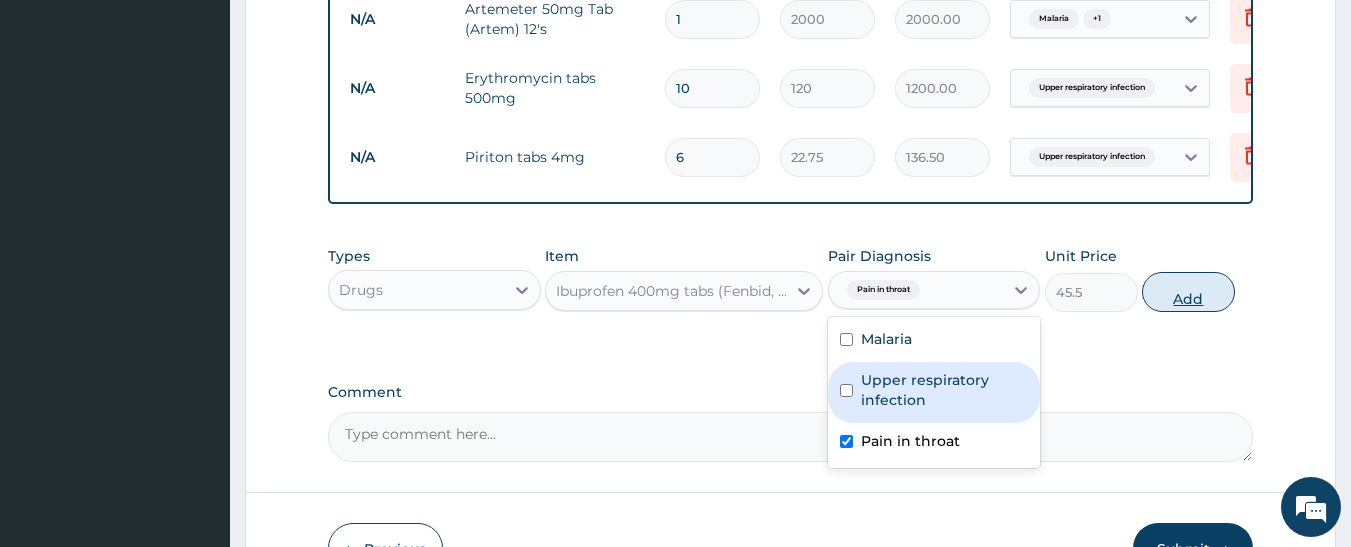 click on "Add" at bounding box center (1188, 292) 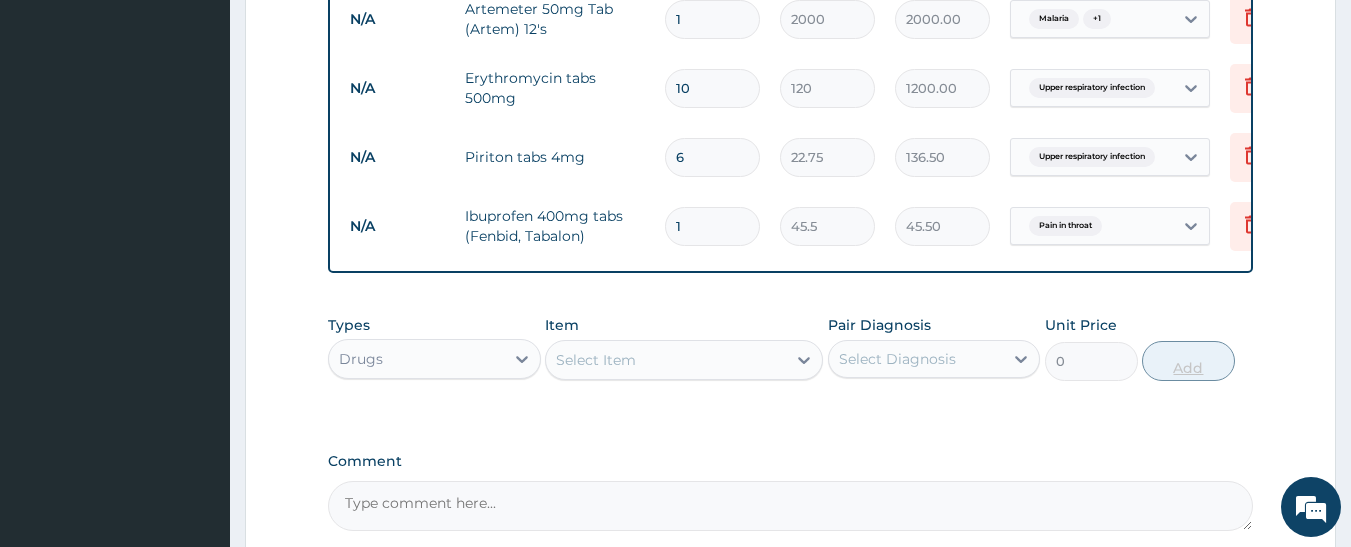 type on "10" 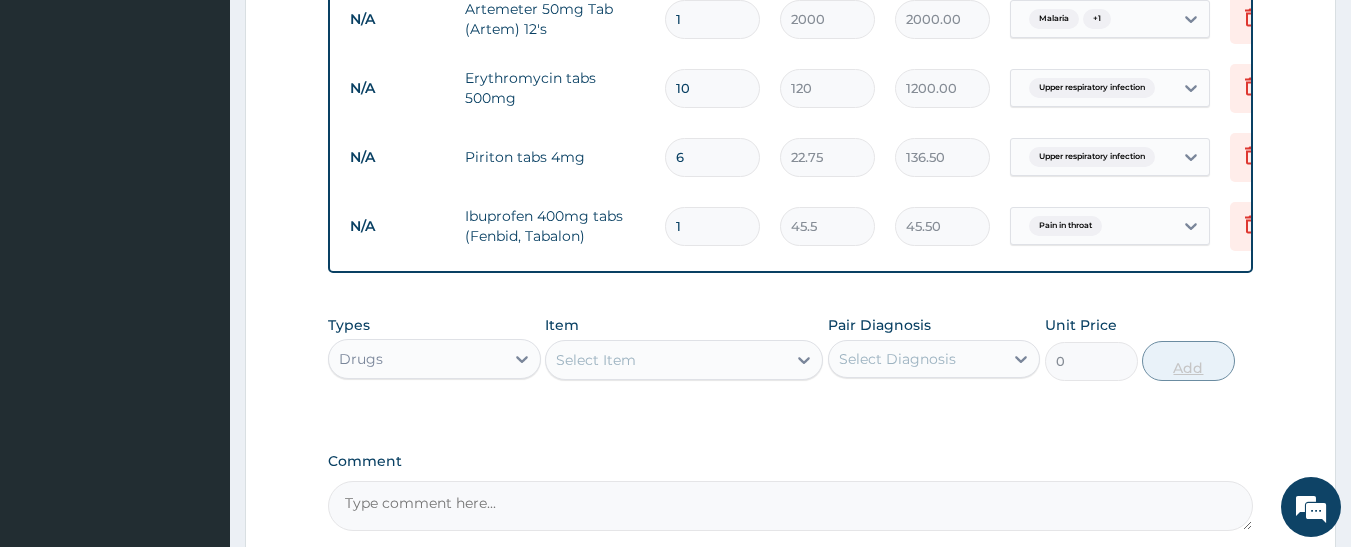 type on "455.00" 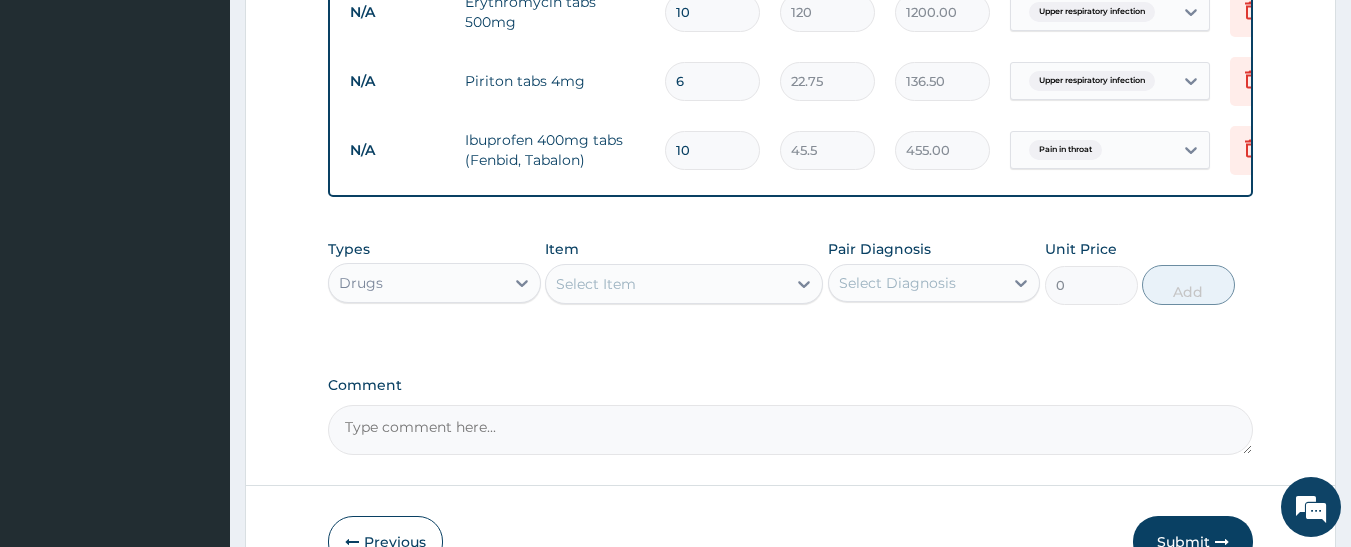 scroll, scrollTop: 922, scrollLeft: 0, axis: vertical 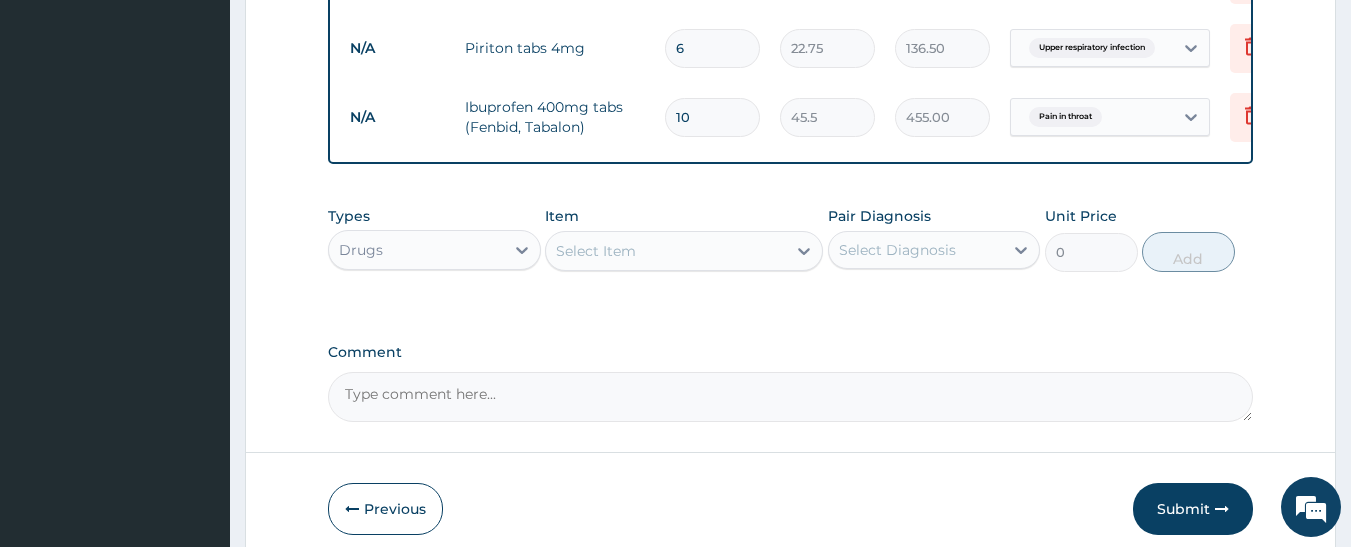 type on "10" 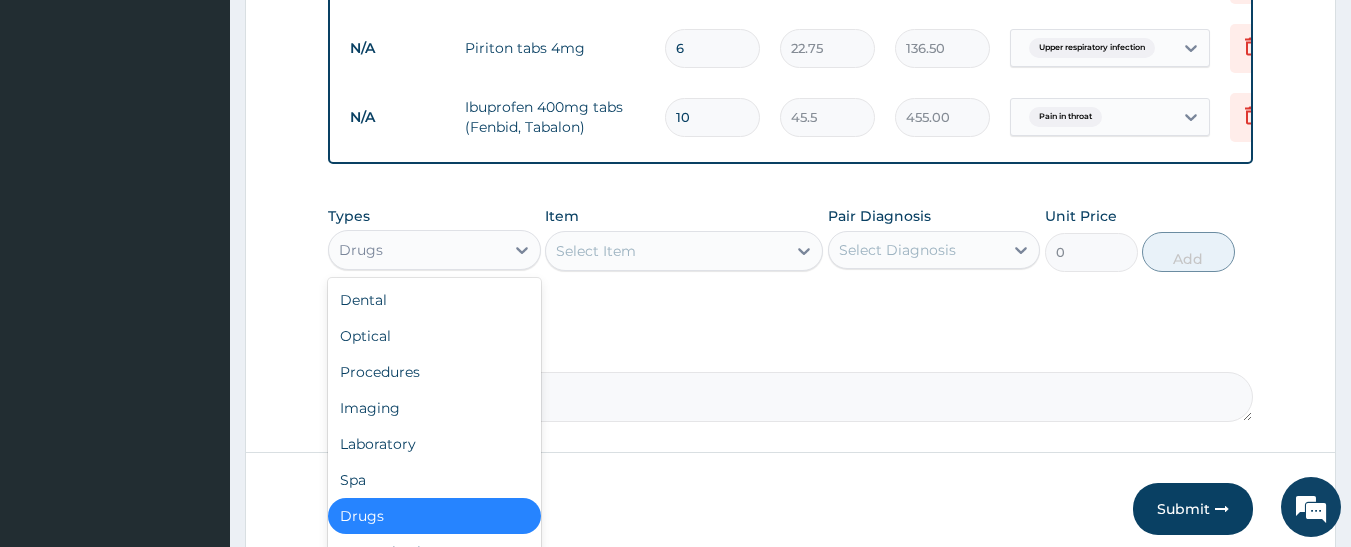 click on "Drugs" at bounding box center [416, 250] 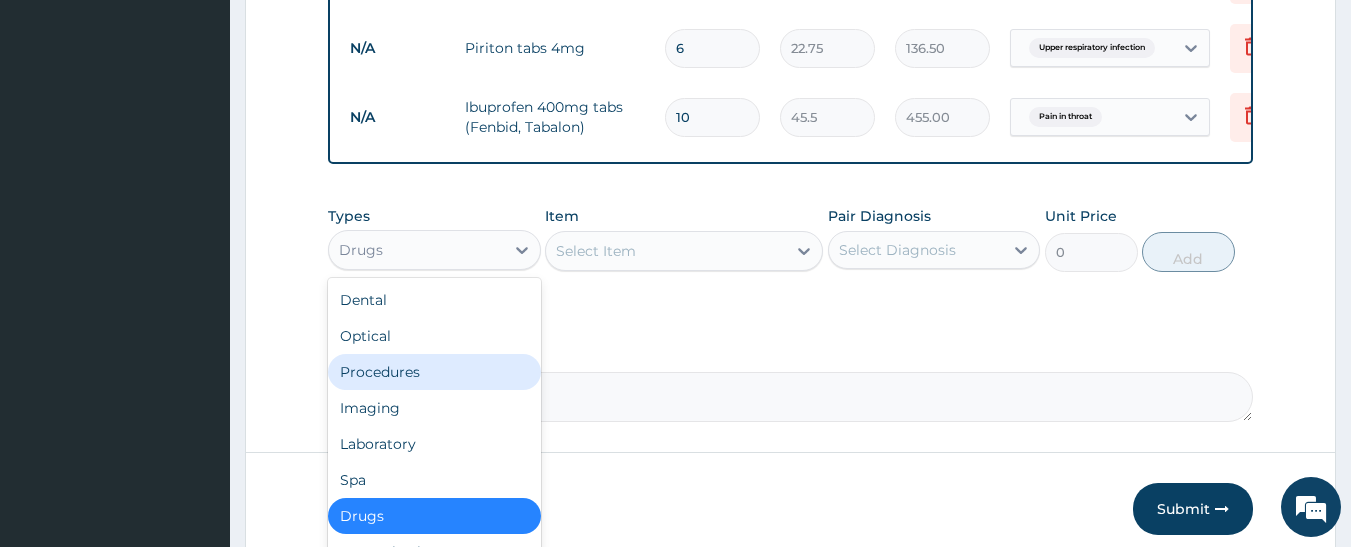 click on "Procedures" at bounding box center (434, 372) 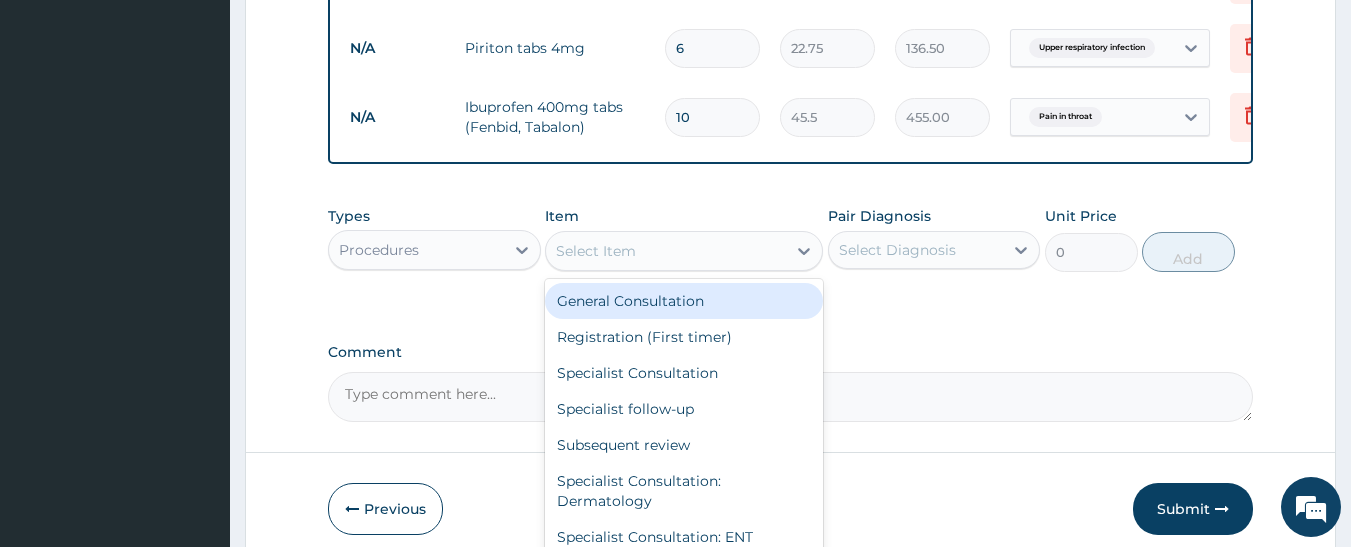 click on "Select Item" at bounding box center (666, 251) 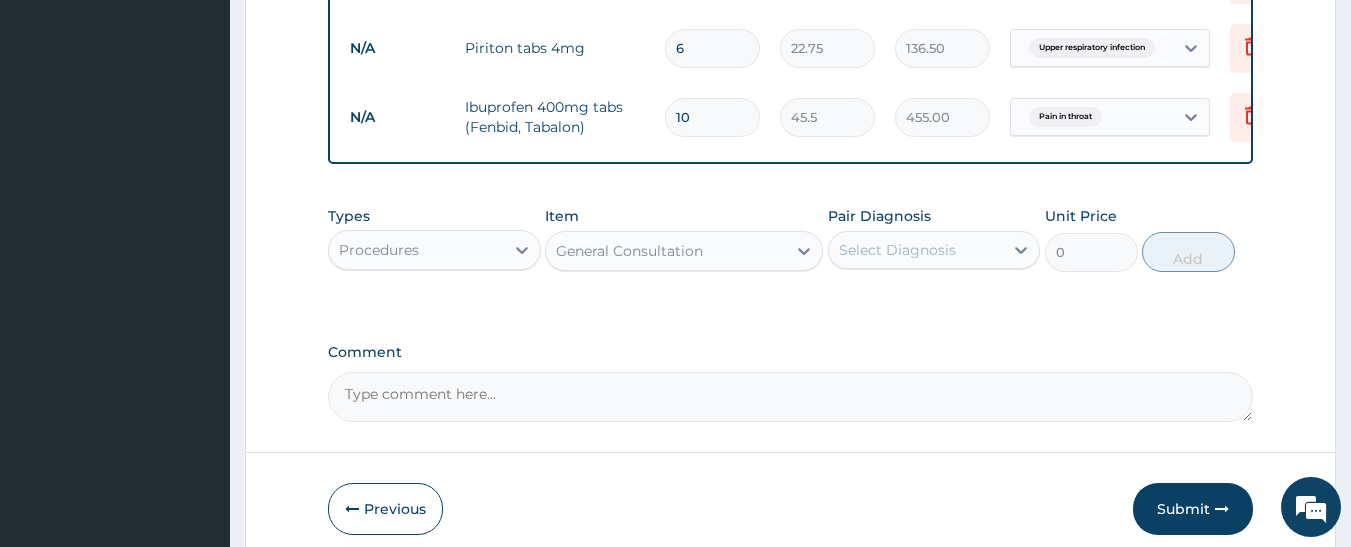 type on "2500" 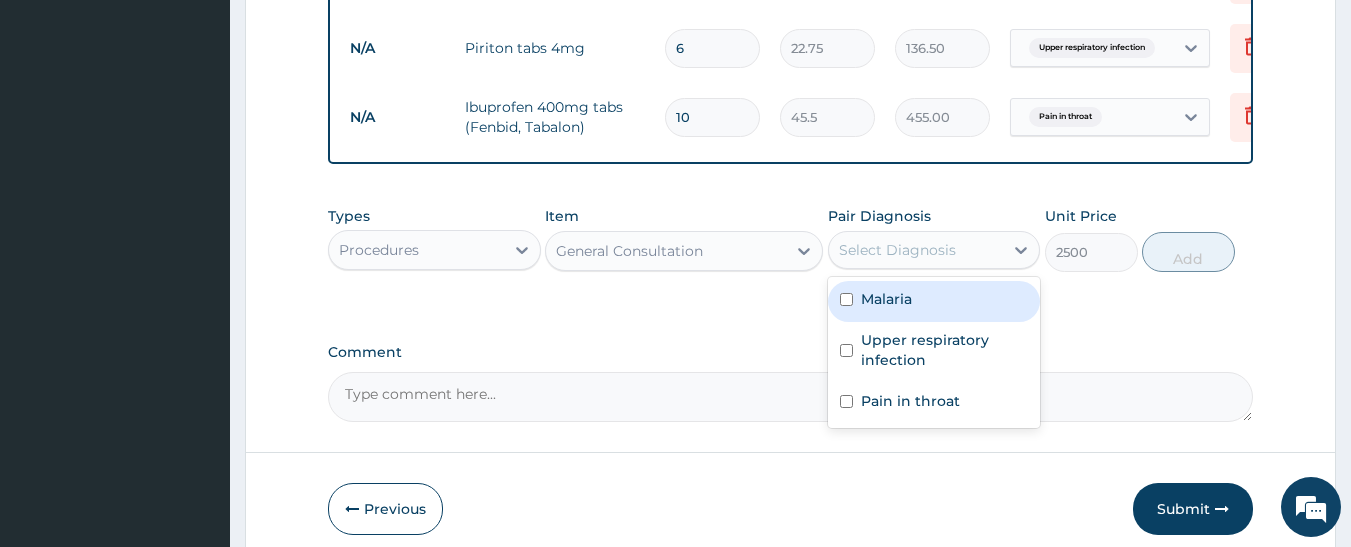 click on "Select Diagnosis" at bounding box center [897, 250] 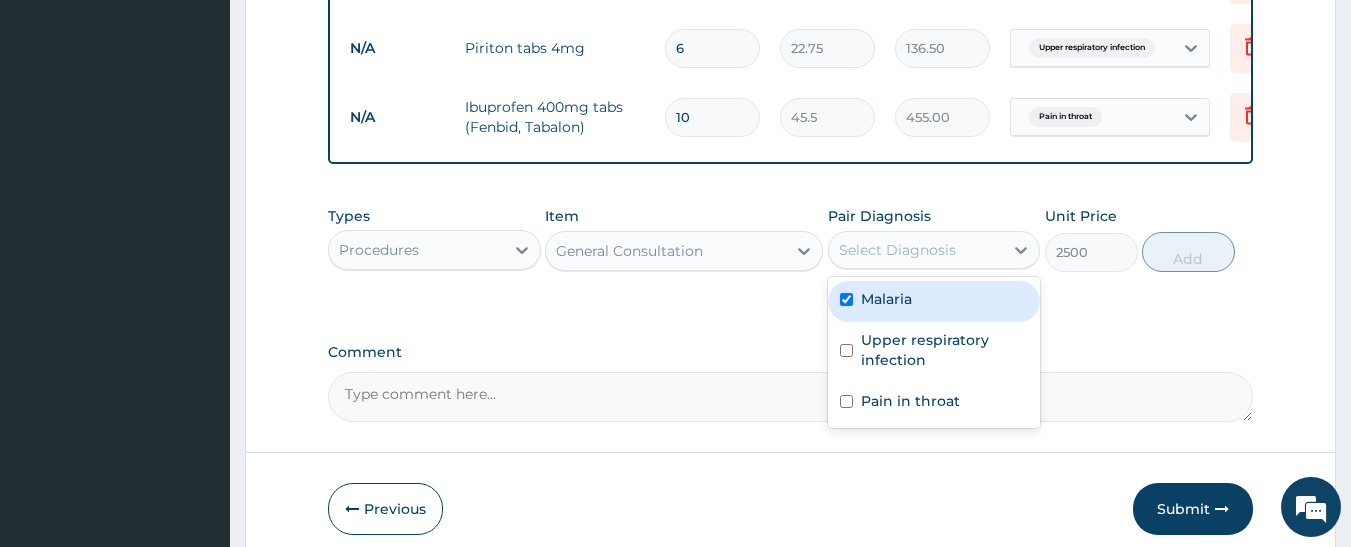 checkbox on "true" 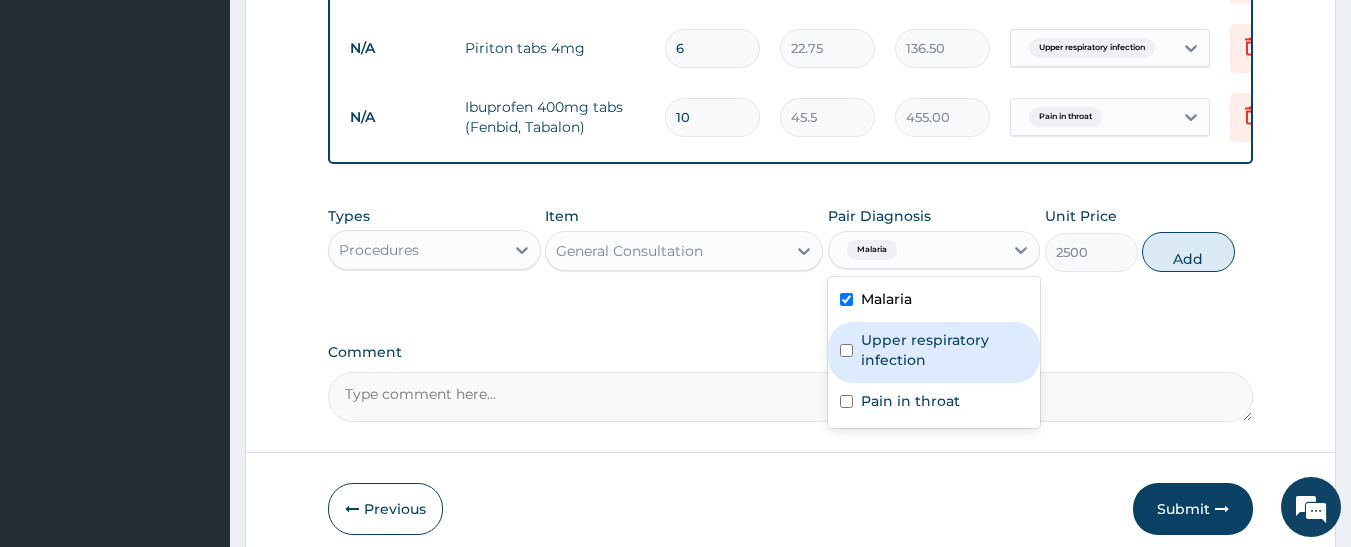 drag, startPoint x: 897, startPoint y: 353, endPoint x: 901, endPoint y: 377, distance: 24.33105 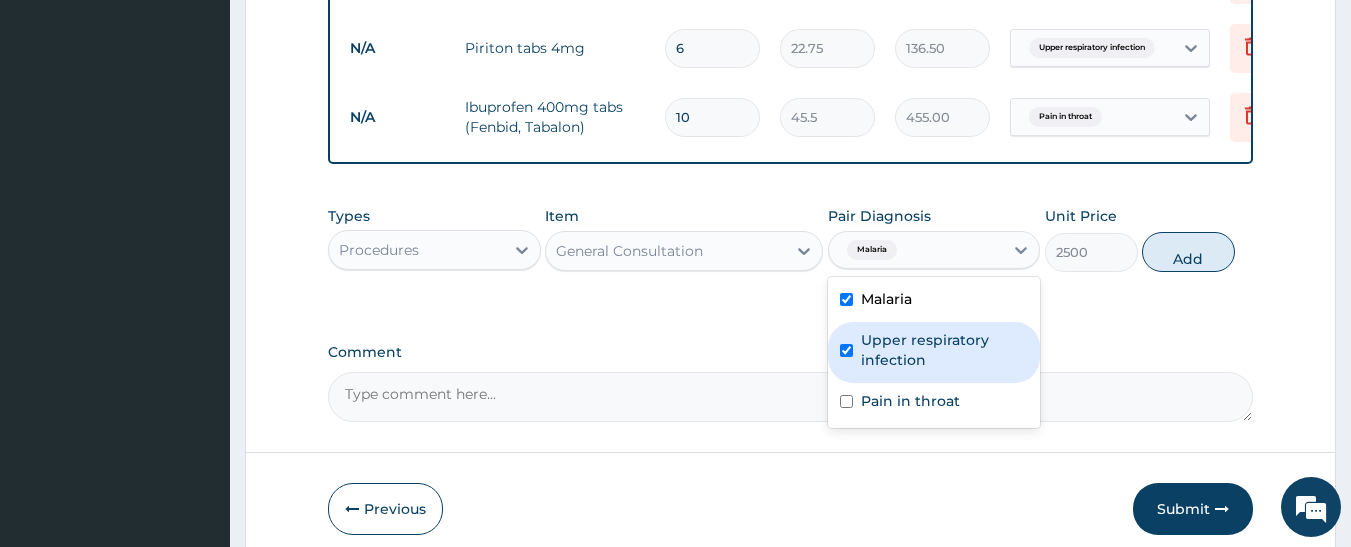checkbox on "true" 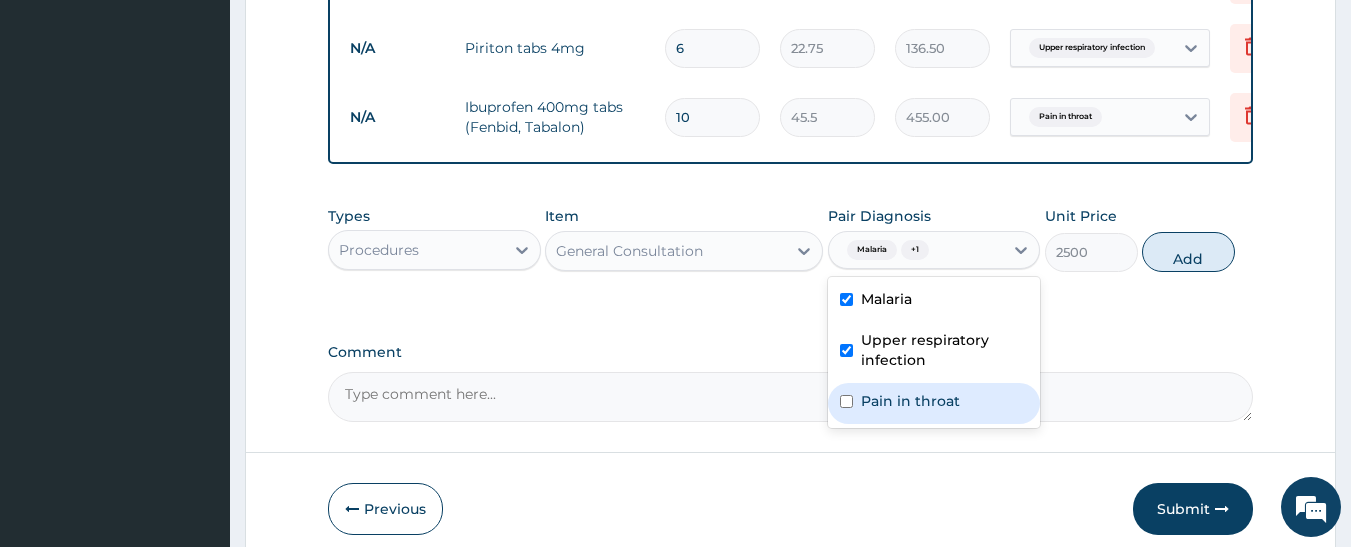 drag, startPoint x: 898, startPoint y: 407, endPoint x: 1001, endPoint y: 376, distance: 107.563934 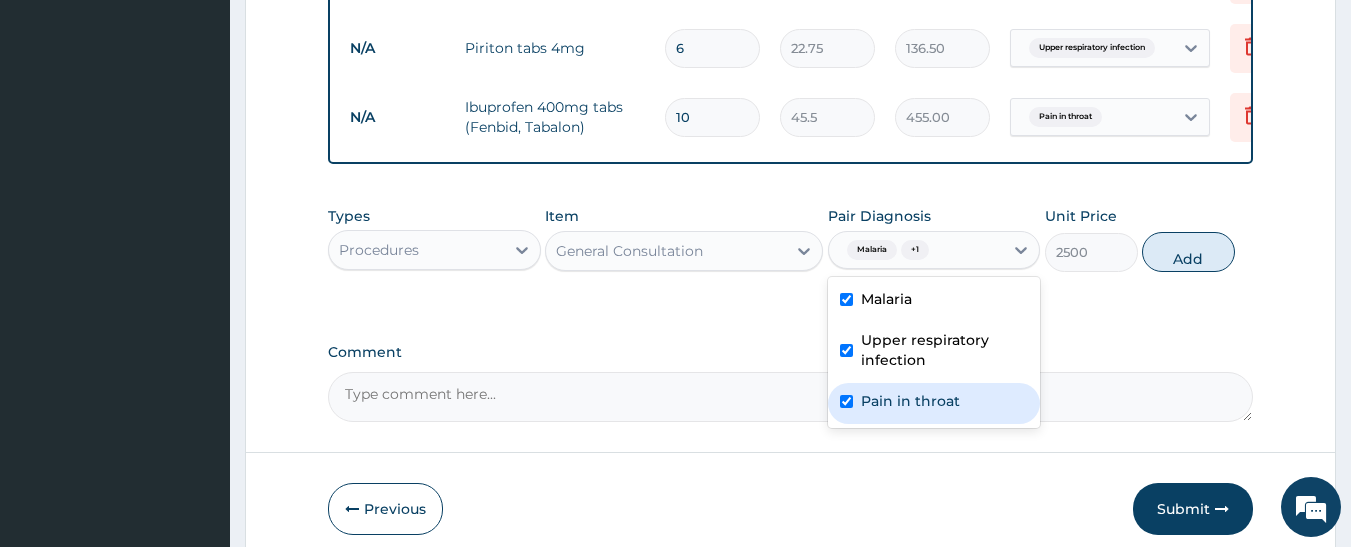 checkbox on "true" 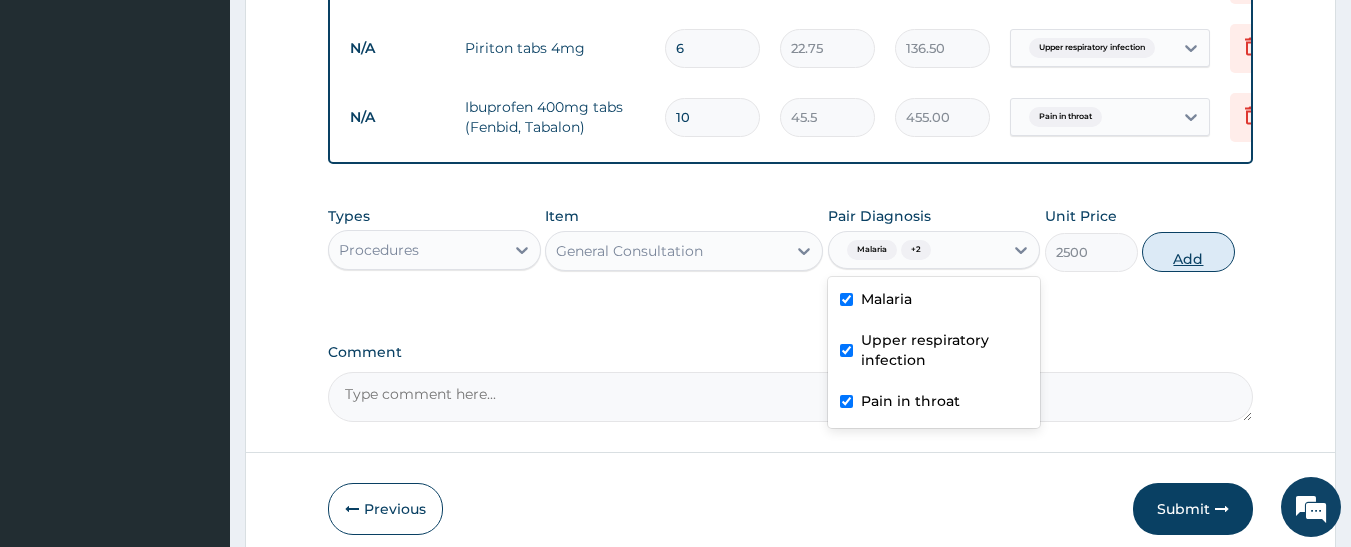 click on "Add" at bounding box center (1188, 252) 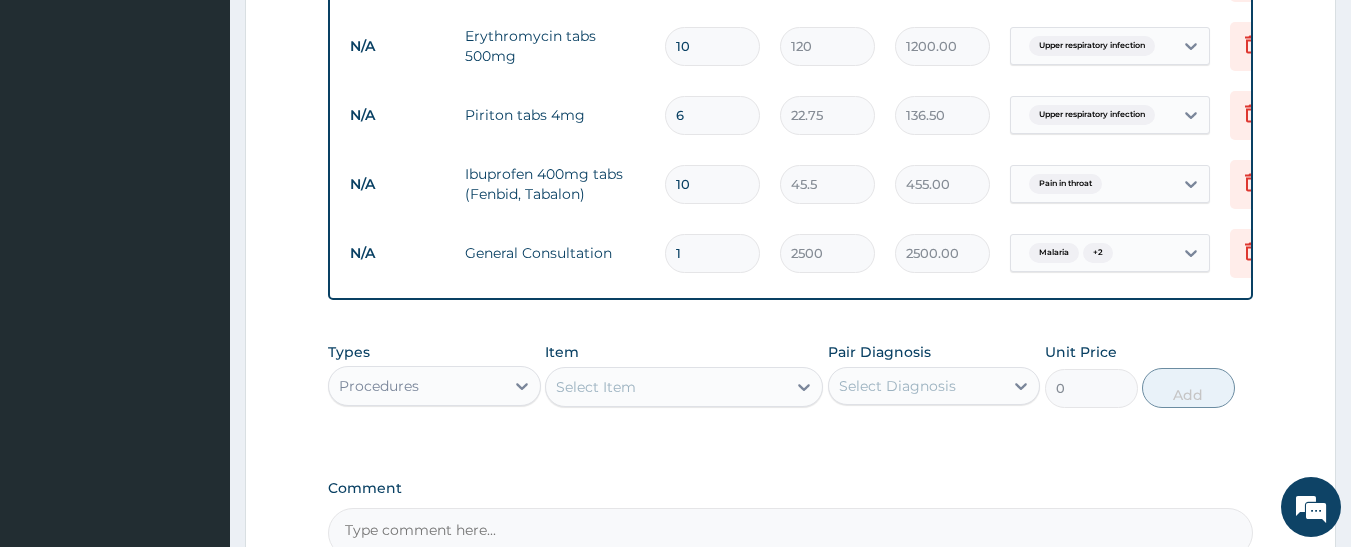scroll, scrollTop: 1091, scrollLeft: 0, axis: vertical 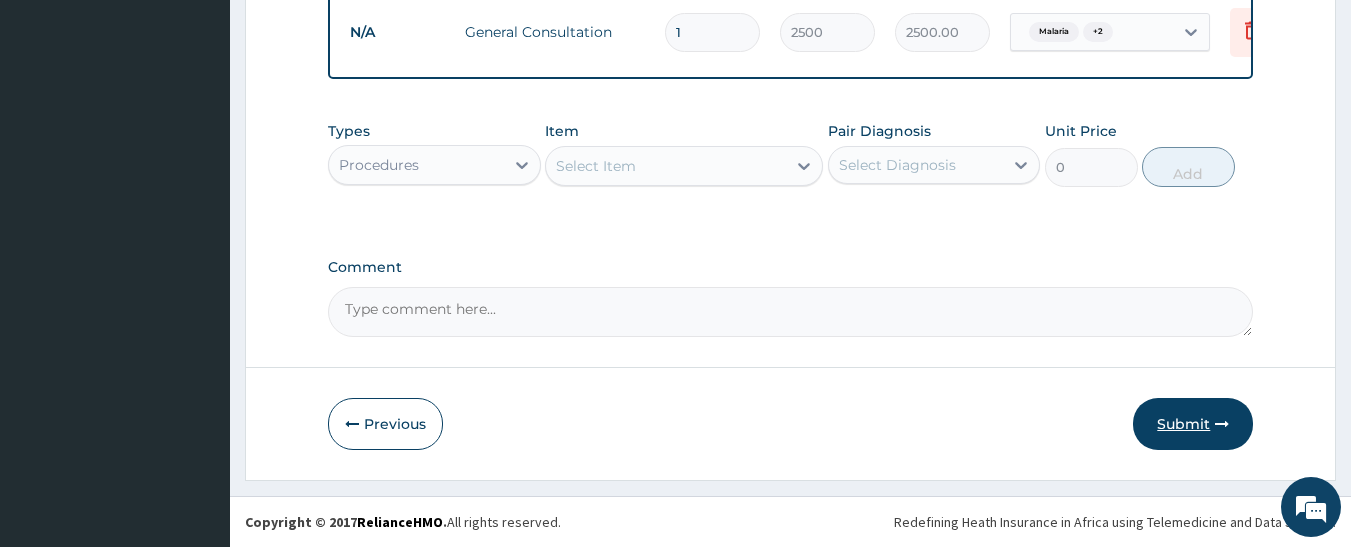 click on "Submit" at bounding box center (1193, 424) 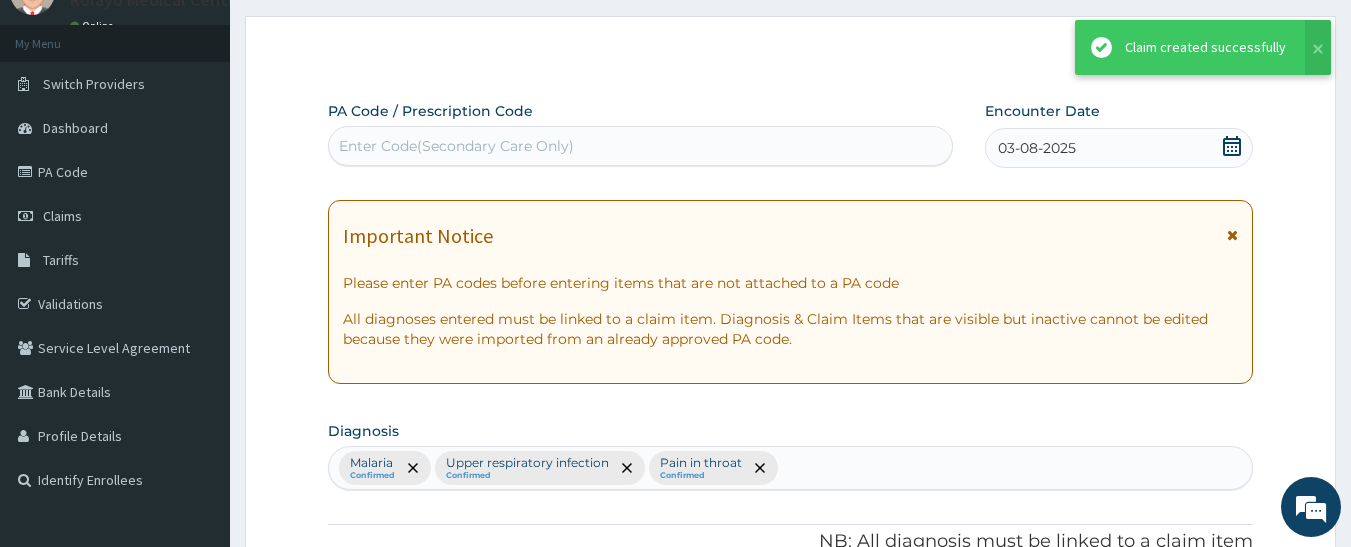 scroll, scrollTop: 1091, scrollLeft: 0, axis: vertical 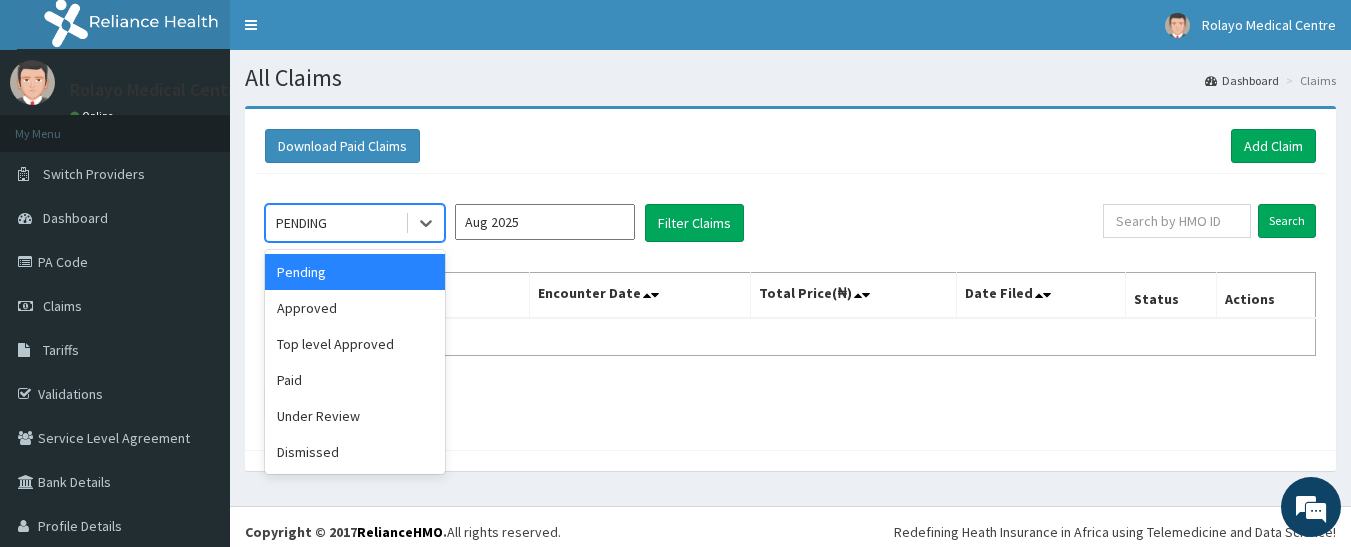 drag, startPoint x: 420, startPoint y: 225, endPoint x: 415, endPoint y: 247, distance: 22.561028 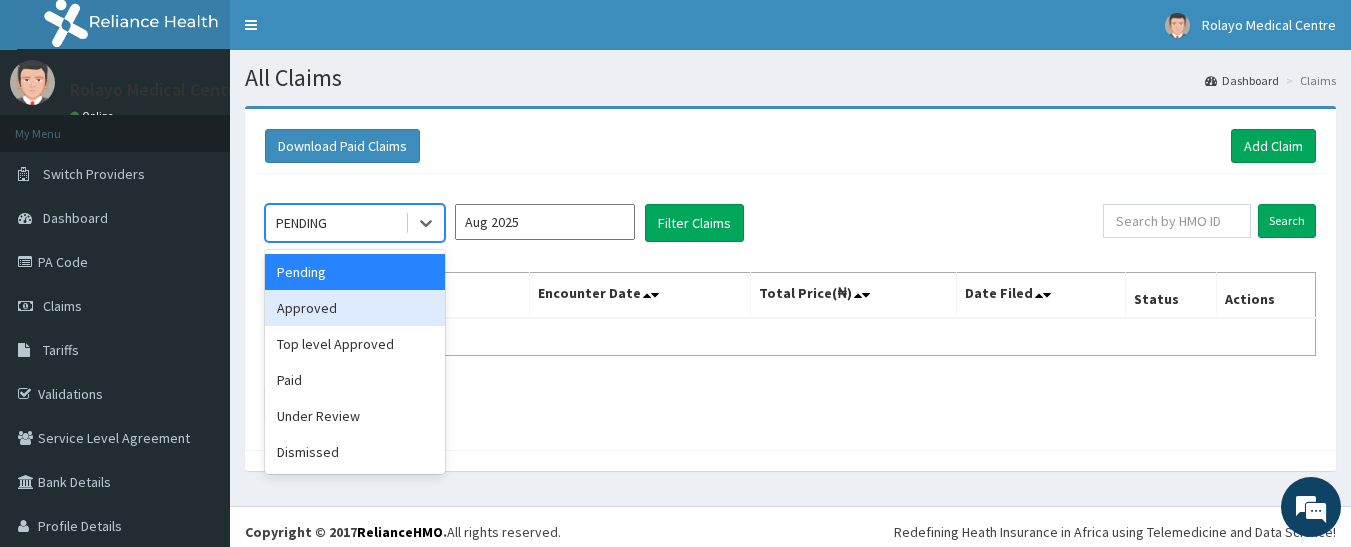 drag, startPoint x: 363, startPoint y: 306, endPoint x: 409, endPoint y: 305, distance: 46.010868 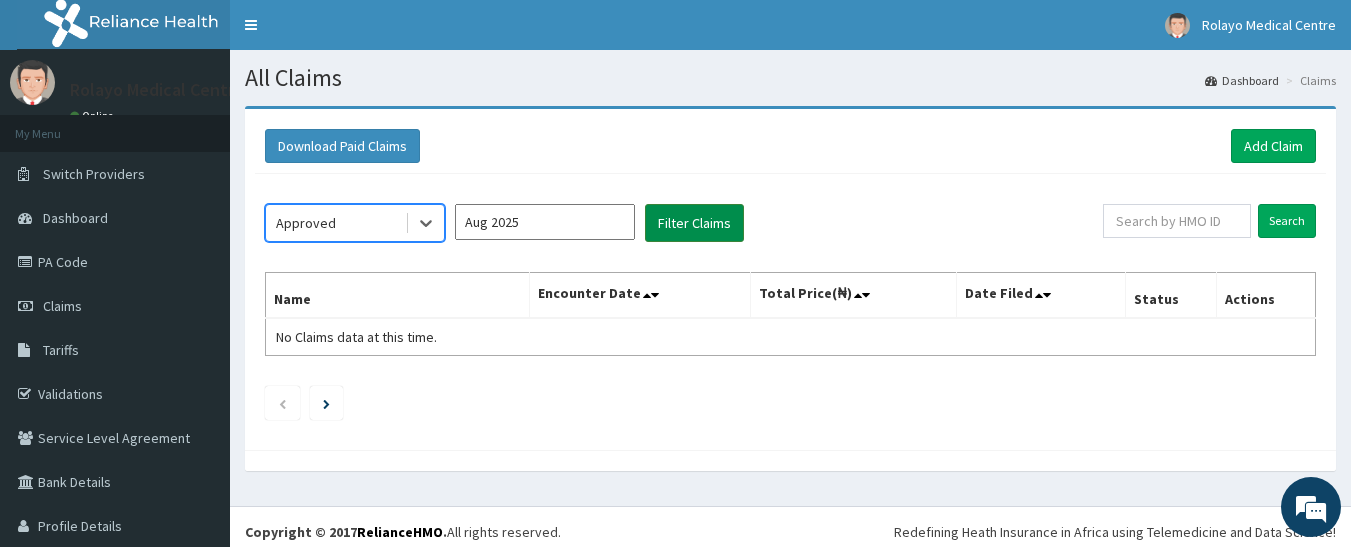 click on "Filter Claims" at bounding box center [694, 223] 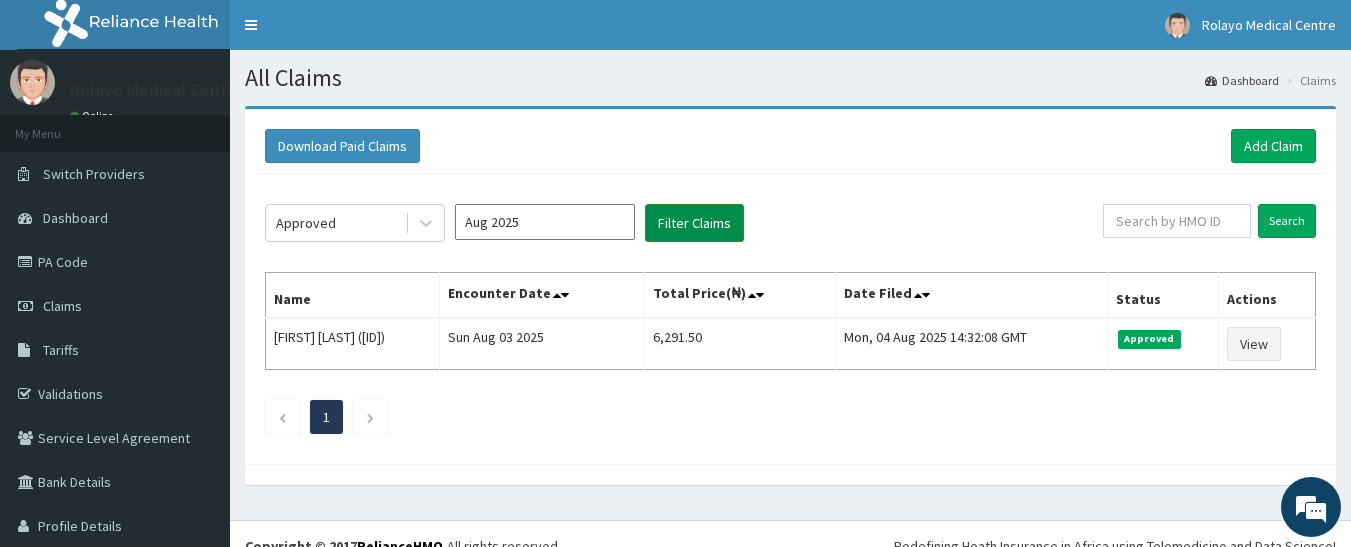 click on "Filter Claims" at bounding box center [694, 223] 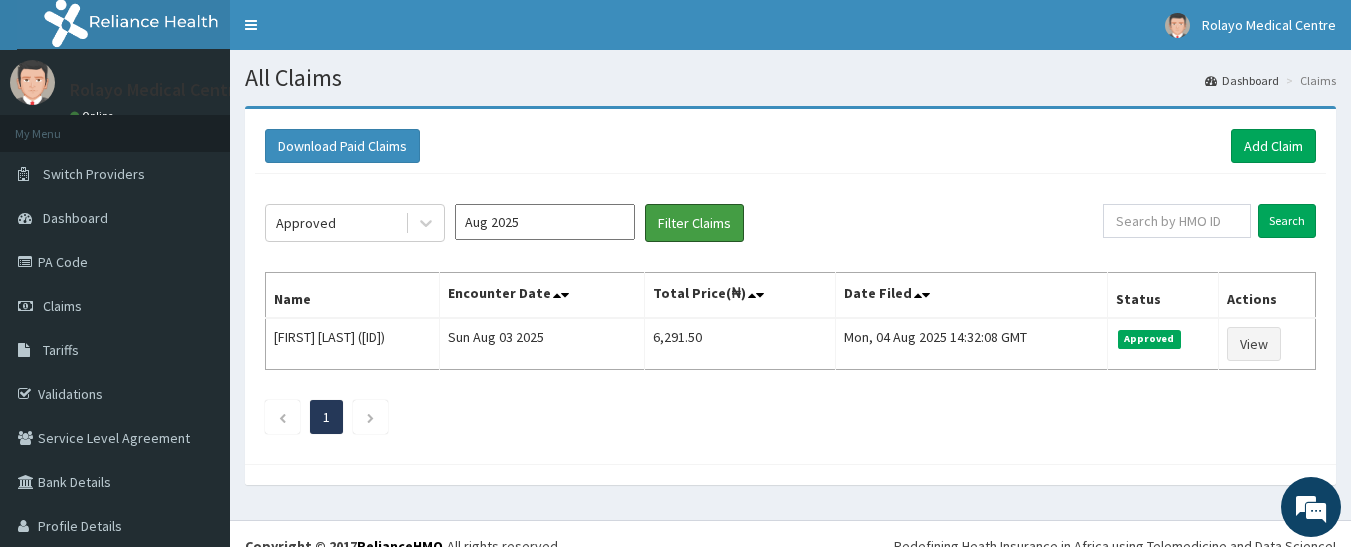 scroll, scrollTop: 0, scrollLeft: 0, axis: both 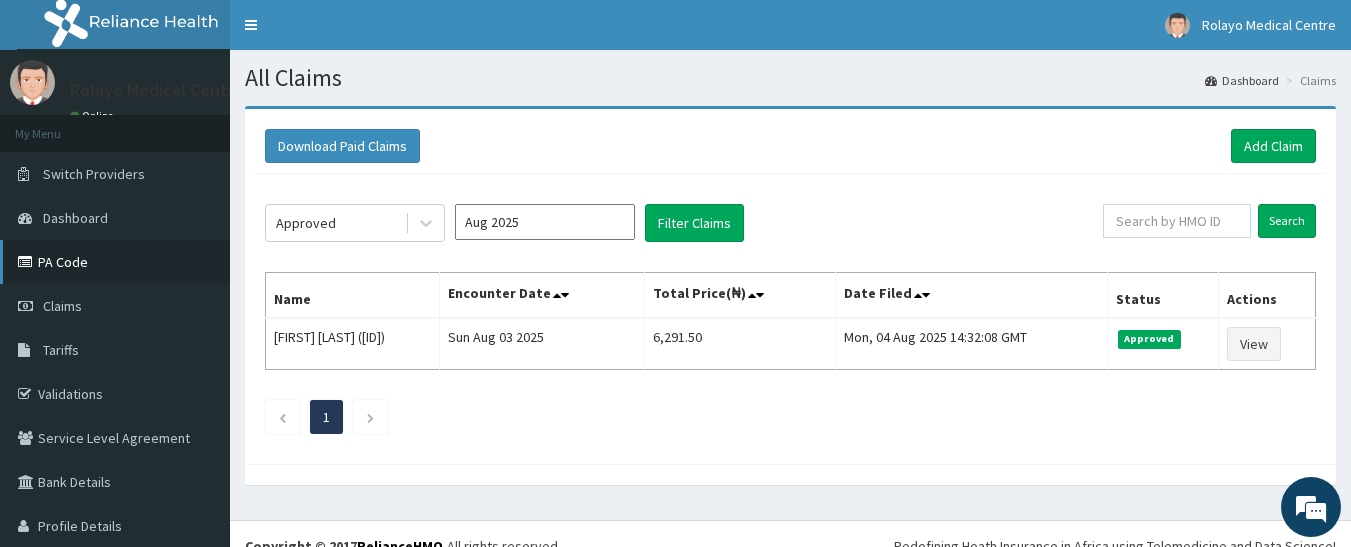 click on "PA Code" at bounding box center (115, 262) 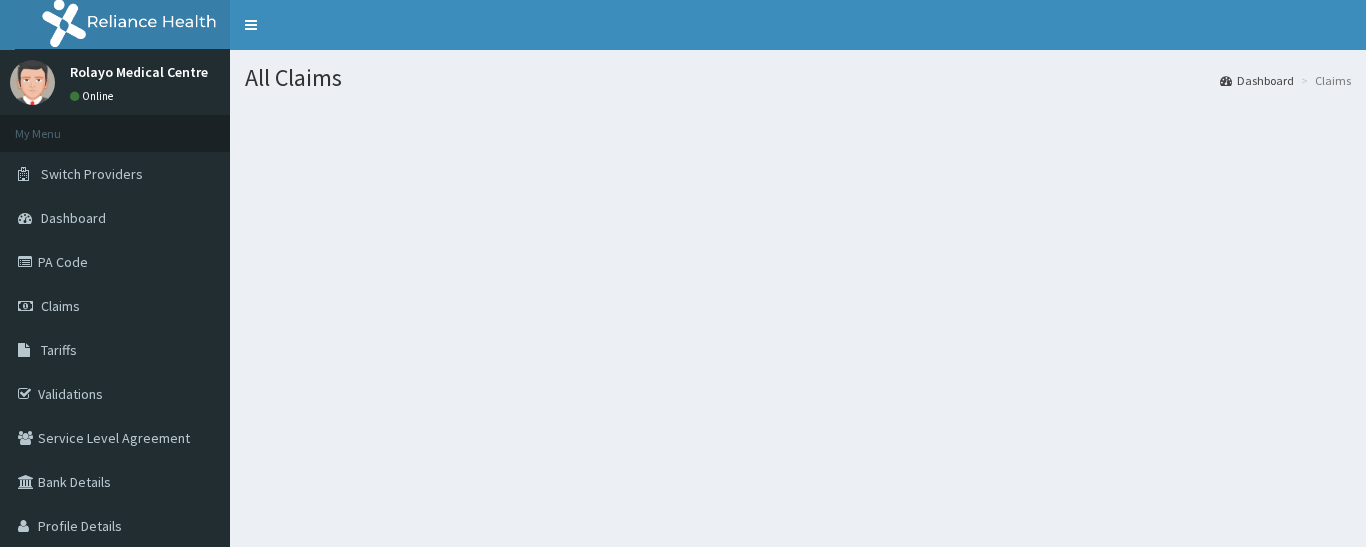 scroll, scrollTop: 0, scrollLeft: 0, axis: both 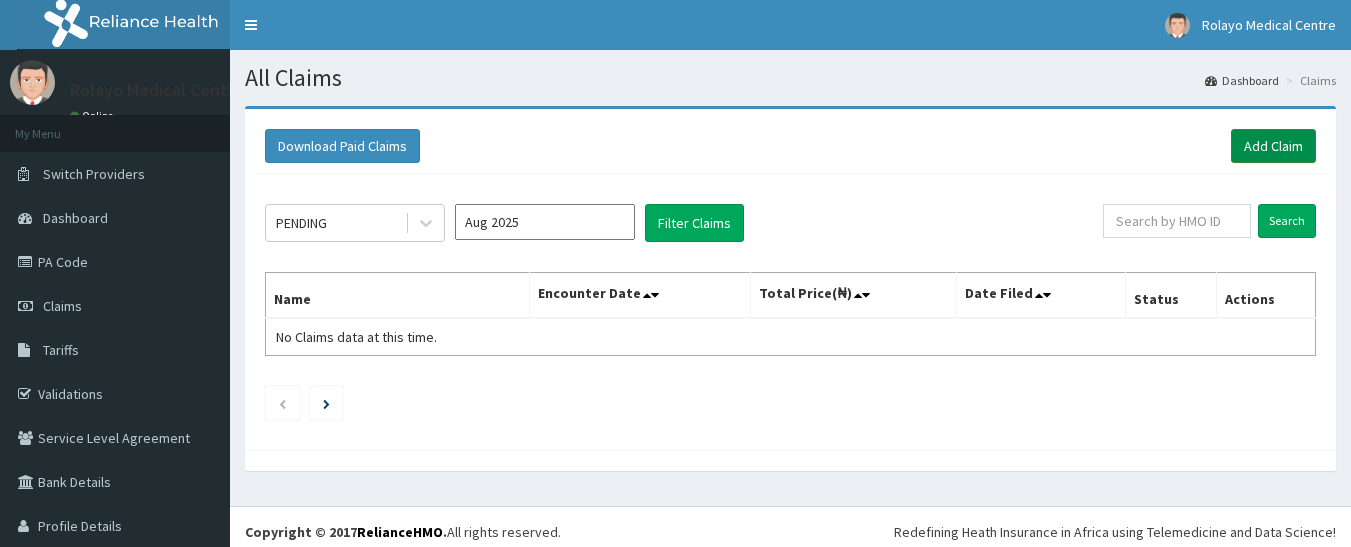 click on "Add Claim" at bounding box center (1273, 146) 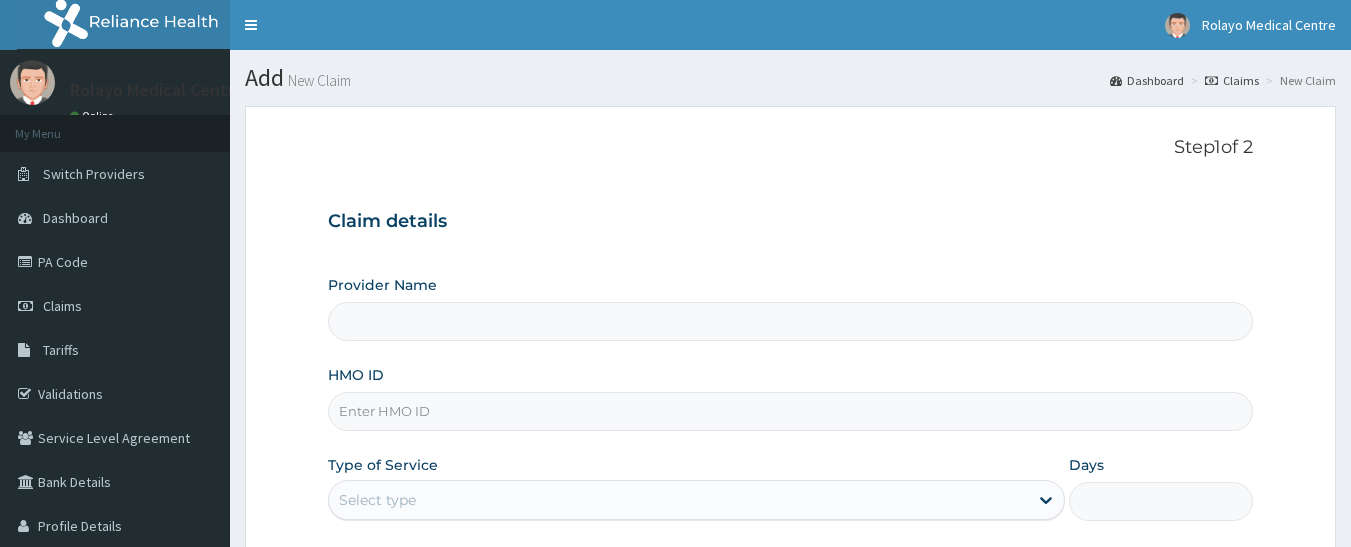 scroll, scrollTop: 0, scrollLeft: 0, axis: both 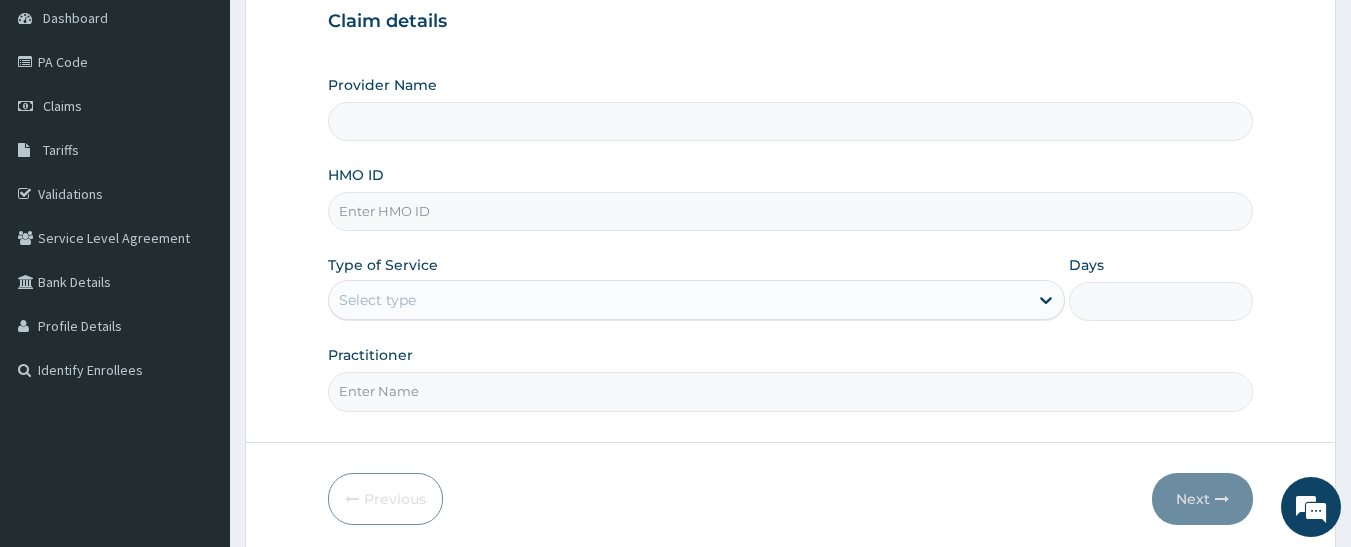 type on "Rolayo Medical Centre -Annex" 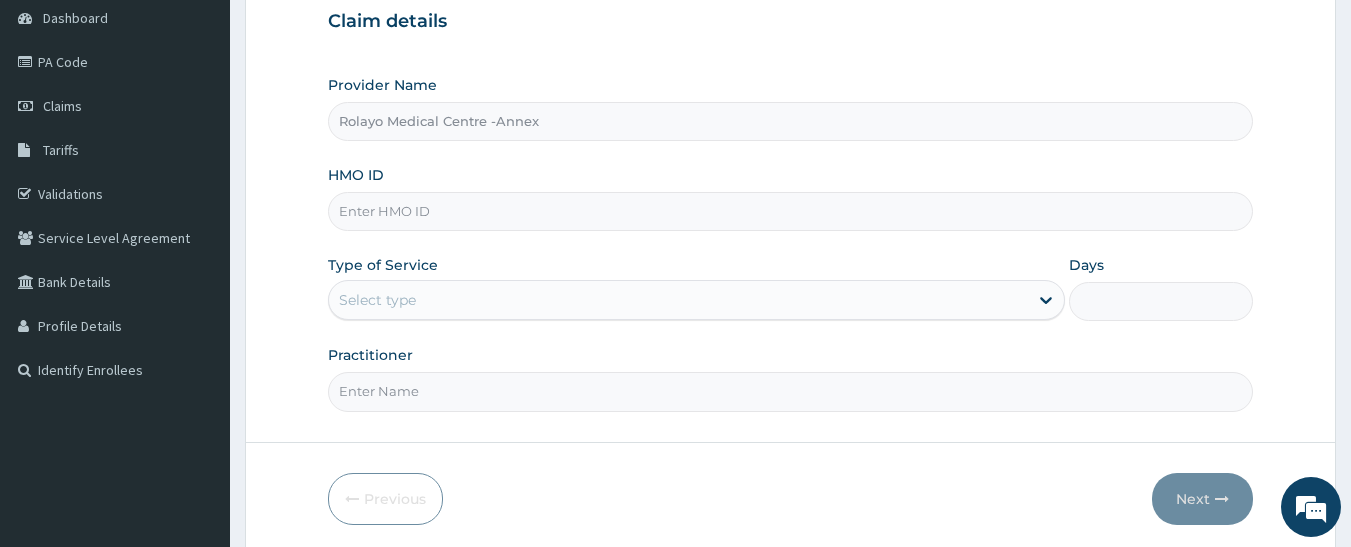 click on "HMO ID" at bounding box center (791, 211) 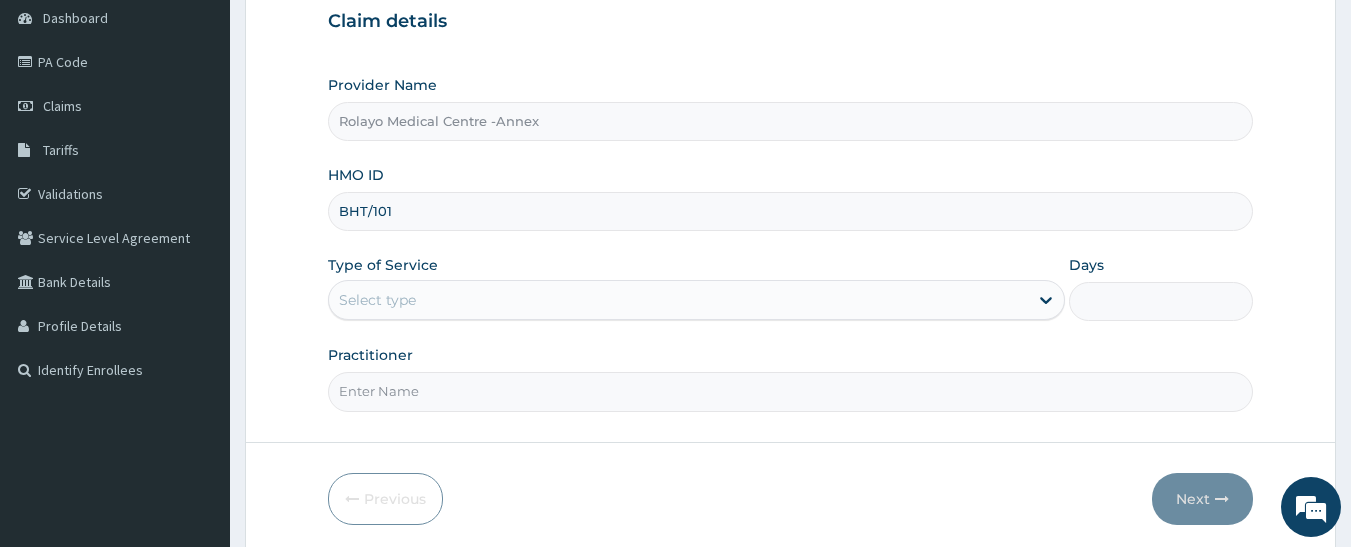 scroll, scrollTop: 0, scrollLeft: 0, axis: both 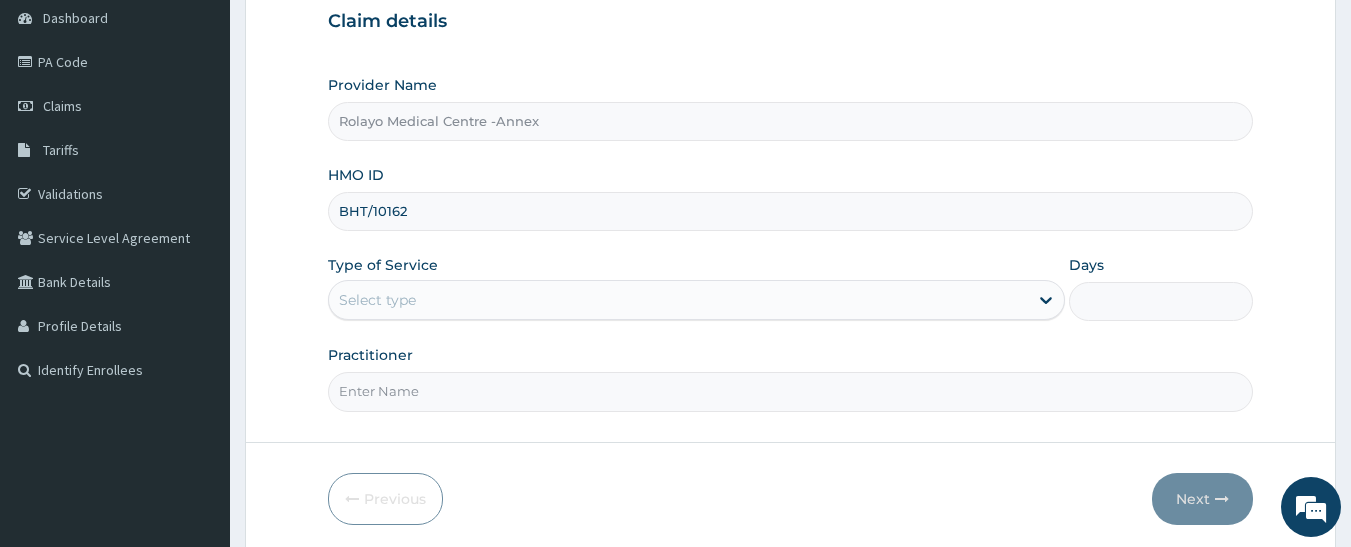 type on "BHT/10162/A" 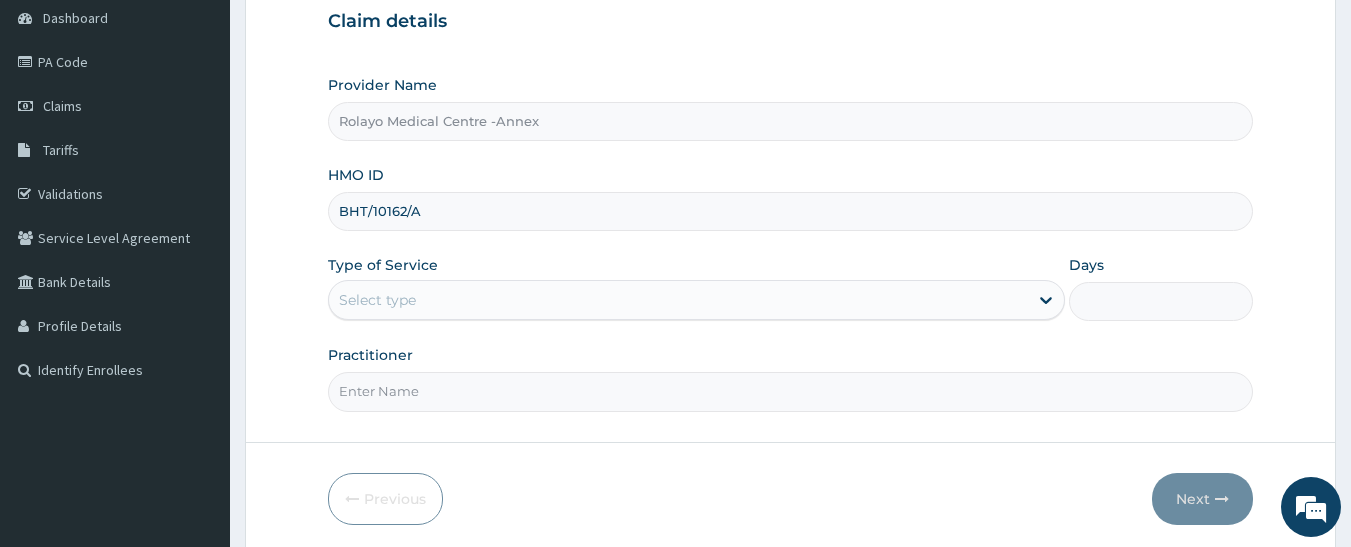 drag, startPoint x: 493, startPoint y: 302, endPoint x: 497, endPoint y: 314, distance: 12.649111 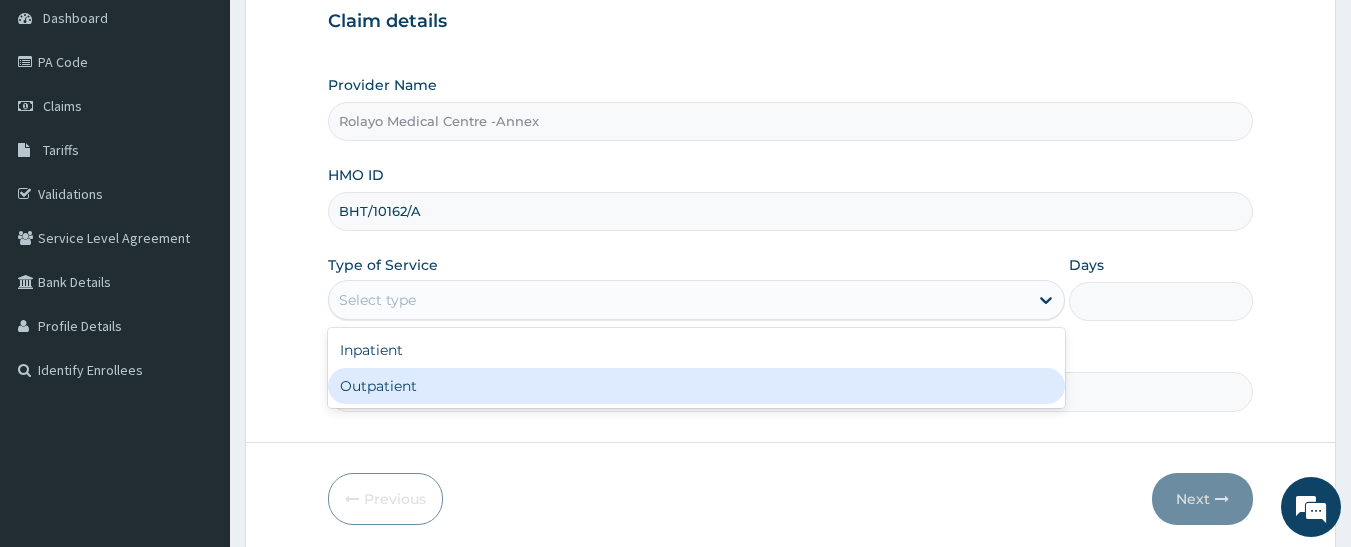 click on "Outpatient" at bounding box center (696, 386) 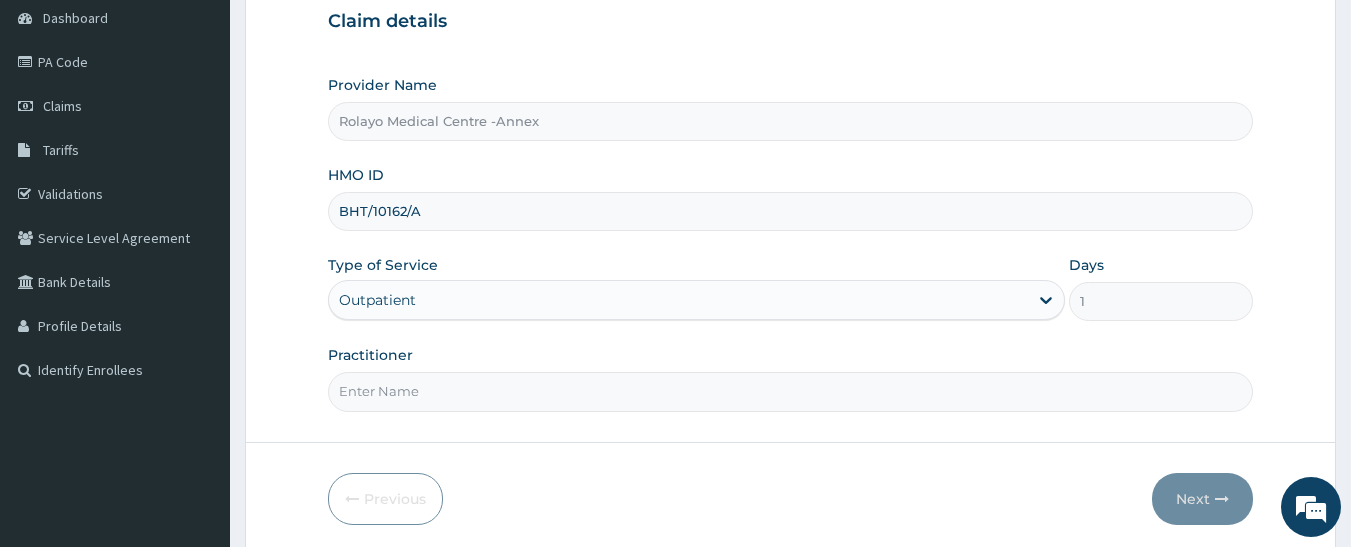 click on "Practitioner" at bounding box center [791, 391] 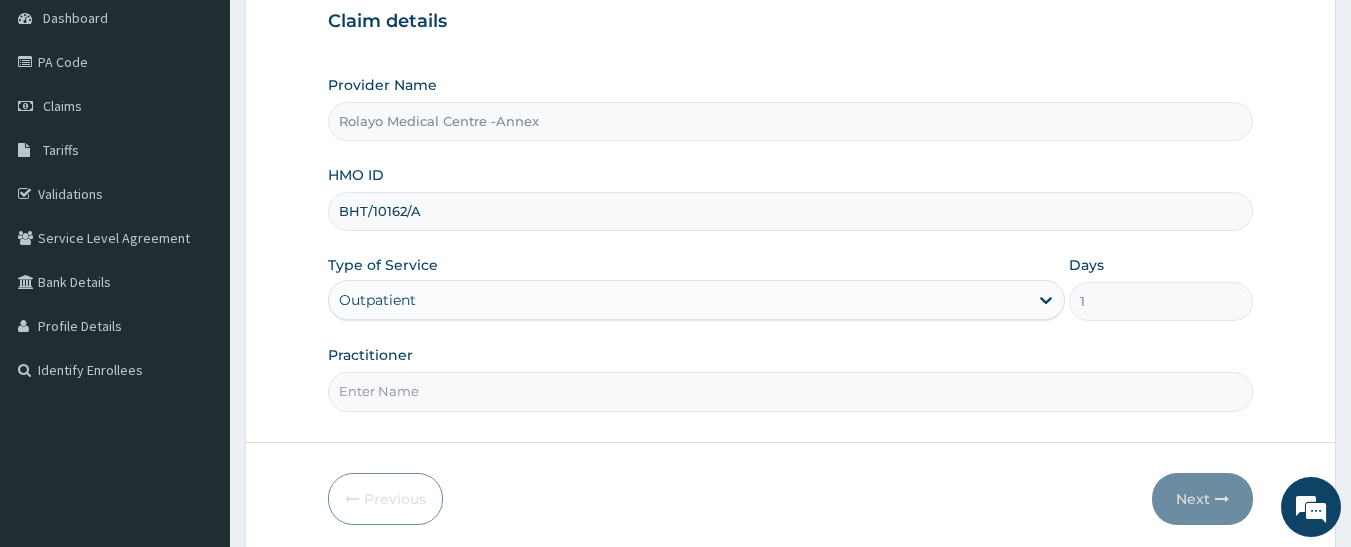 type on "DR ADENOWO" 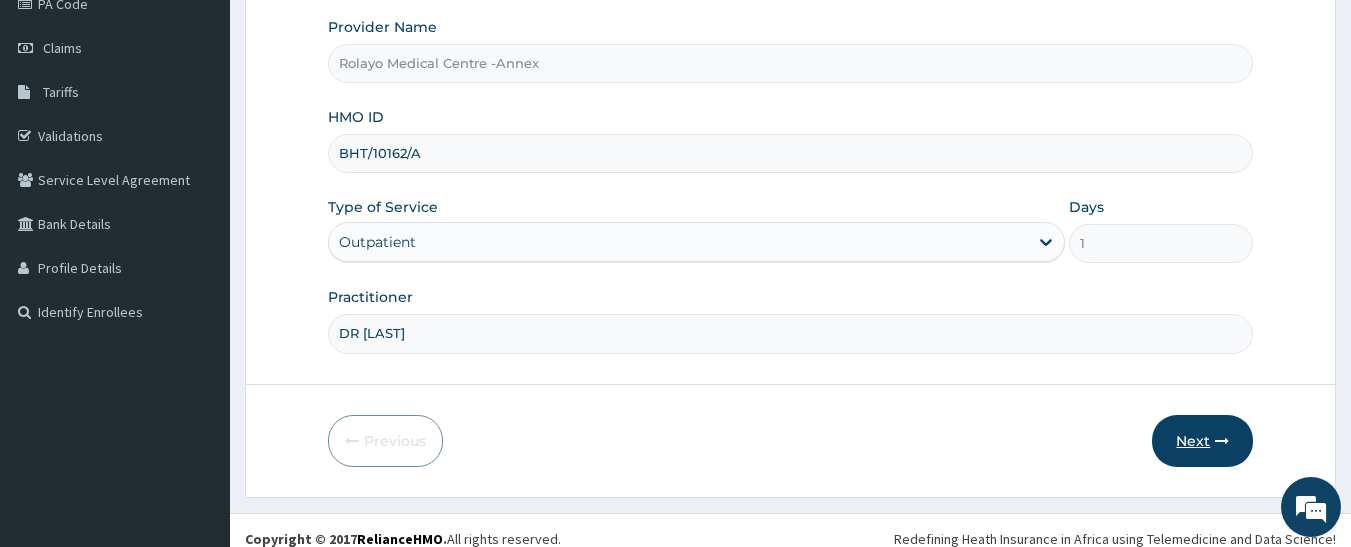 scroll, scrollTop: 275, scrollLeft: 0, axis: vertical 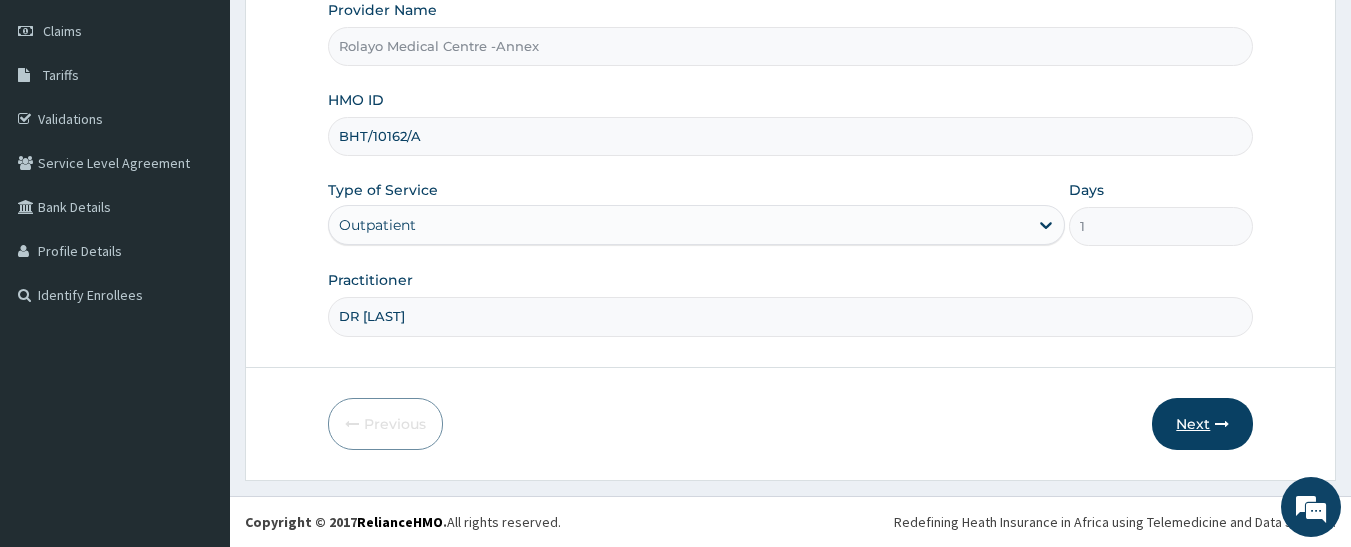 click on "Next" at bounding box center (1202, 424) 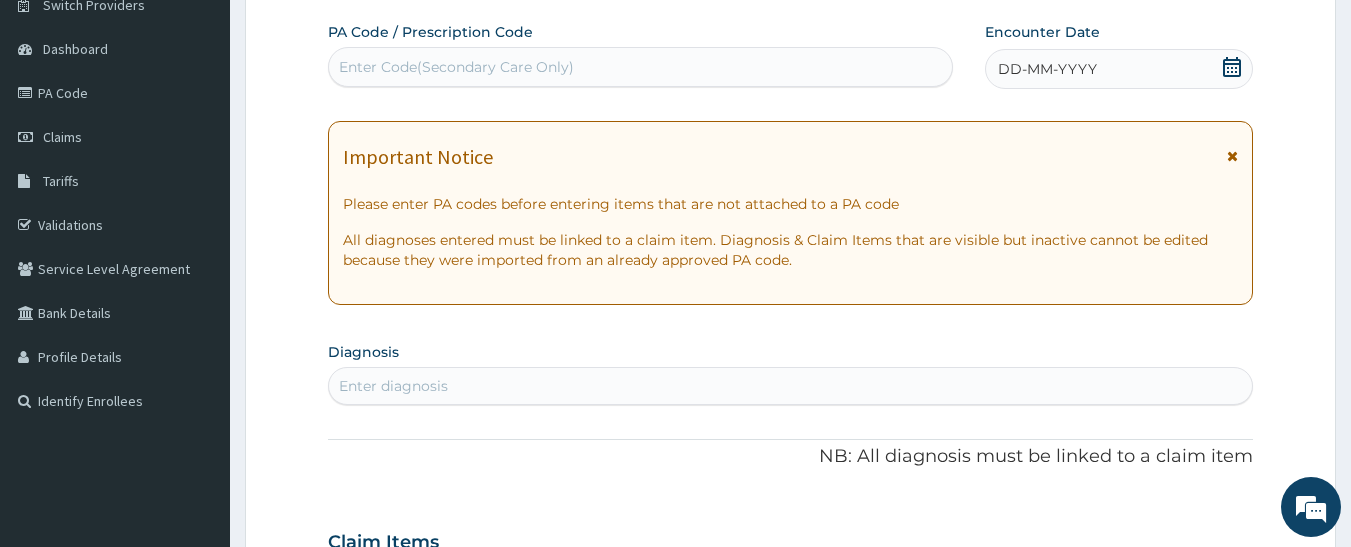 scroll, scrollTop: 75, scrollLeft: 0, axis: vertical 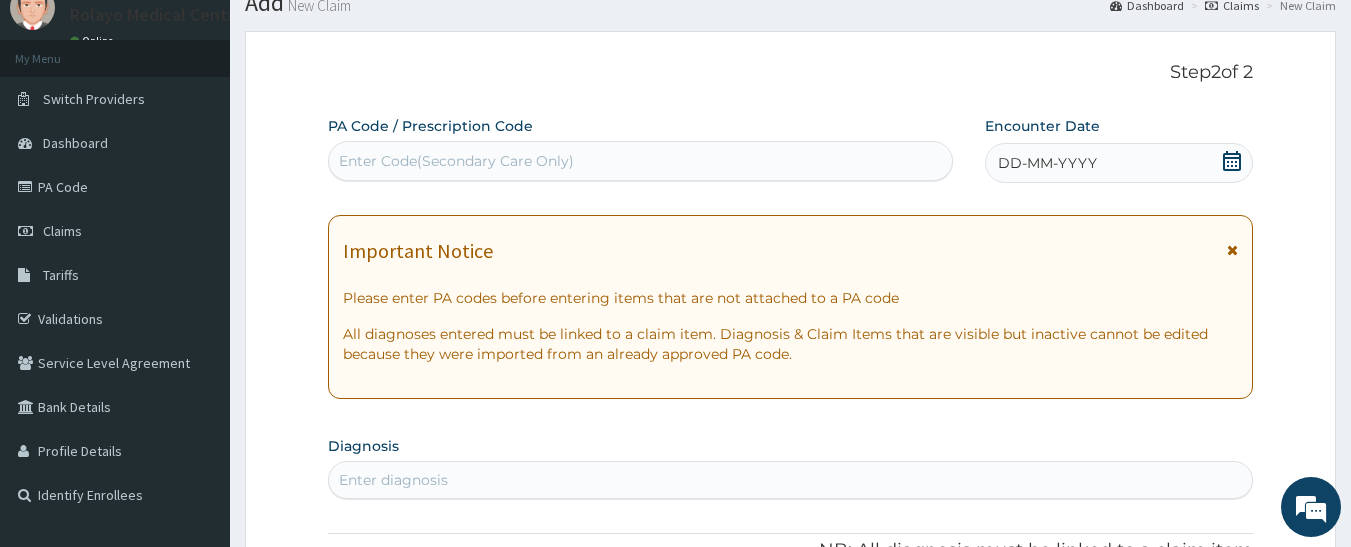 click 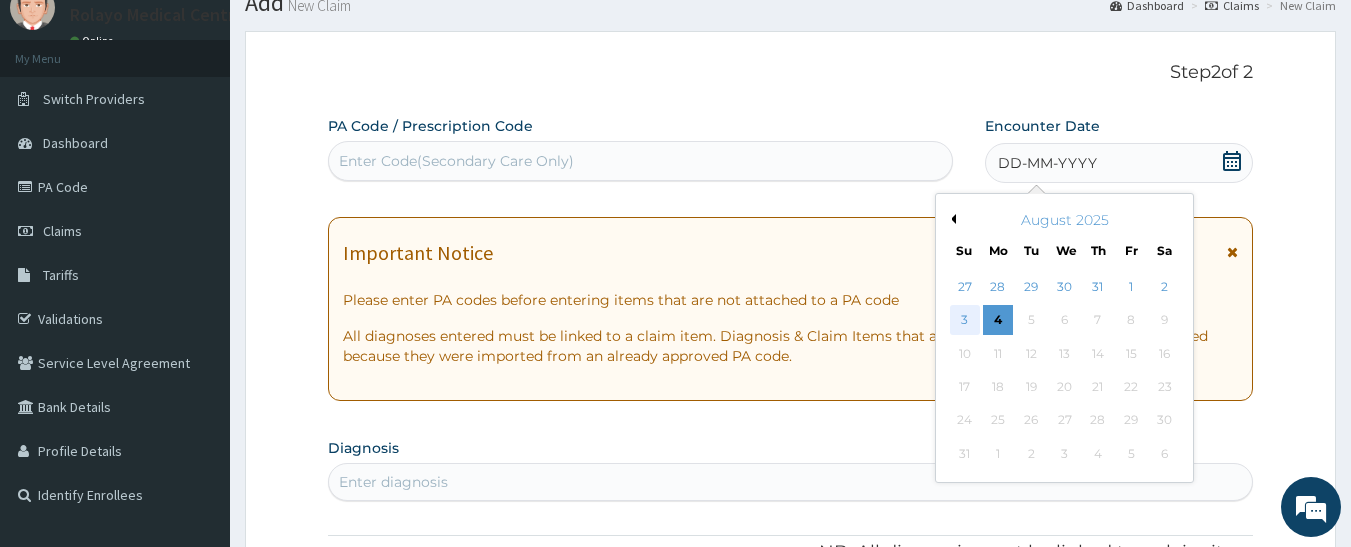 click on "3" at bounding box center [965, 321] 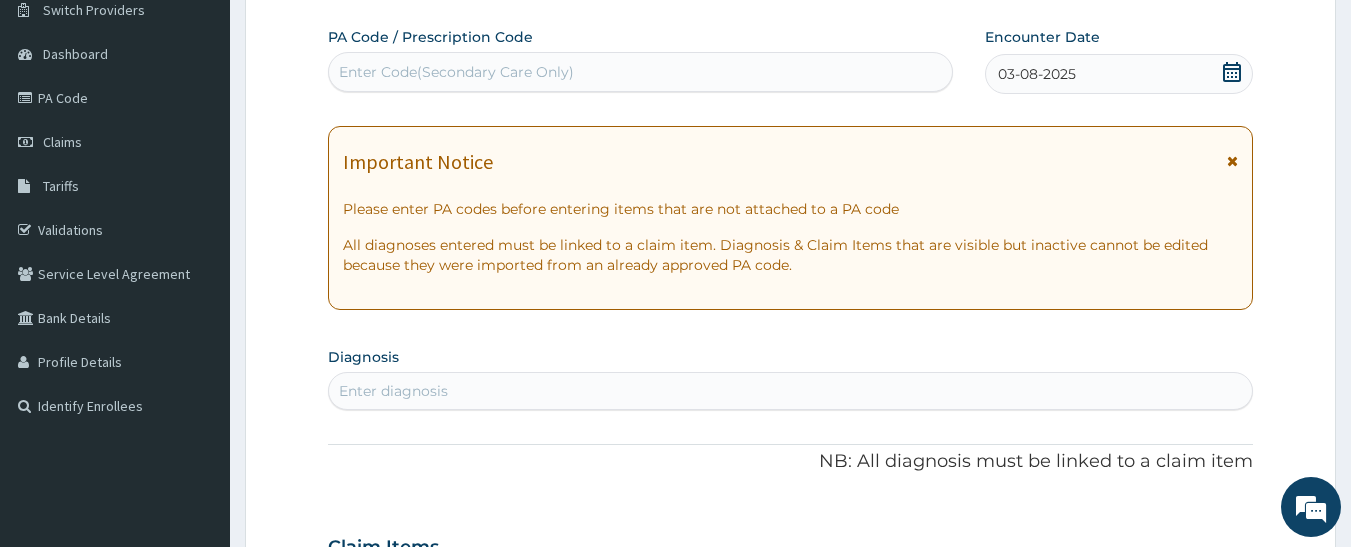 scroll, scrollTop: 275, scrollLeft: 0, axis: vertical 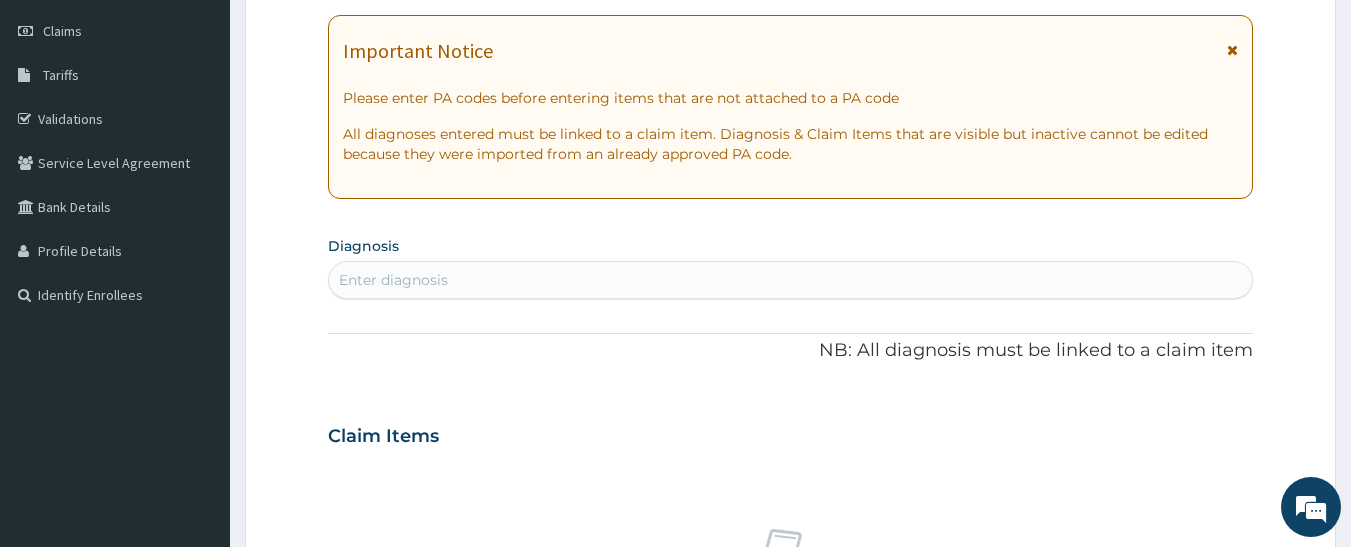 click on "Enter diagnosis" at bounding box center [791, 280] 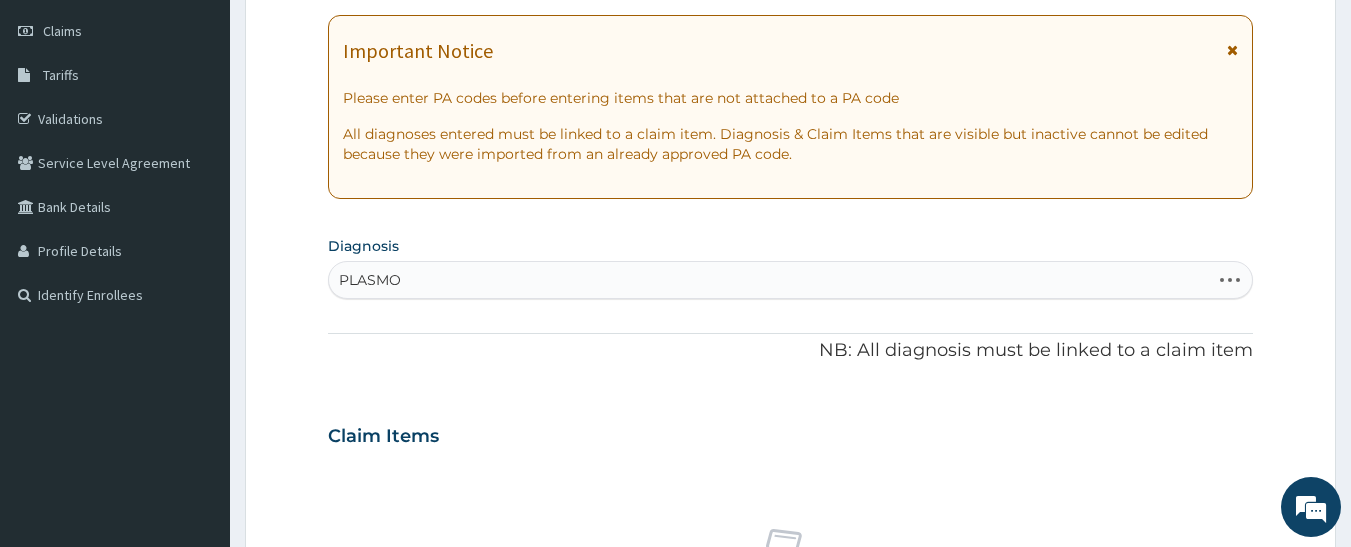 type on "PLASMOD" 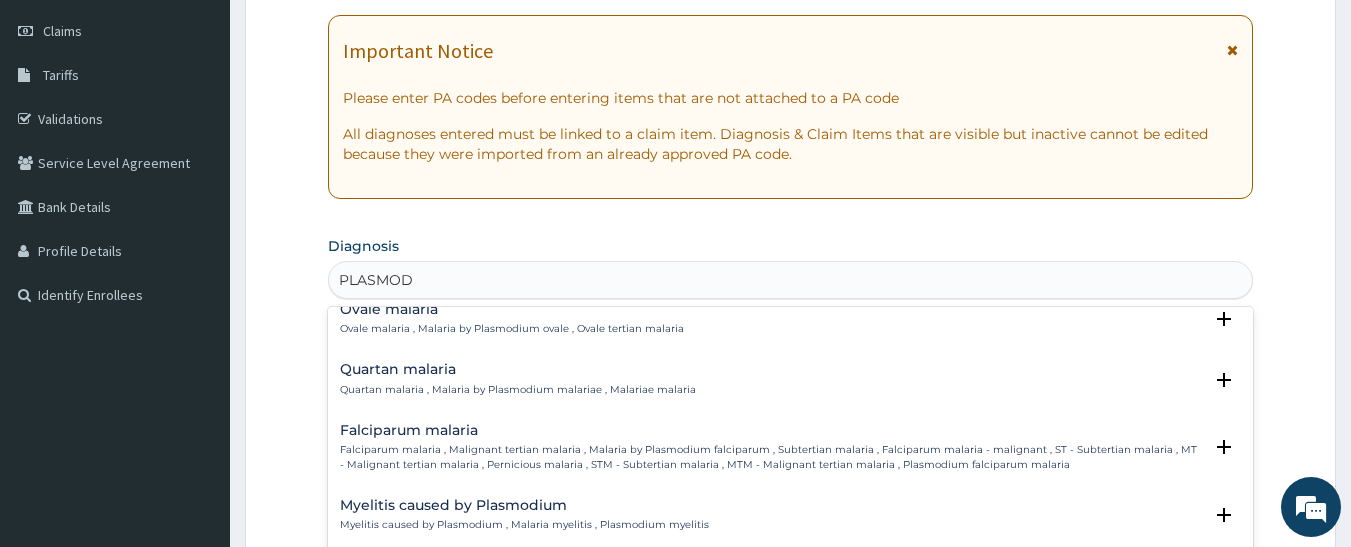 scroll, scrollTop: 200, scrollLeft: 0, axis: vertical 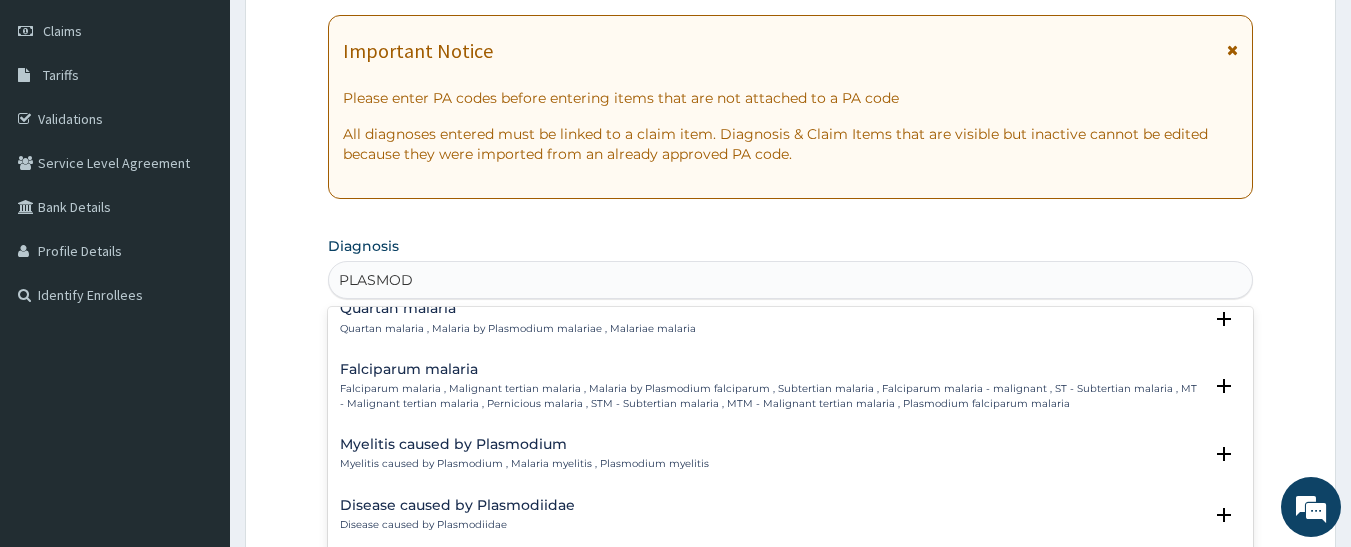 click on "Falciparum malaria , Malignant tertian malaria , Malaria by Plasmodium falciparum , Subtertian malaria , Falciparum malaria - malignant , ST - Subtertian malaria , MT - Malignant tertian malaria , Pernicious malaria , STM - Subtertian malaria , MTM - Malignant tertian malaria , Plasmodium falciparum malaria" at bounding box center (771, 396) 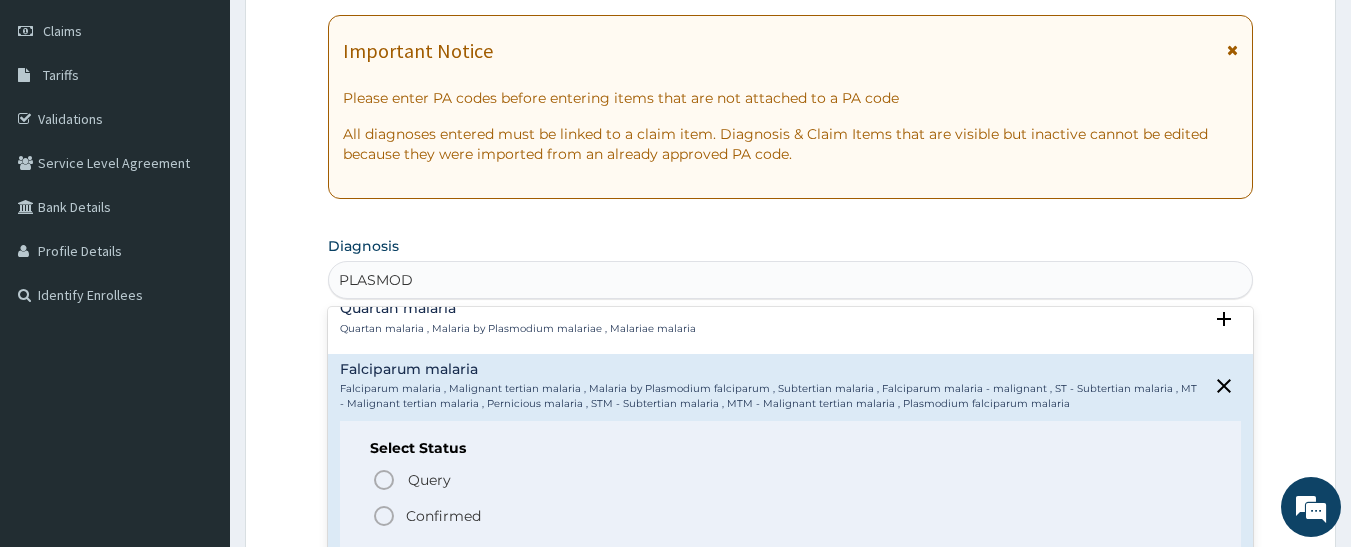 click 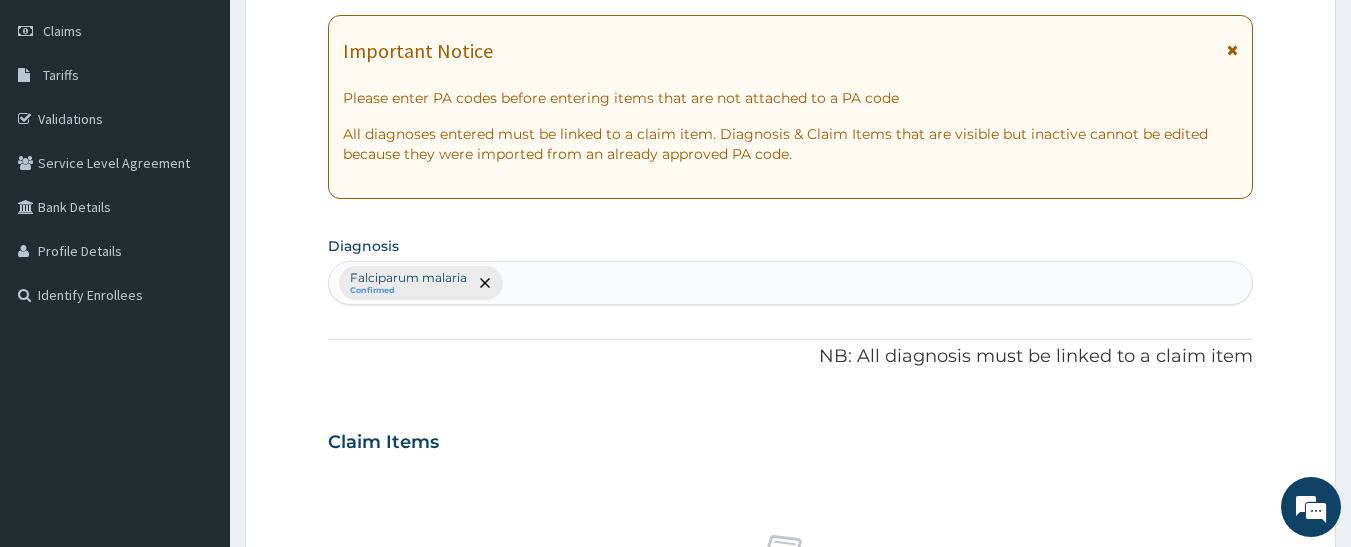 click on "Falciparum malaria Confirmed" at bounding box center [791, 283] 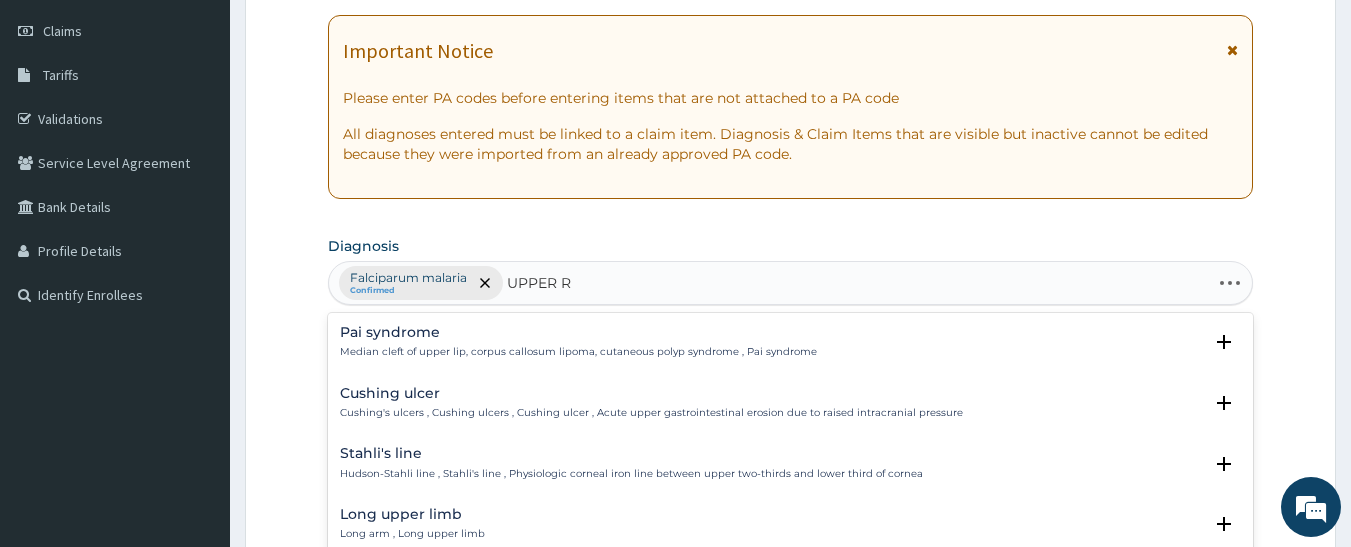 type on "UPPER RE" 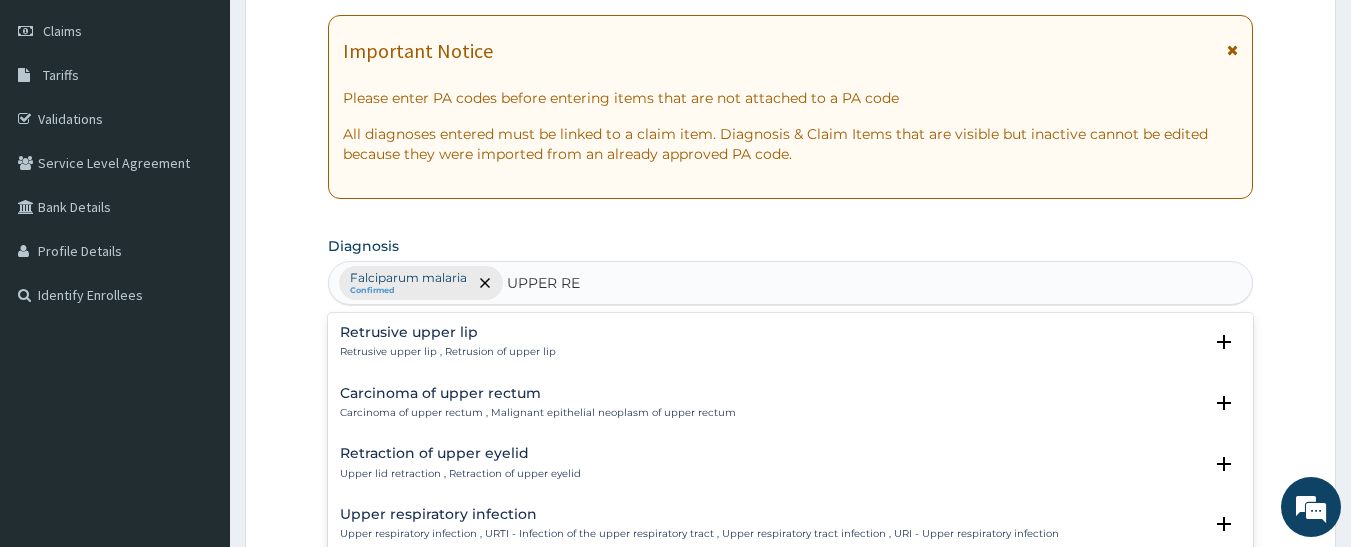 scroll, scrollTop: 200, scrollLeft: 0, axis: vertical 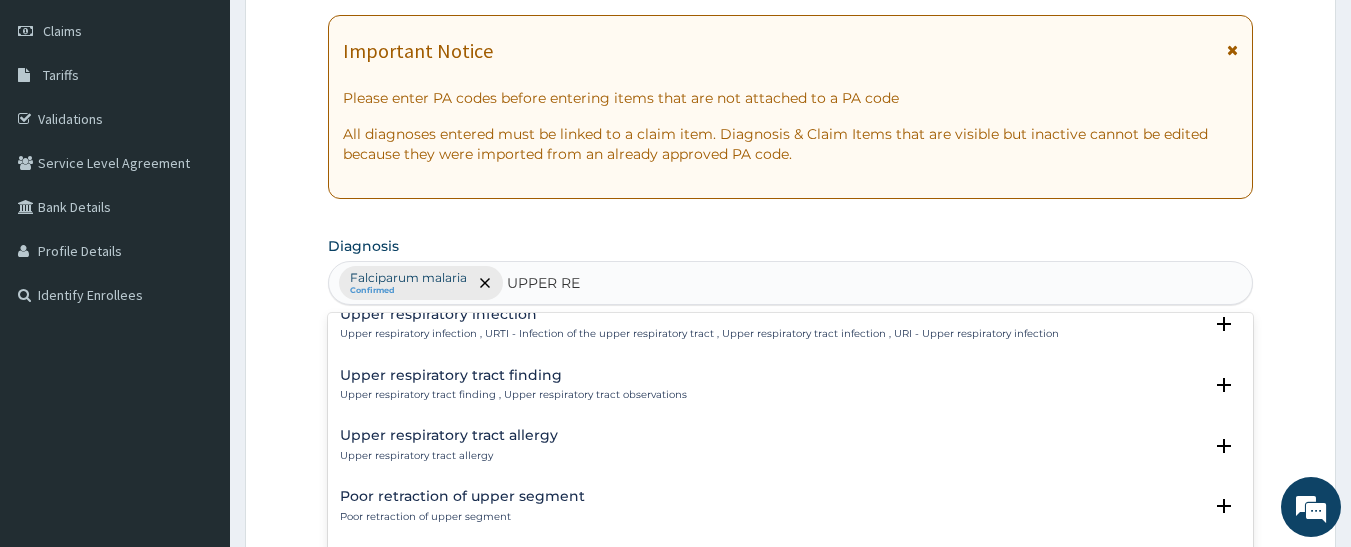 click on "Upper respiratory infection Upper respiratory infection , URTI - Infection of the upper respiratory tract , Upper respiratory tract infection , URI - Upper respiratory infection" at bounding box center (699, 324) 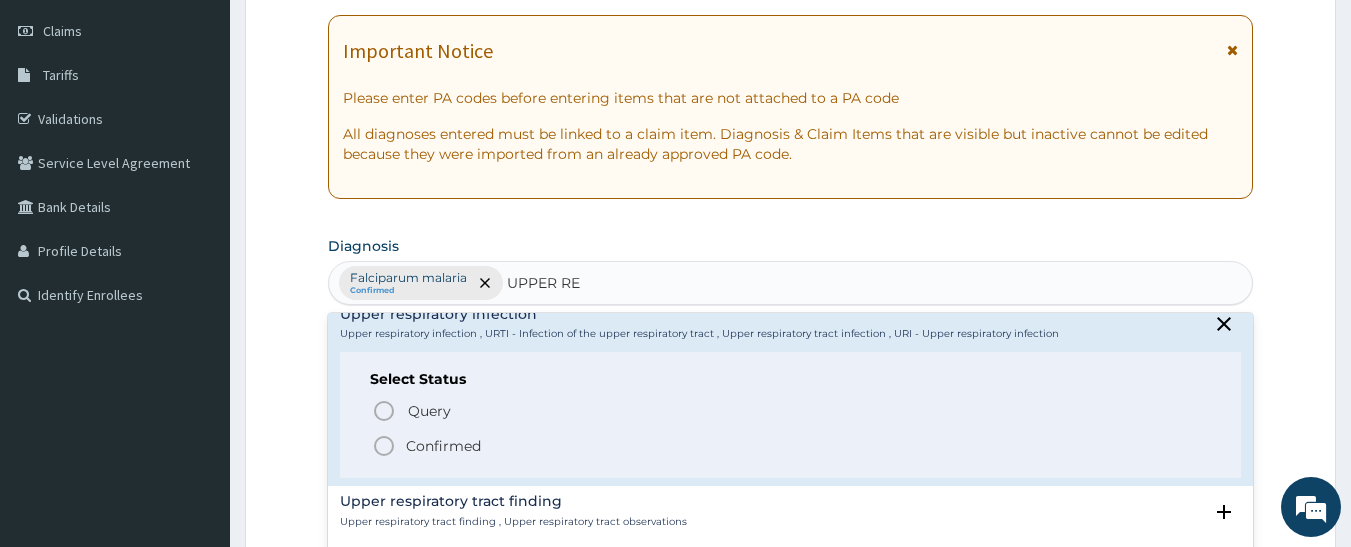 click 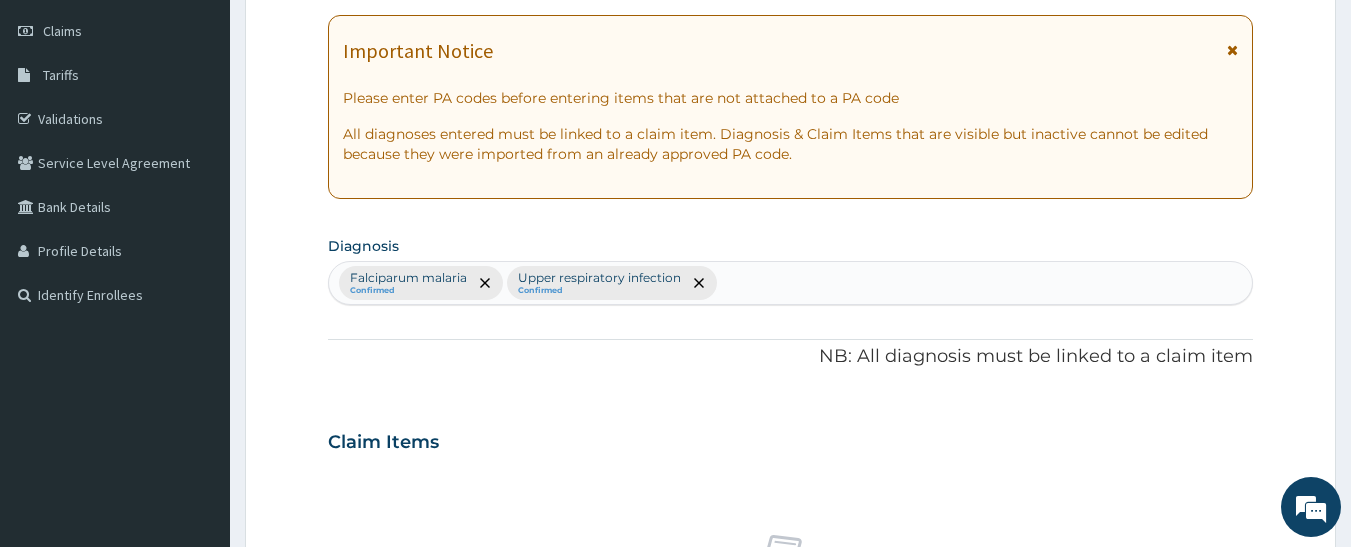 click on "Falciparum malaria Confirmed Upper respiratory infection Confirmed" at bounding box center (791, 283) 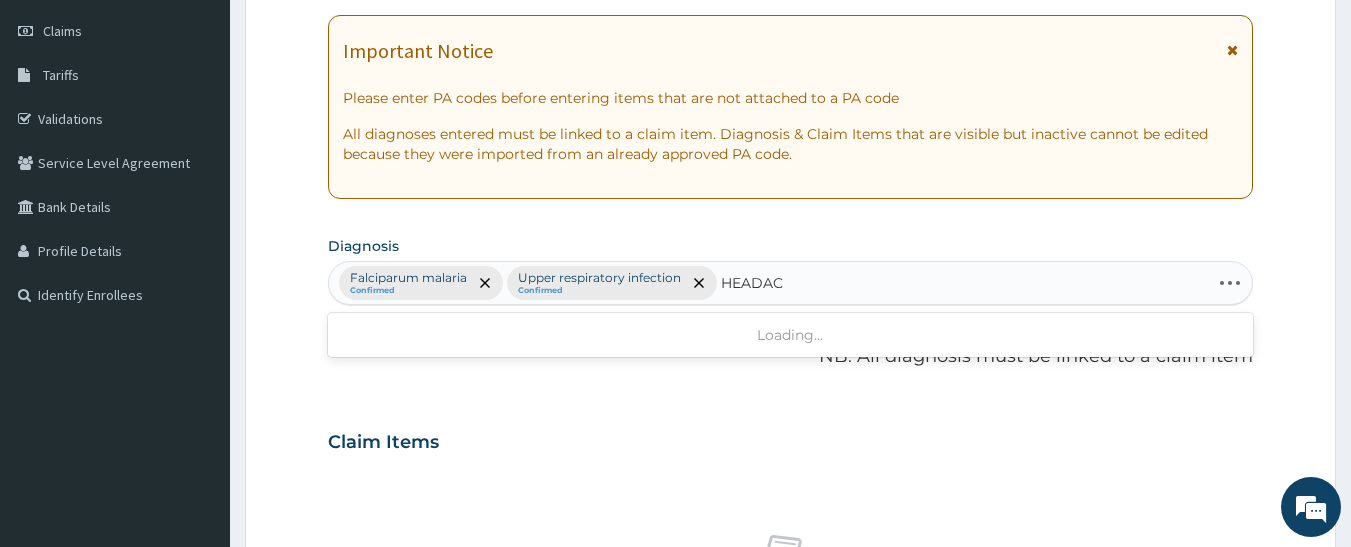 type on "HEADACH" 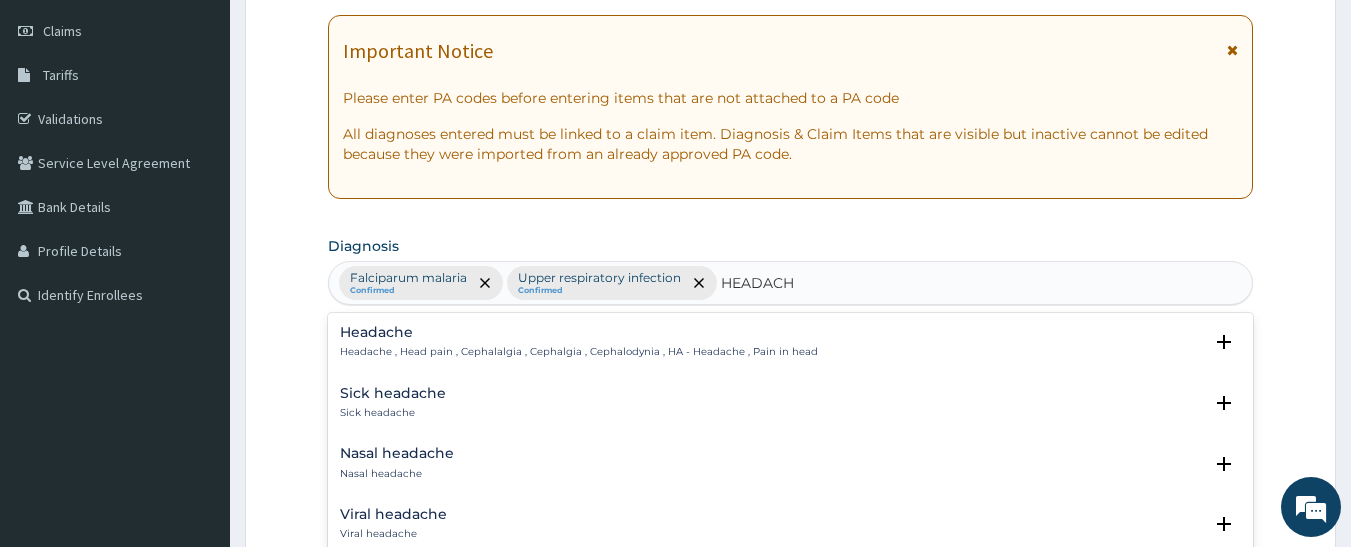 click on "Headache , Head pain , Cephalalgia , Cephalgia , Cephalodynia , HA - Headache , Pain in head" at bounding box center (579, 352) 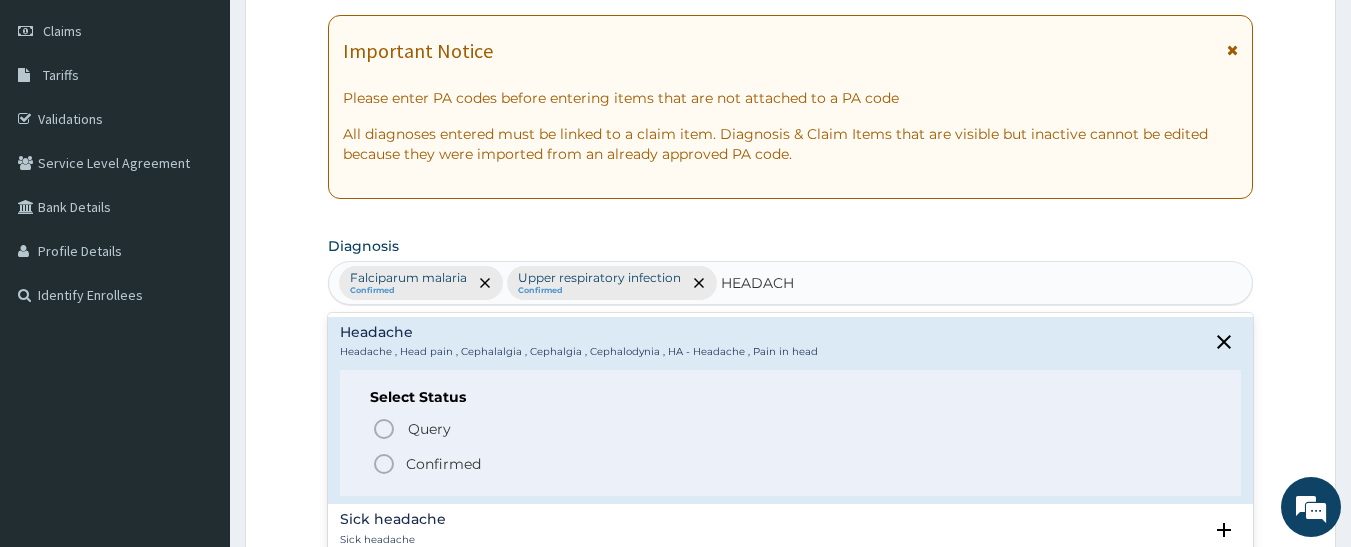 click 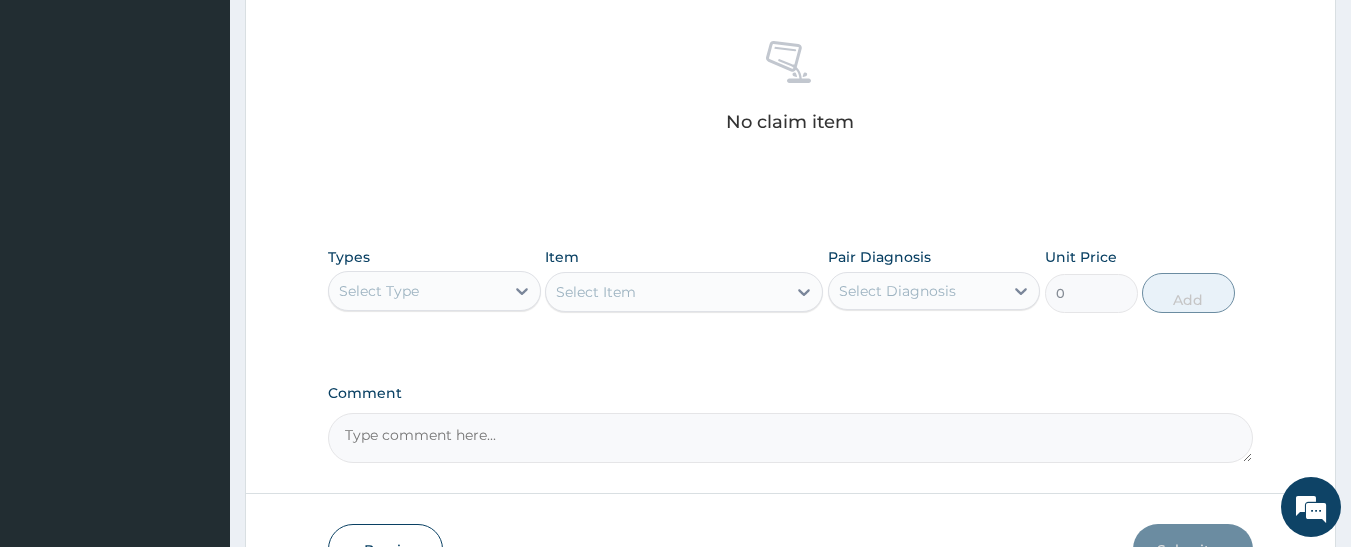 scroll, scrollTop: 775, scrollLeft: 0, axis: vertical 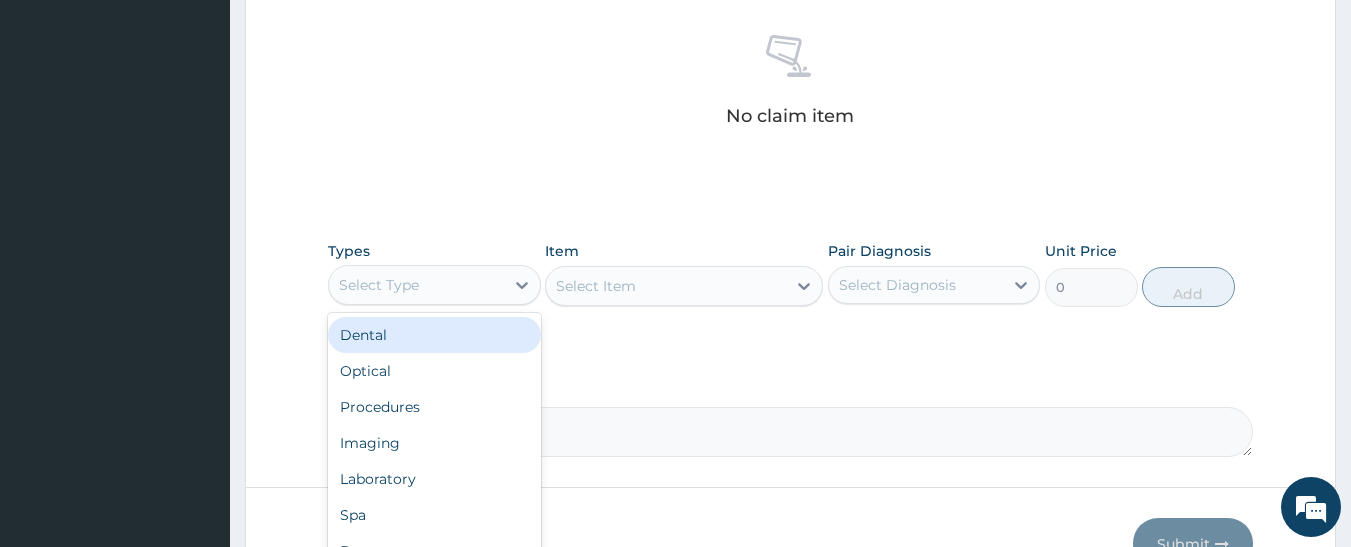 drag, startPoint x: 414, startPoint y: 275, endPoint x: 422, endPoint y: 327, distance: 52.611786 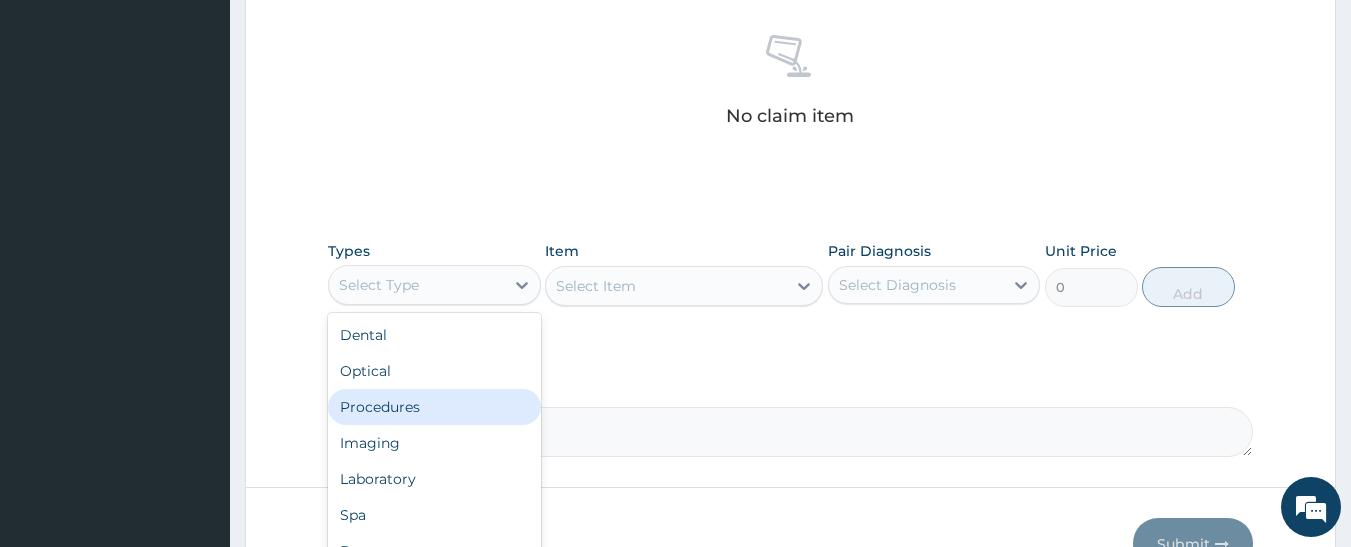 drag, startPoint x: 423, startPoint y: 403, endPoint x: 524, endPoint y: 376, distance: 104.54664 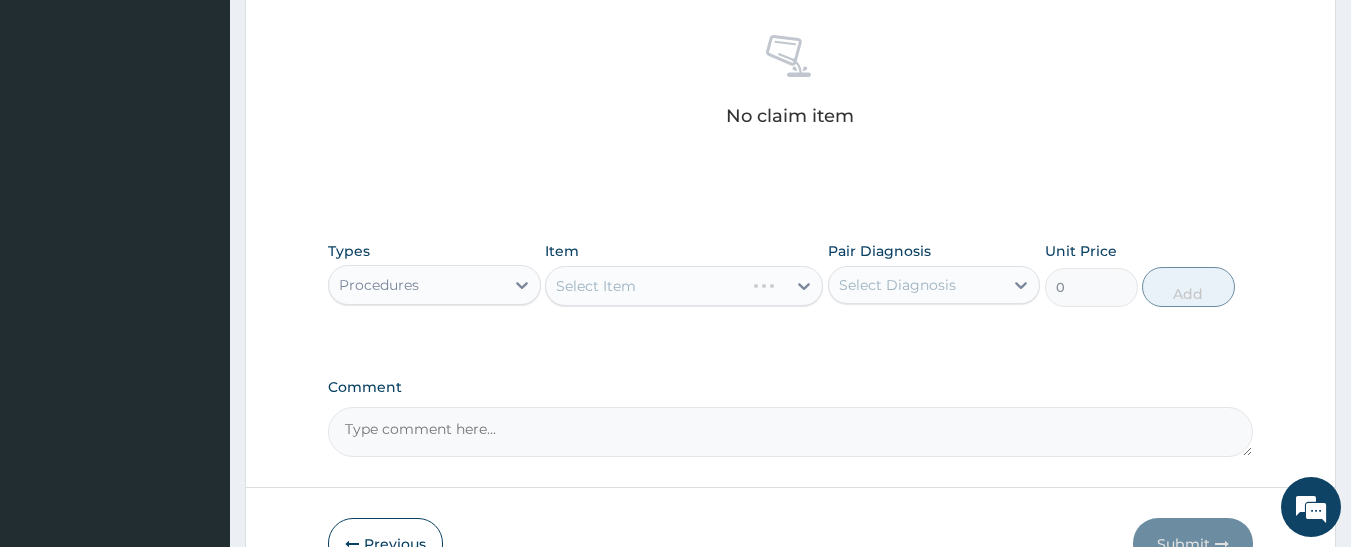 click on "Select Item" at bounding box center (684, 286) 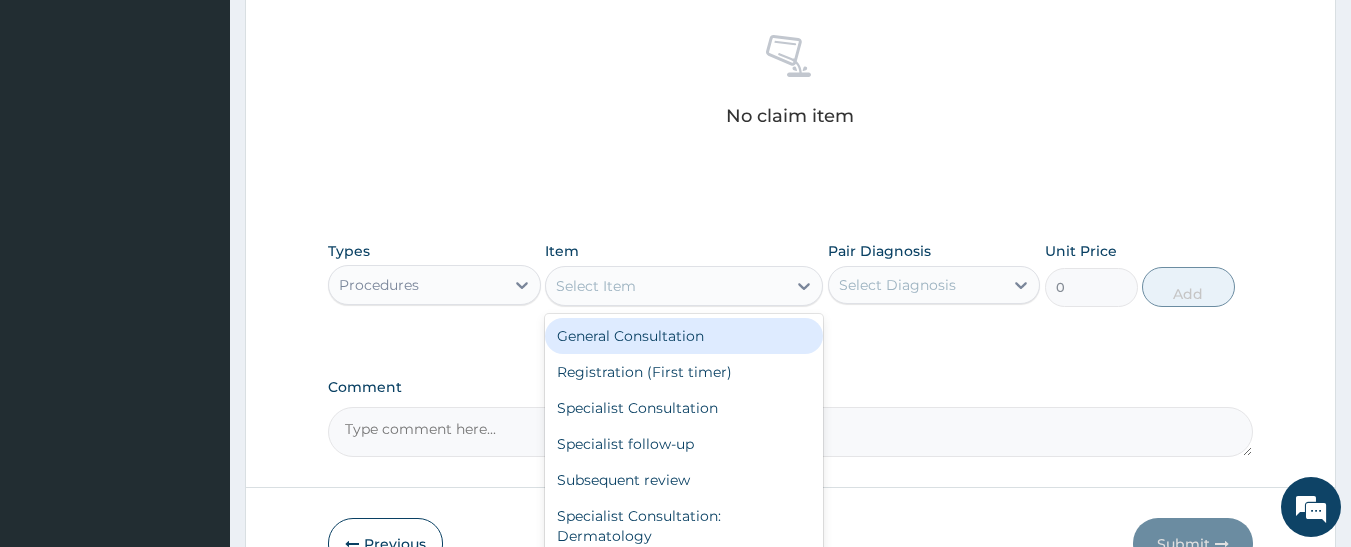 click on "Select Item" at bounding box center (666, 286) 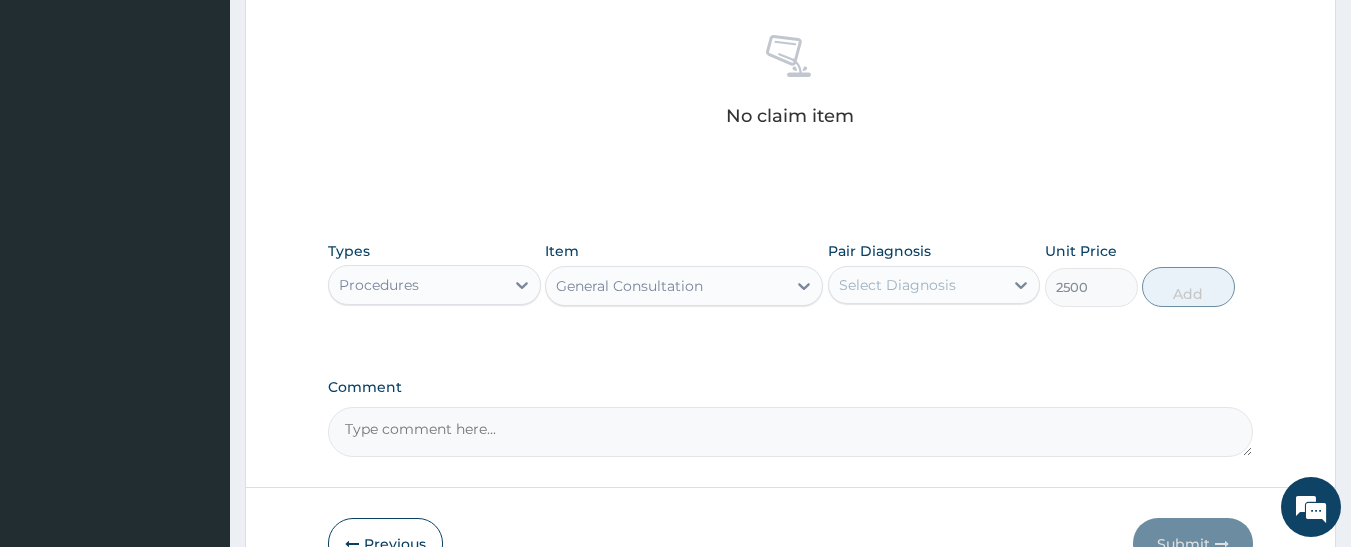 click on "Select Diagnosis" at bounding box center [897, 285] 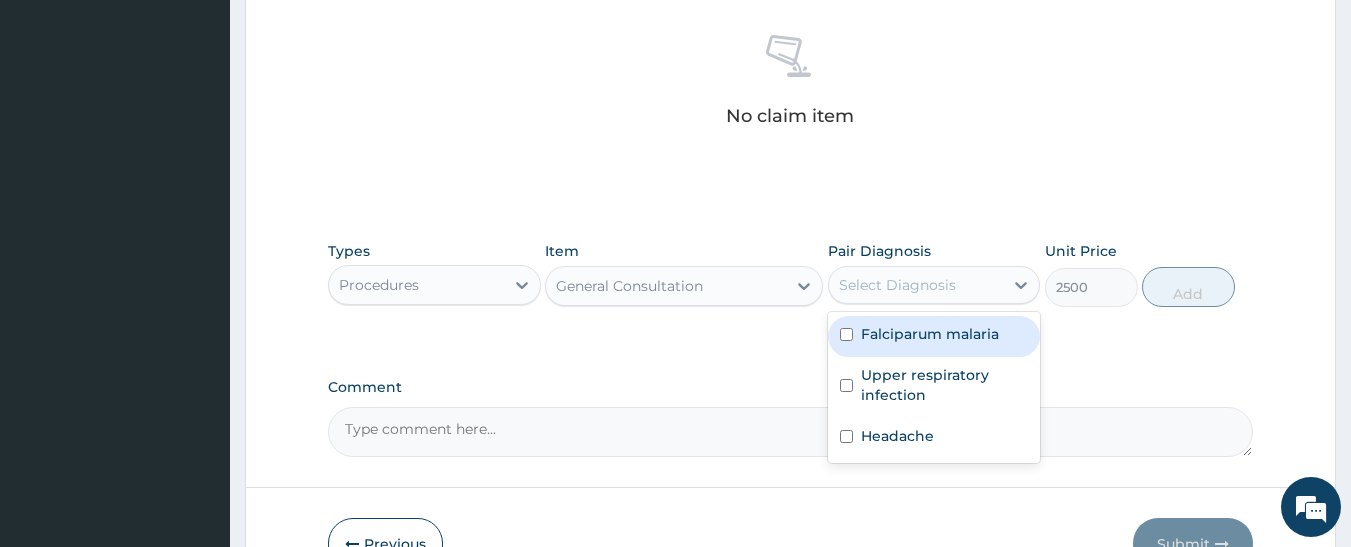 drag, startPoint x: 920, startPoint y: 336, endPoint x: 911, endPoint y: 369, distance: 34.20526 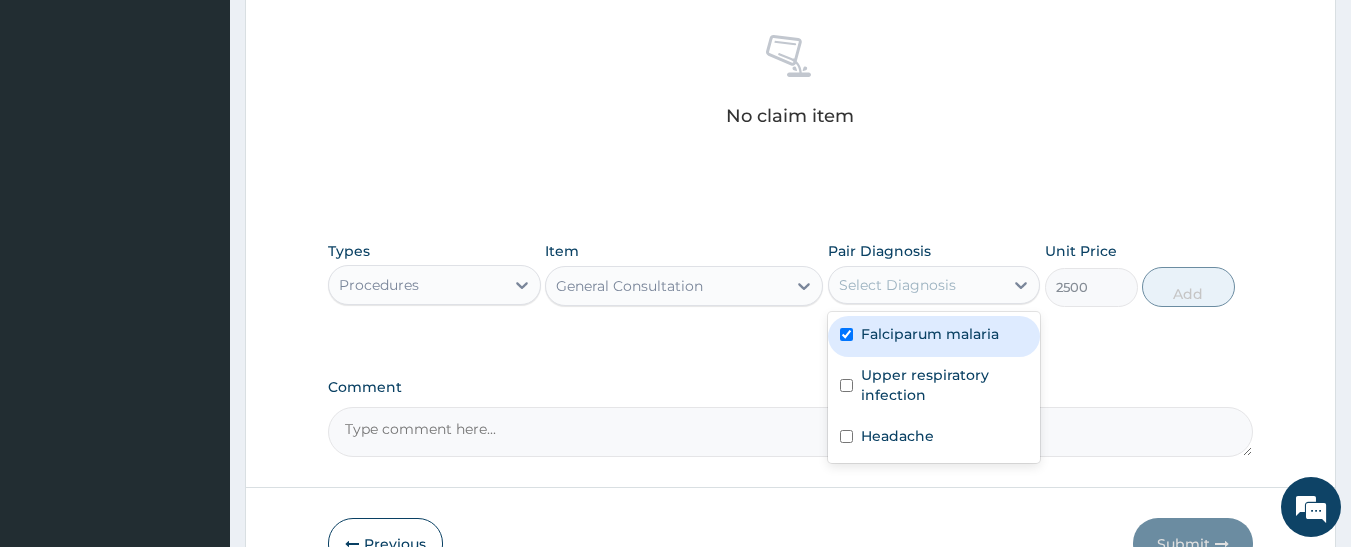checkbox on "true" 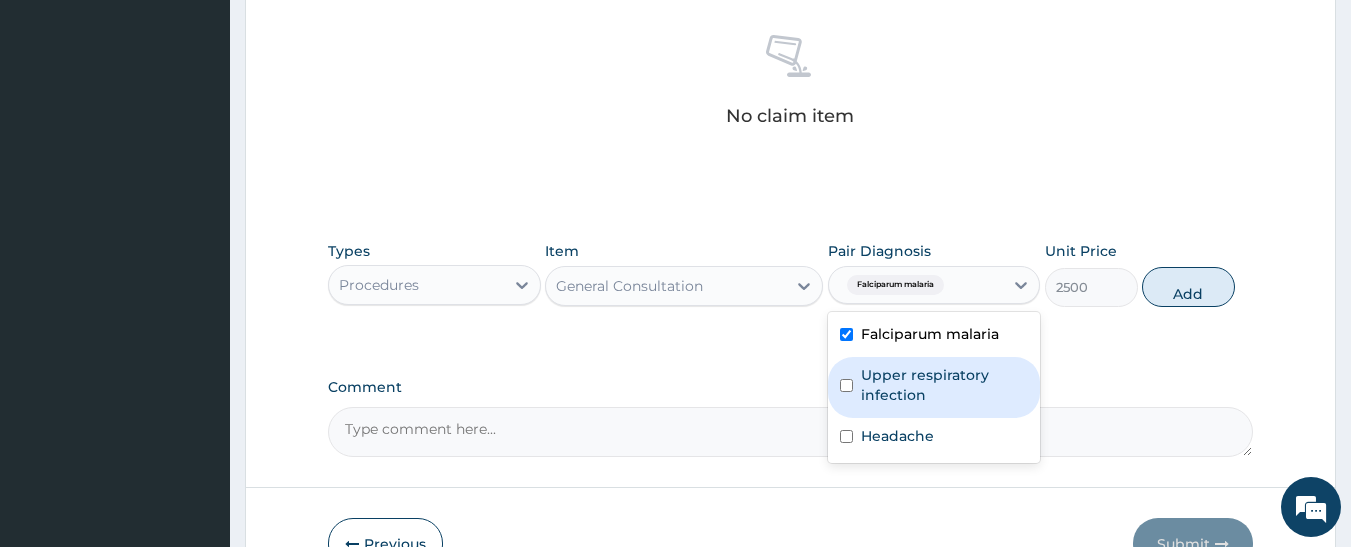 drag, startPoint x: 906, startPoint y: 382, endPoint x: 896, endPoint y: 429, distance: 48.052055 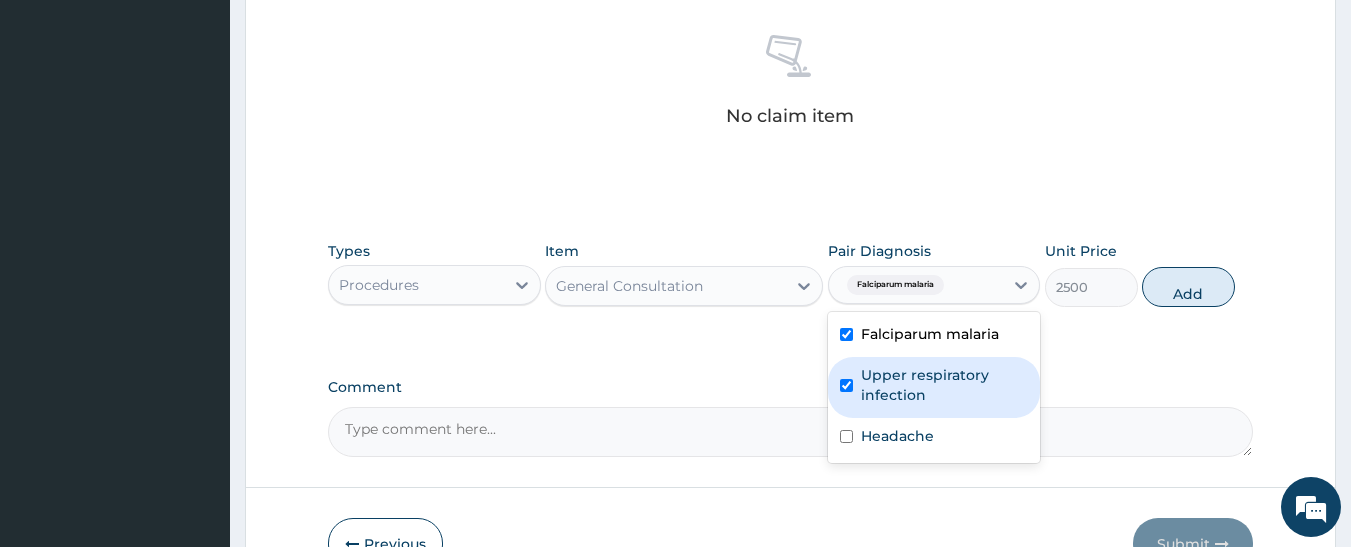 checkbox on "true" 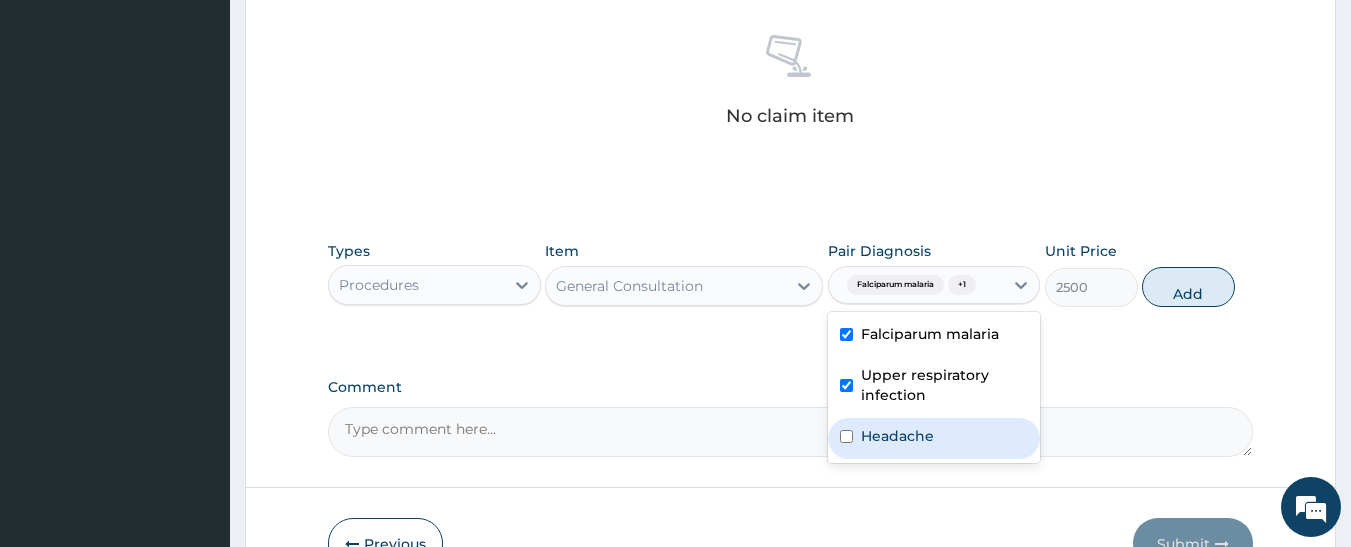 drag, startPoint x: 895, startPoint y: 434, endPoint x: 915, endPoint y: 440, distance: 20.880613 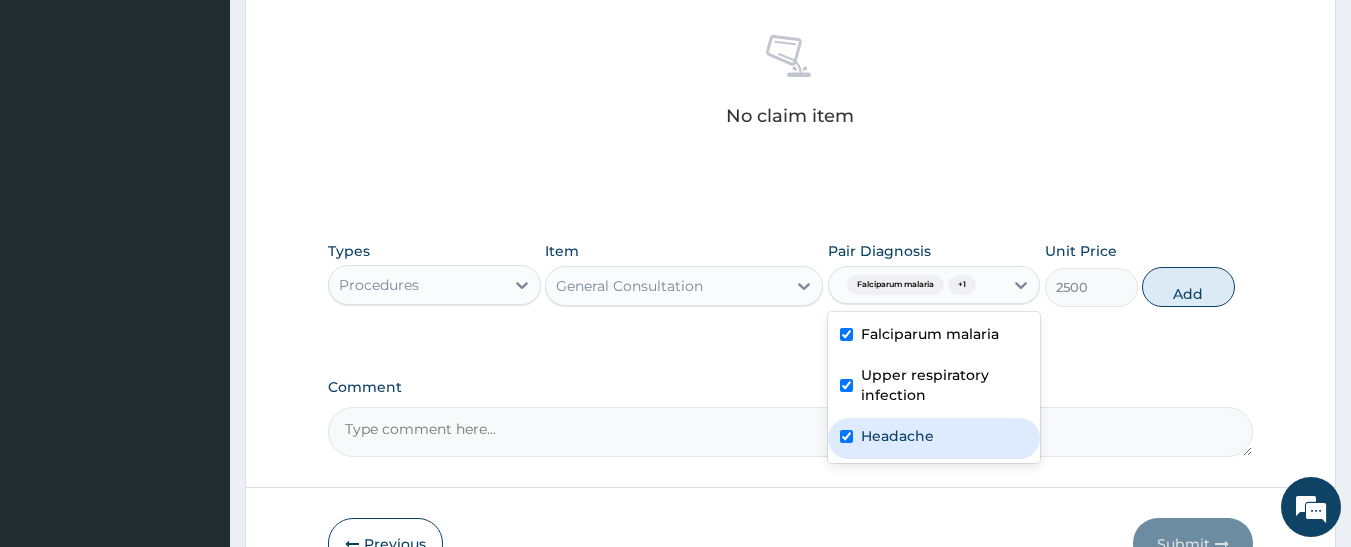 checkbox on "true" 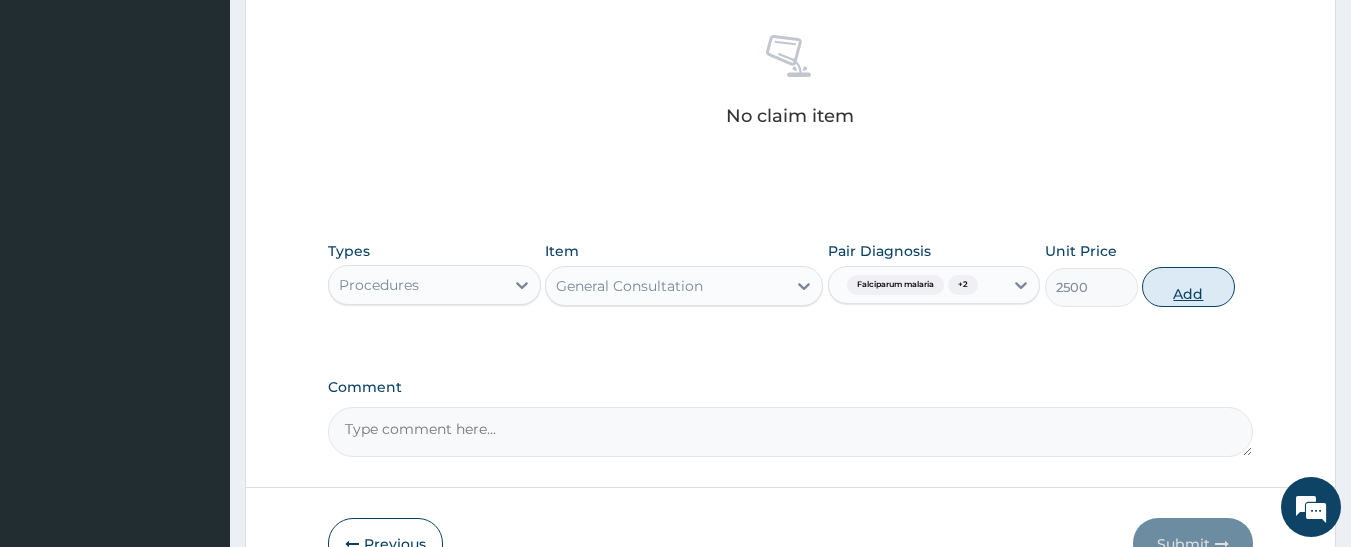 click on "Add" at bounding box center [1188, 287] 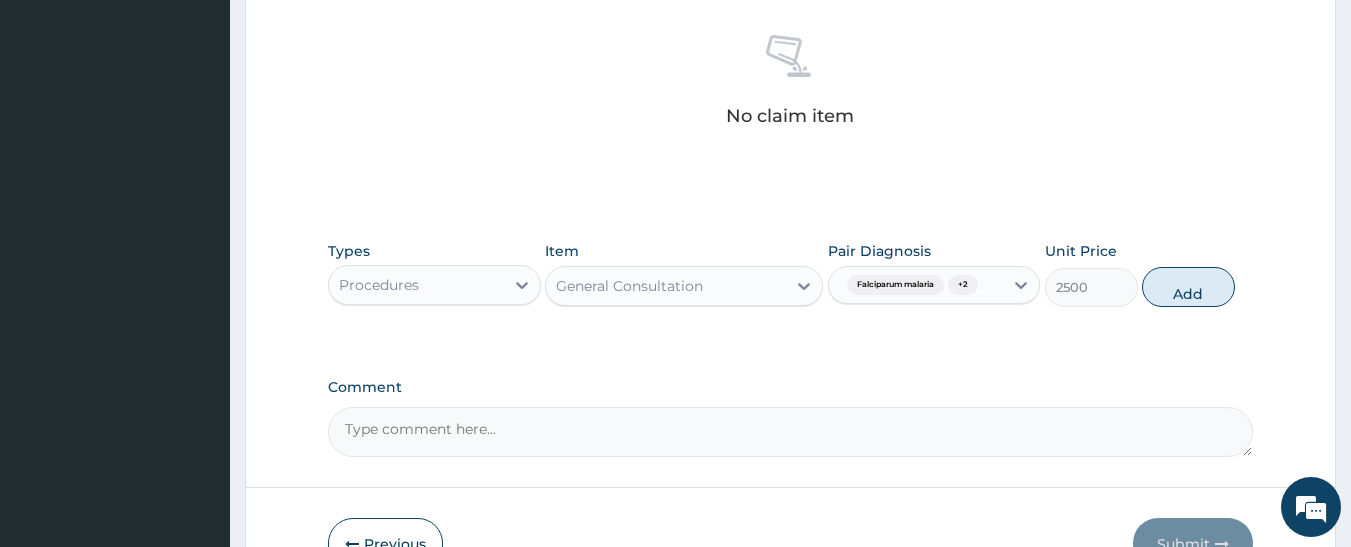 type on "0" 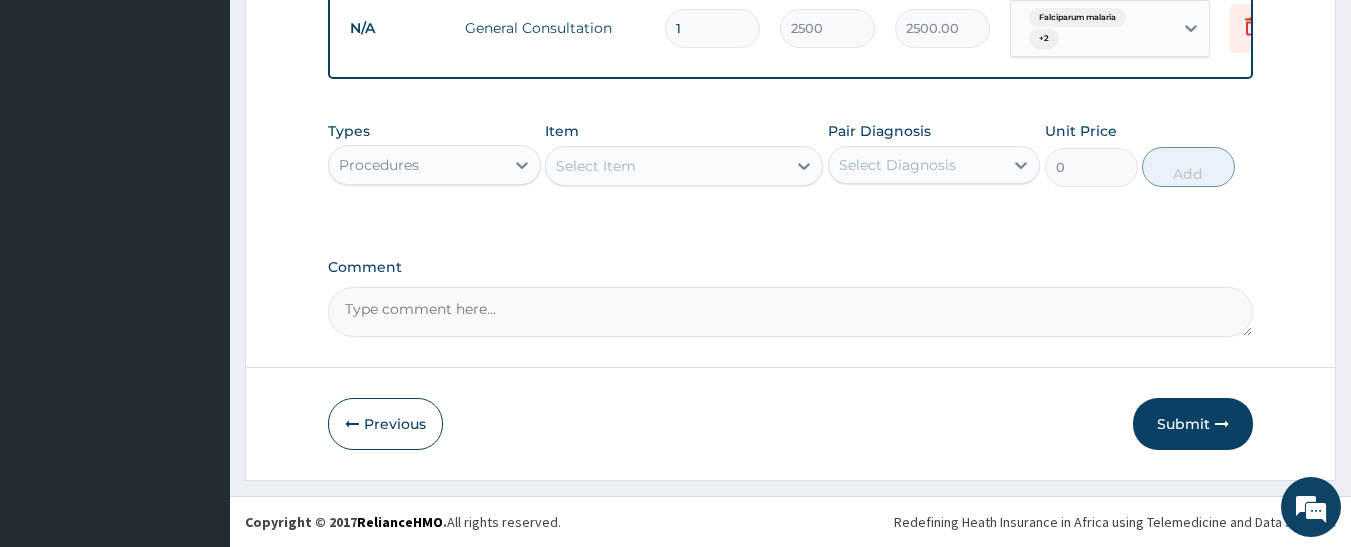 scroll, scrollTop: 823, scrollLeft: 0, axis: vertical 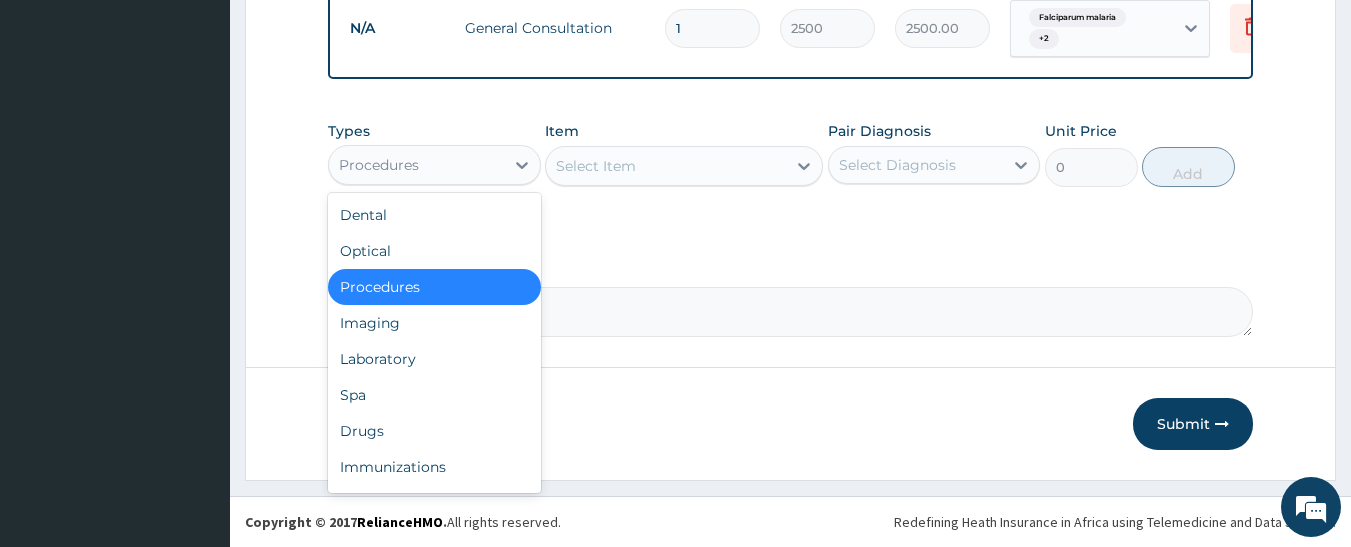 drag, startPoint x: 492, startPoint y: 160, endPoint x: 483, endPoint y: 219, distance: 59.682495 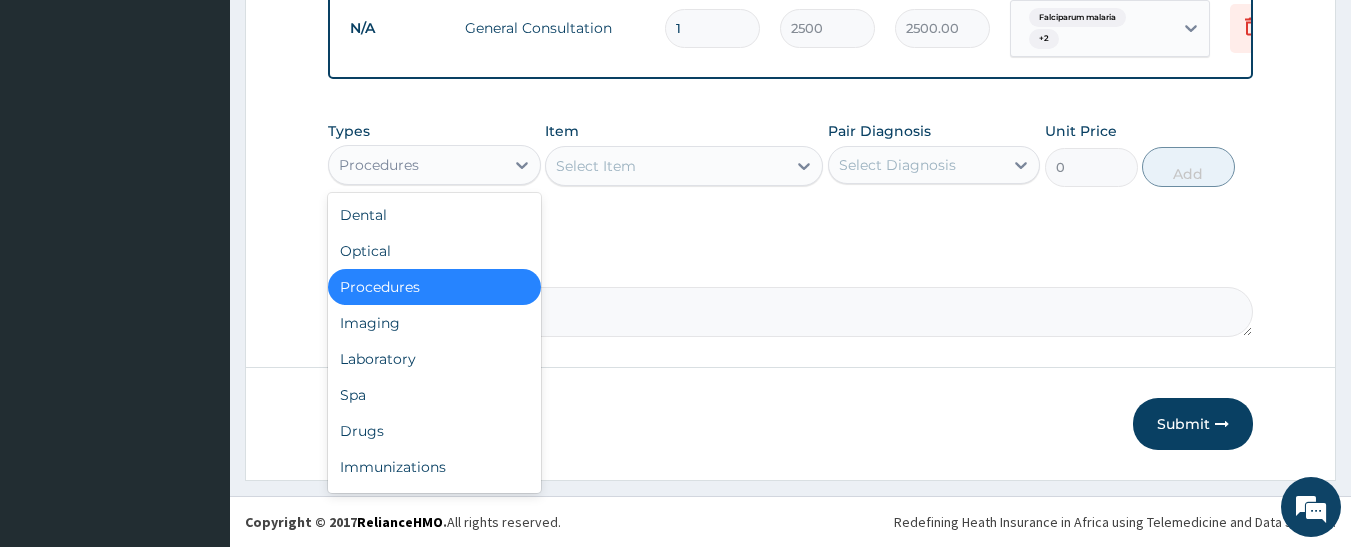 click on "Procedures" at bounding box center [416, 165] 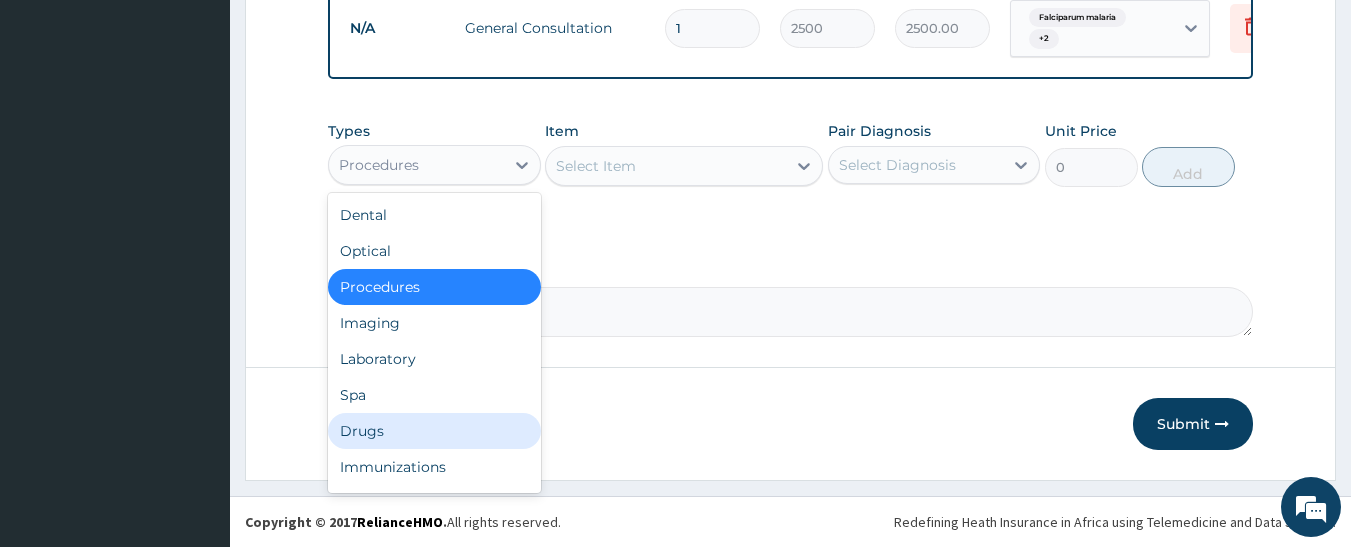 click on "Drugs" at bounding box center [434, 431] 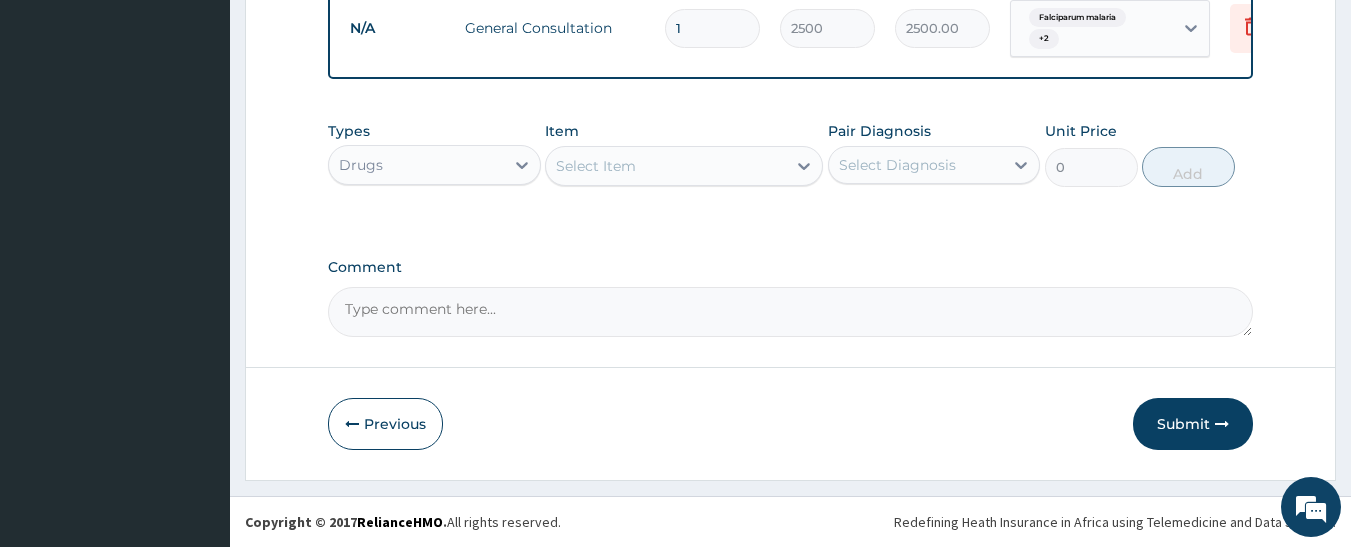 click on "Select Item" at bounding box center [666, 166] 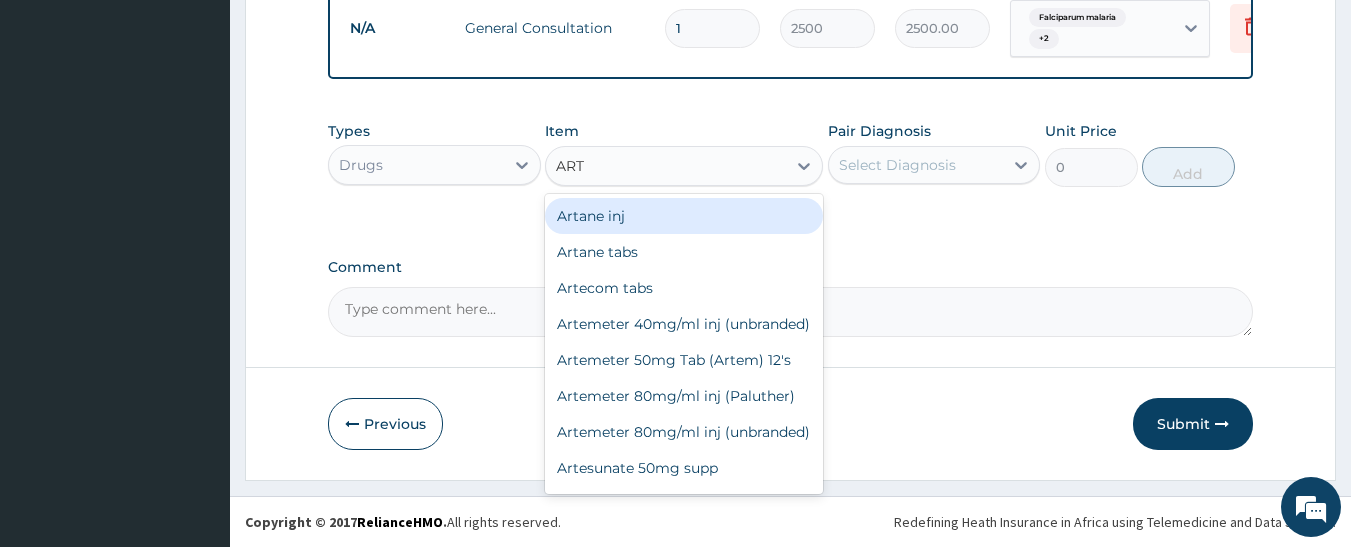type on "ARTE" 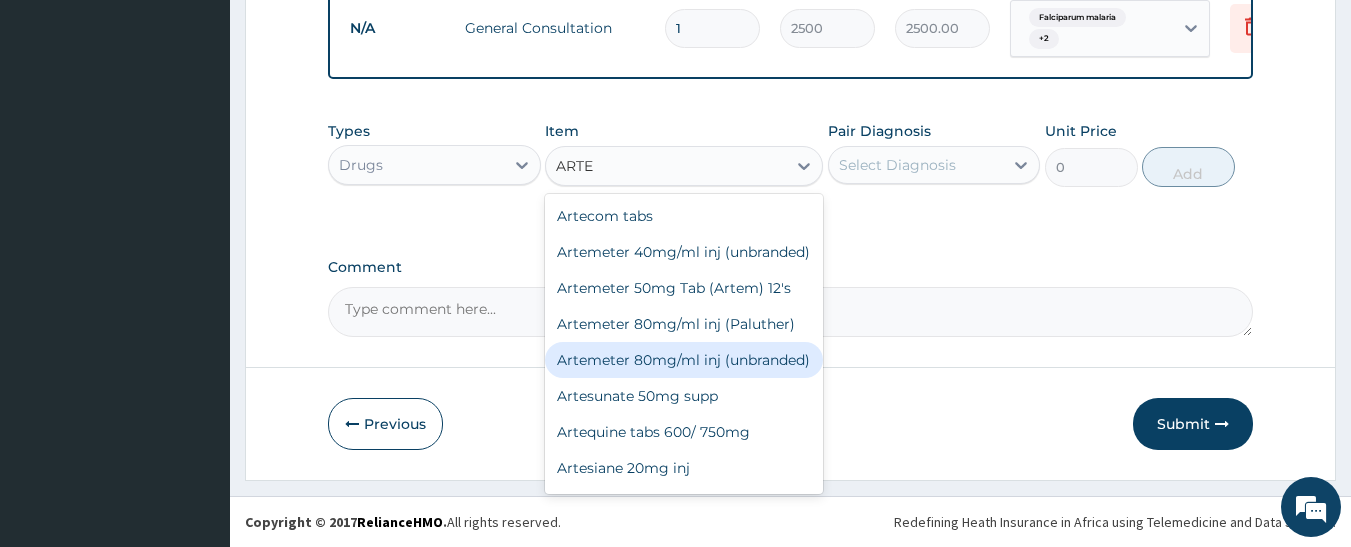 click on "Artemeter 80mg/ml inj (unbranded)" at bounding box center (684, 360) 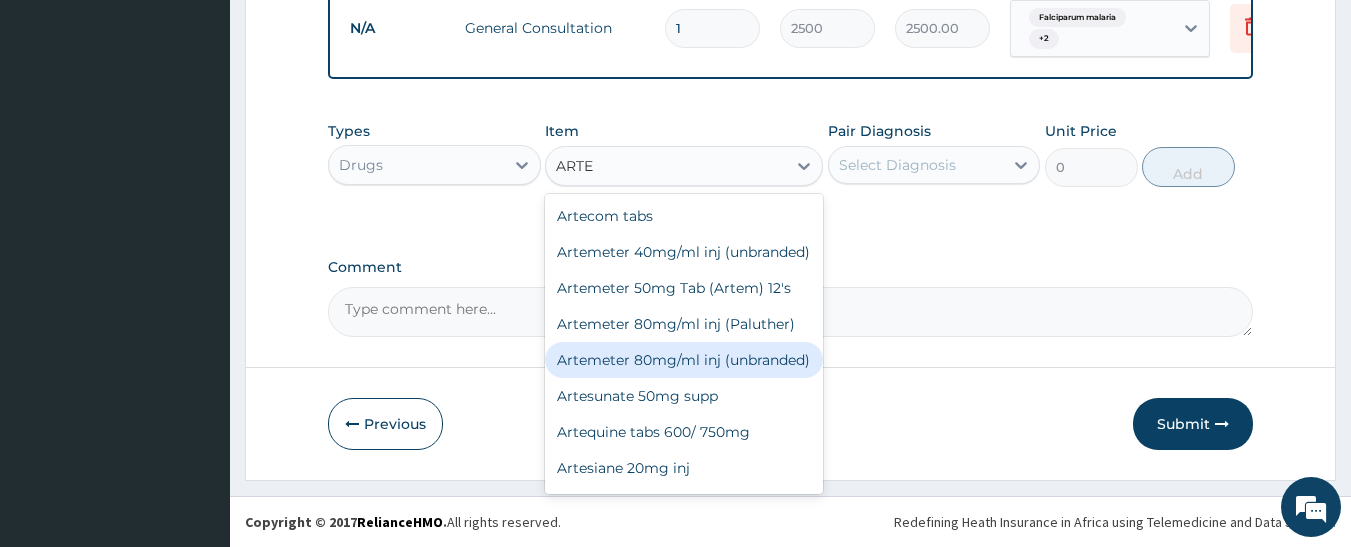 type 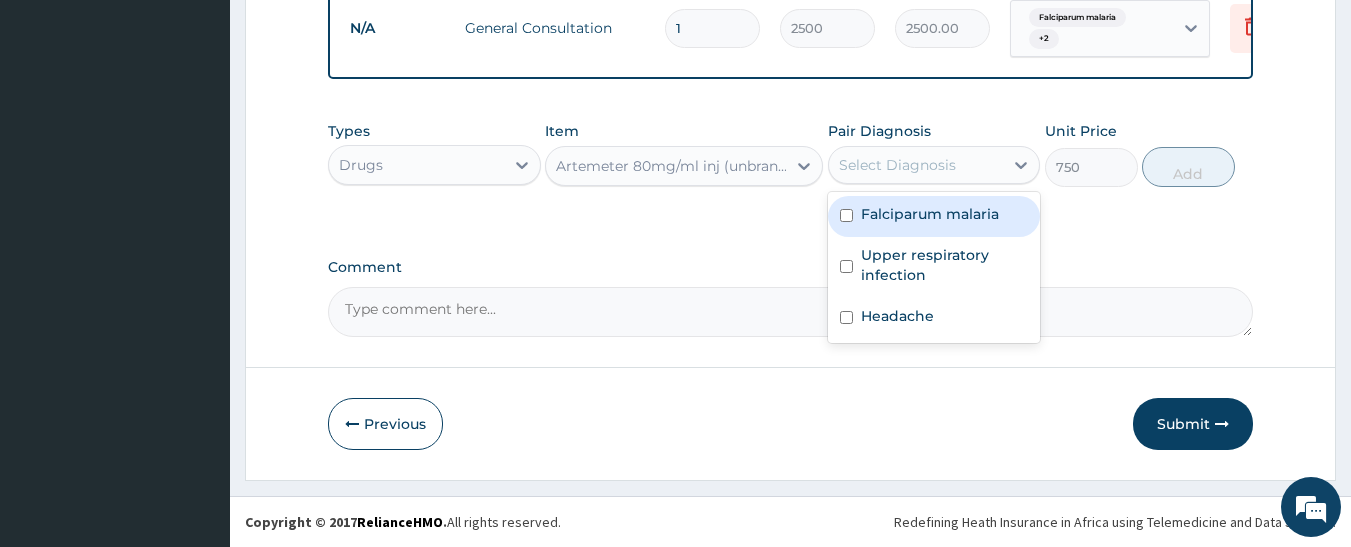 click on "Select Diagnosis" at bounding box center (897, 165) 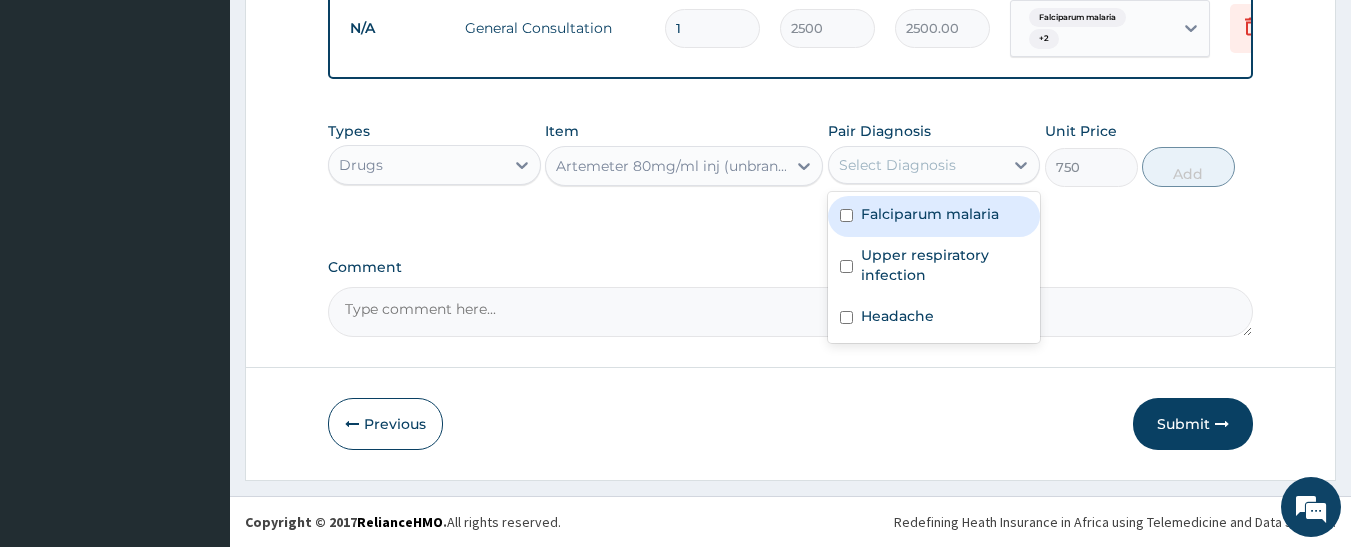 drag, startPoint x: 896, startPoint y: 223, endPoint x: 937, endPoint y: 222, distance: 41.01219 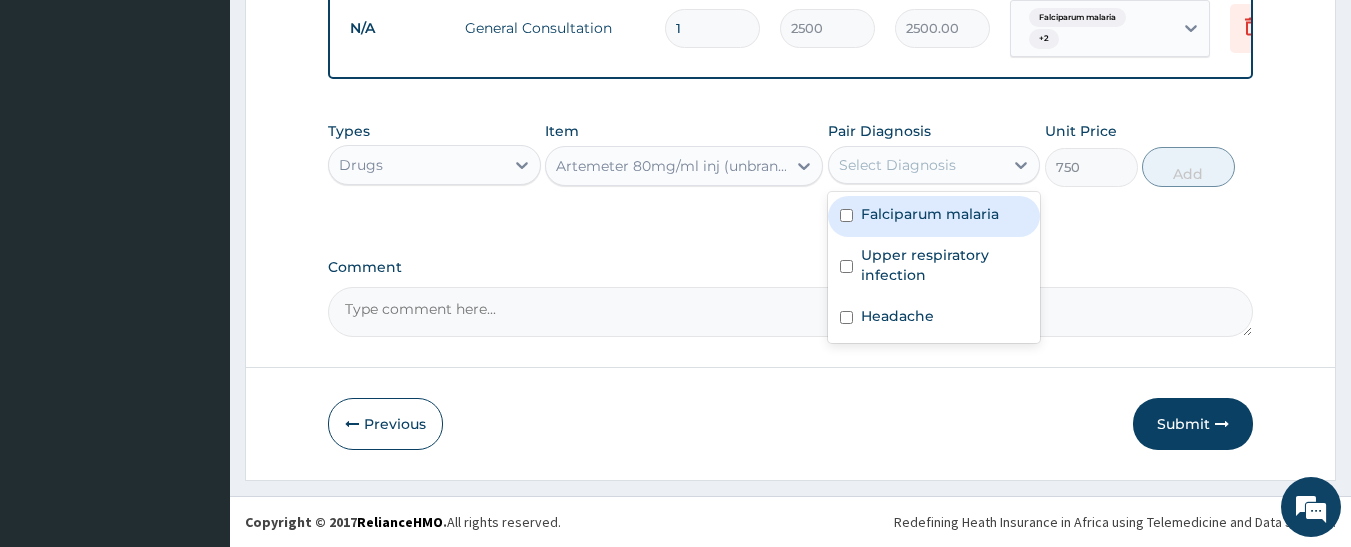 click on "Falciparum malaria" at bounding box center (930, 214) 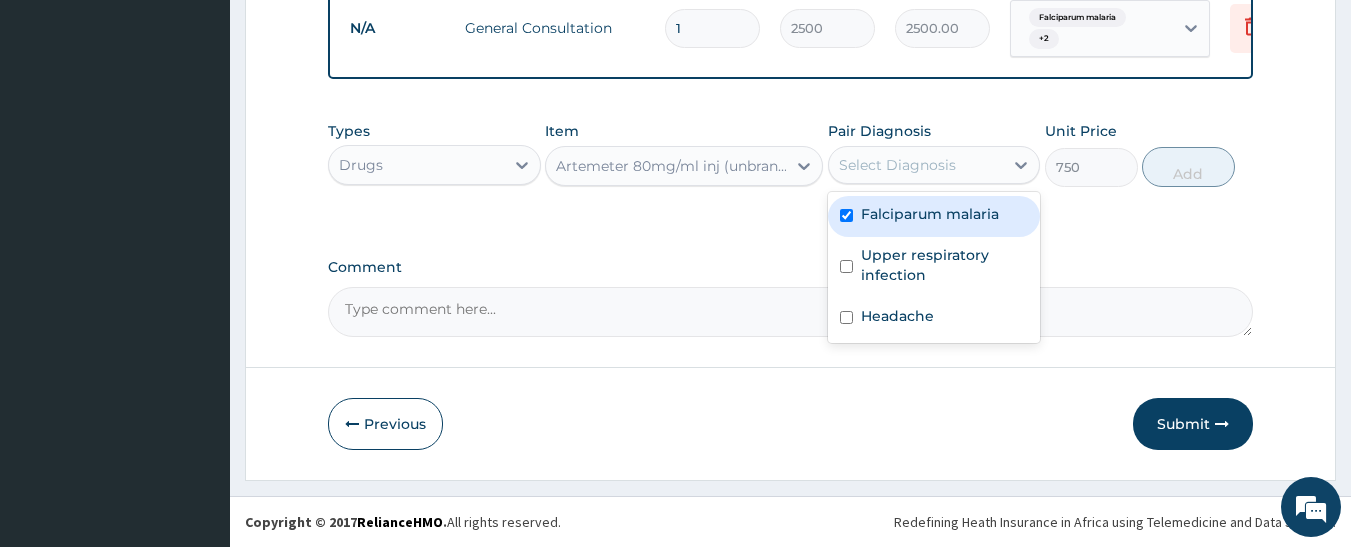 checkbox on "true" 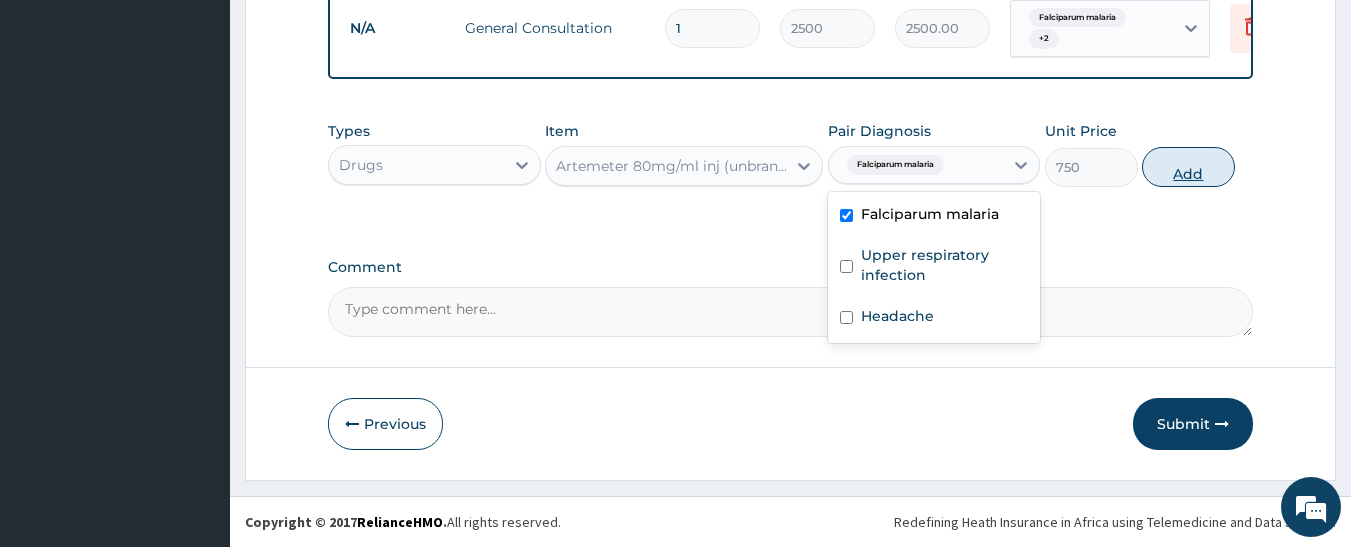 click on "Add" at bounding box center [1188, 167] 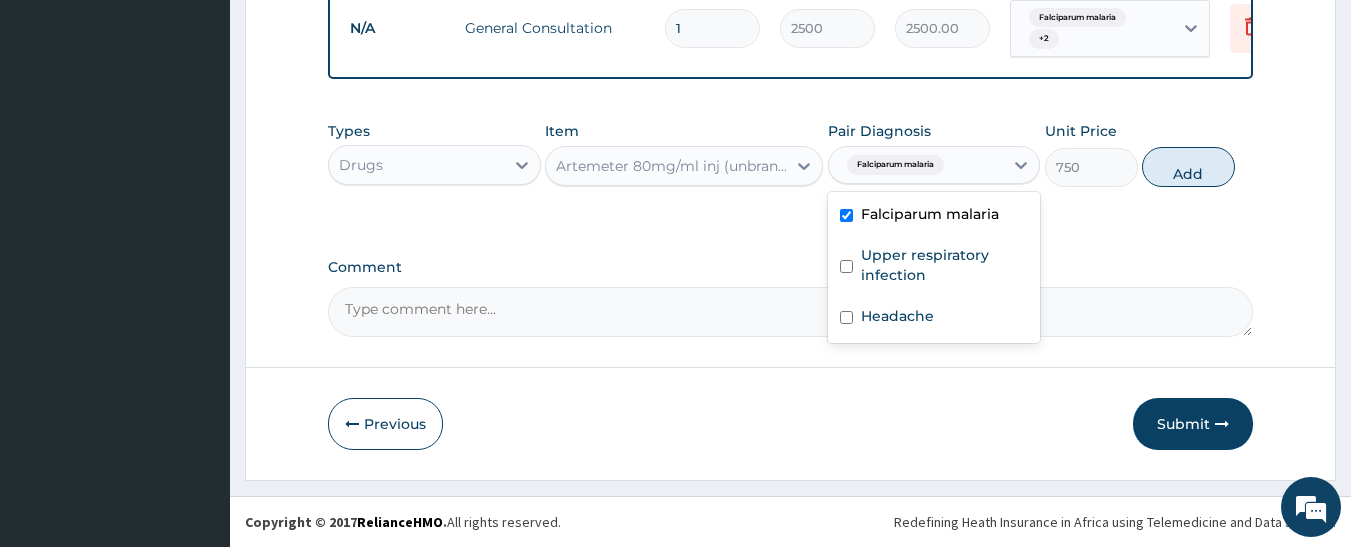 type on "0" 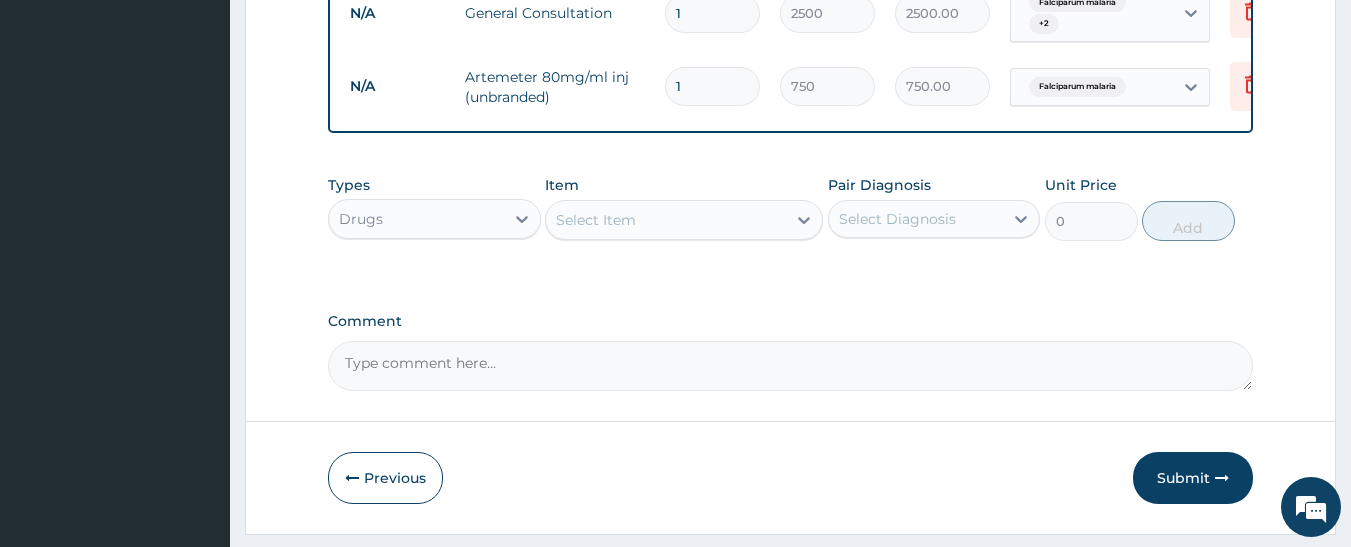 drag, startPoint x: 693, startPoint y: 87, endPoint x: 651, endPoint y: 88, distance: 42.0119 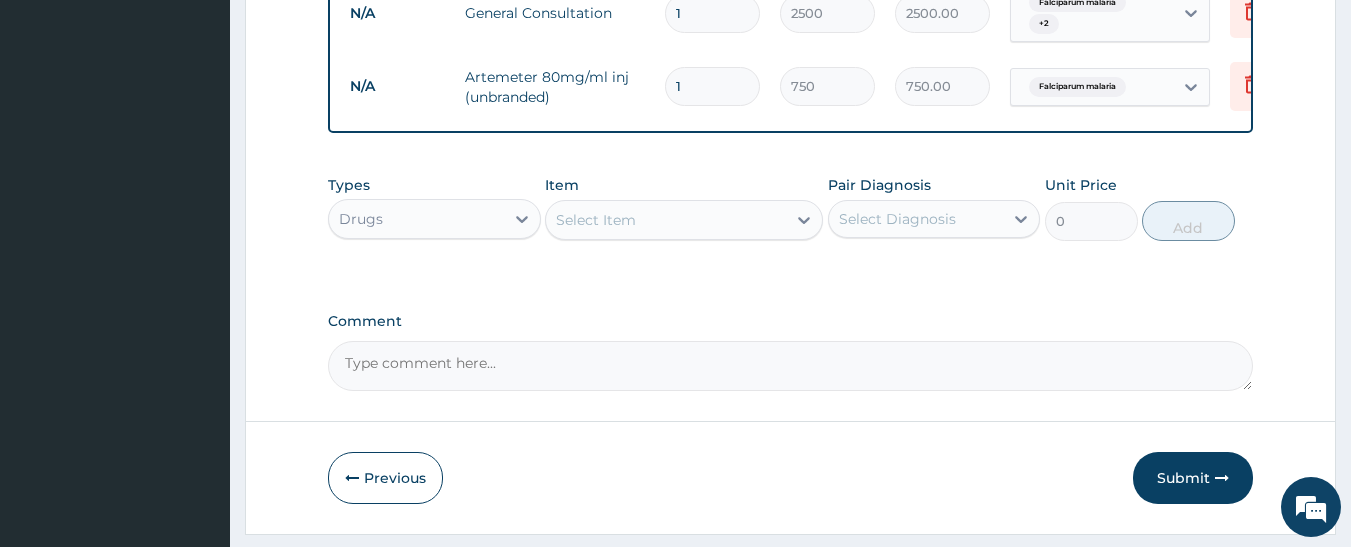 click on "N/A Artemeter 80mg/ml inj (unbranded) 1 750 750.00 Falciparum malaria Delete" at bounding box center [830, 86] 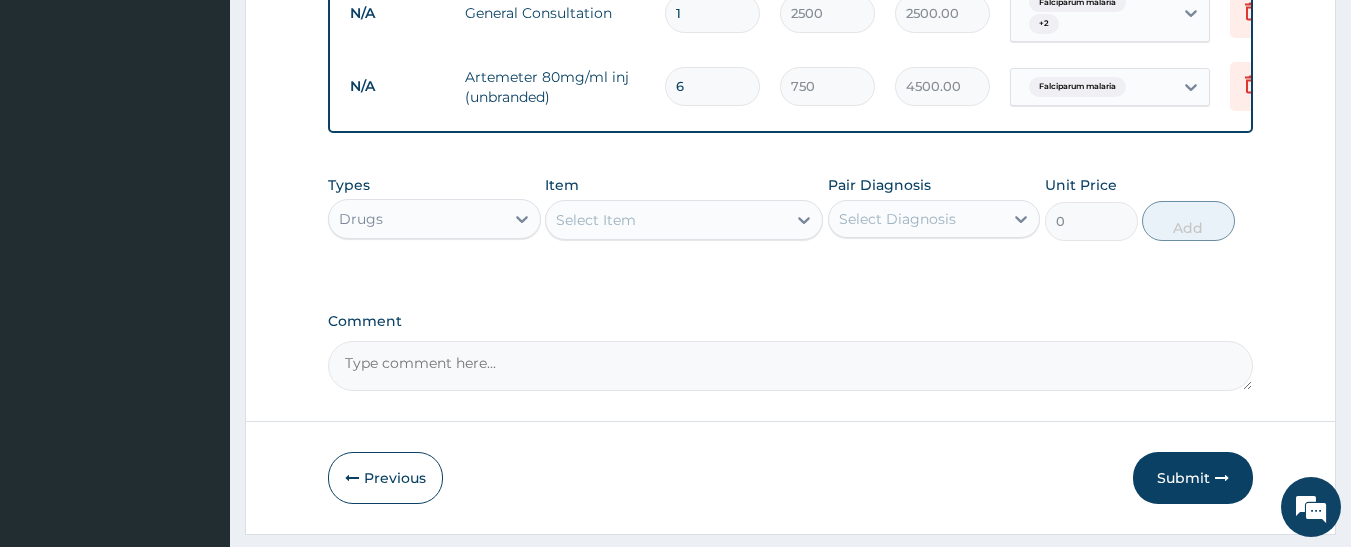 type on "6" 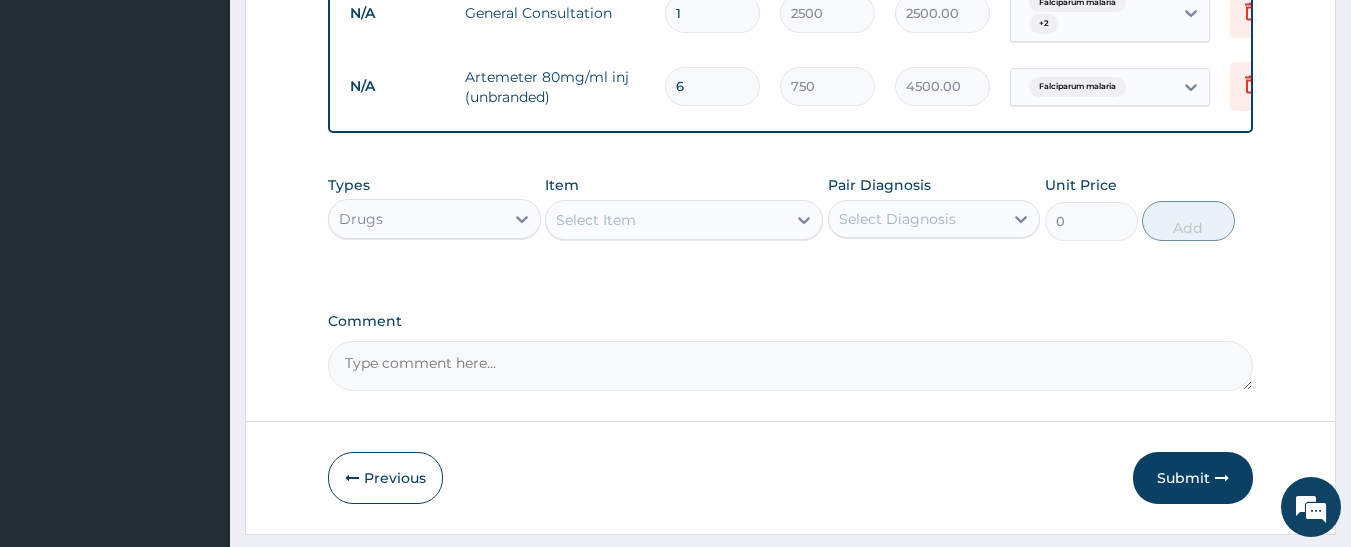 click on "Select Item" at bounding box center [666, 220] 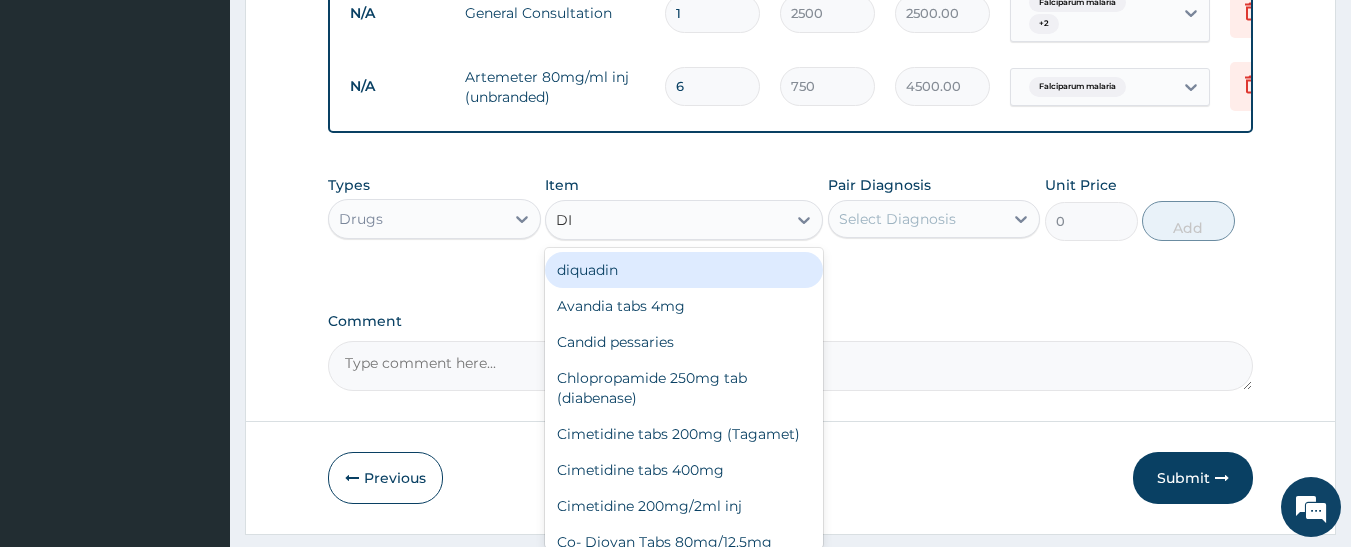 type on "DIC" 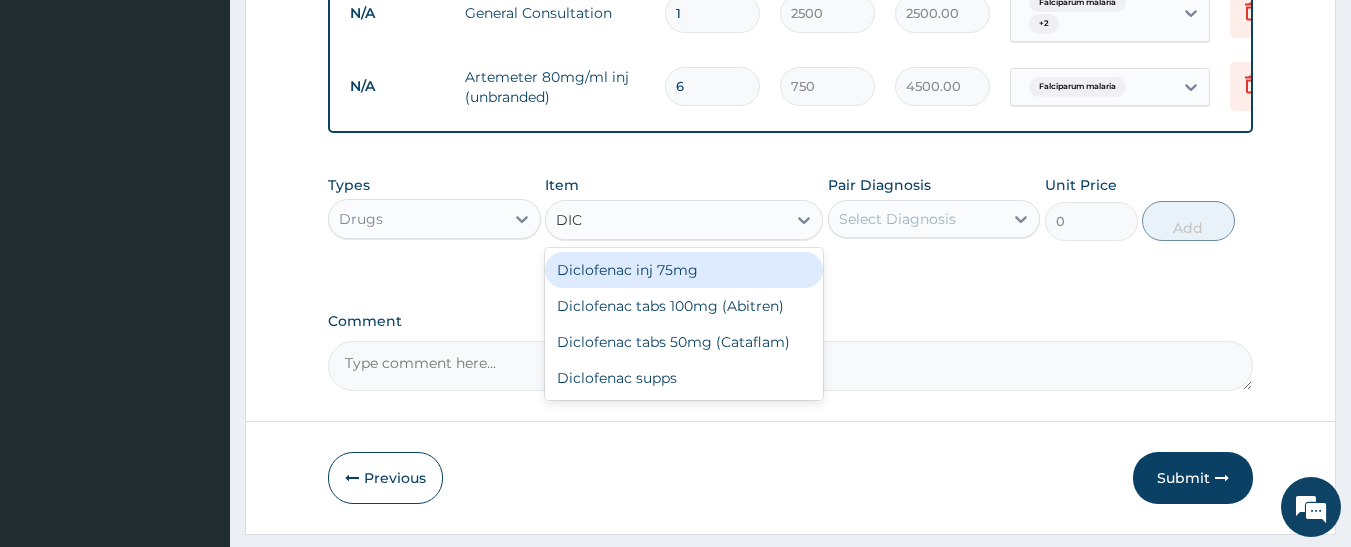drag, startPoint x: 697, startPoint y: 280, endPoint x: 740, endPoint y: 279, distance: 43.011627 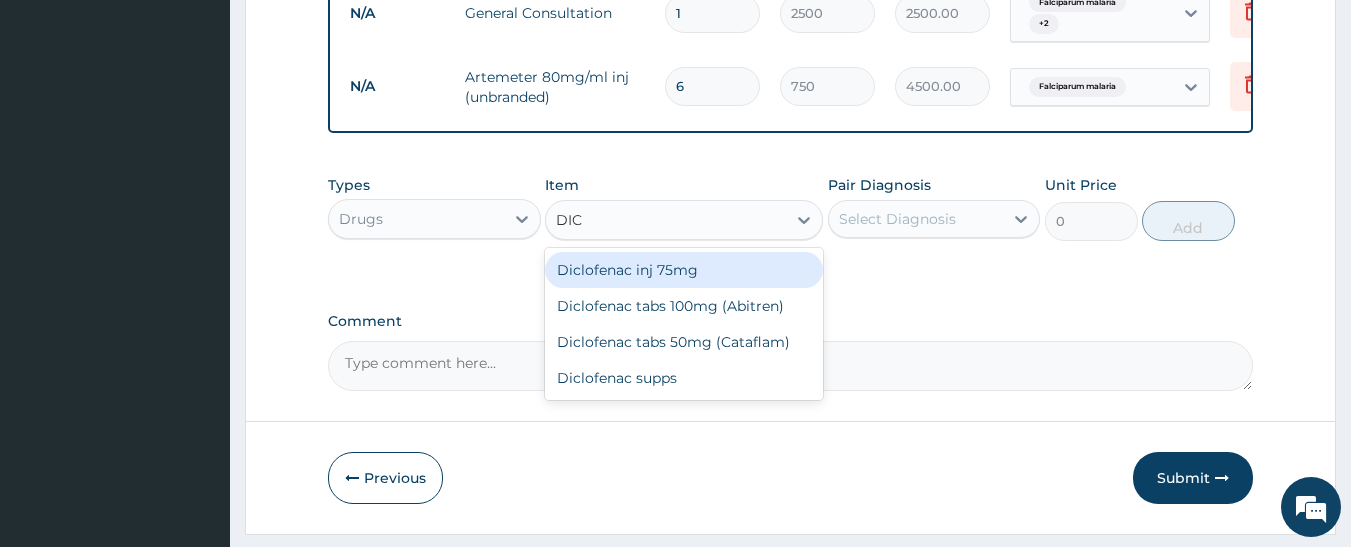 click on "Diclofenac inj 75mg" at bounding box center [684, 270] 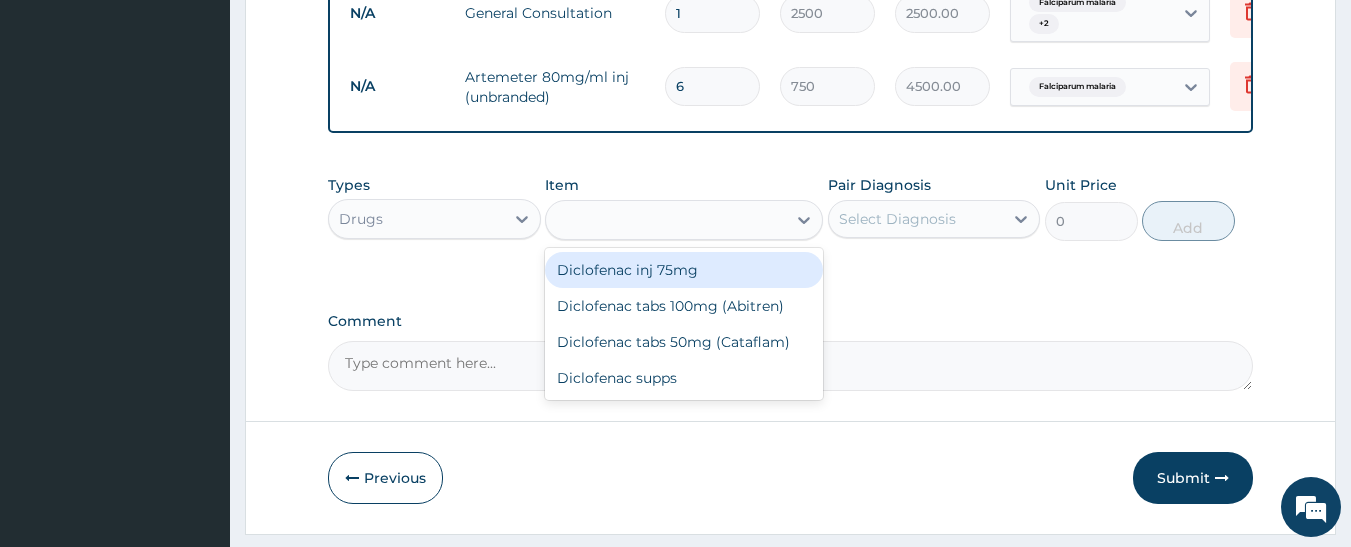 type on "150" 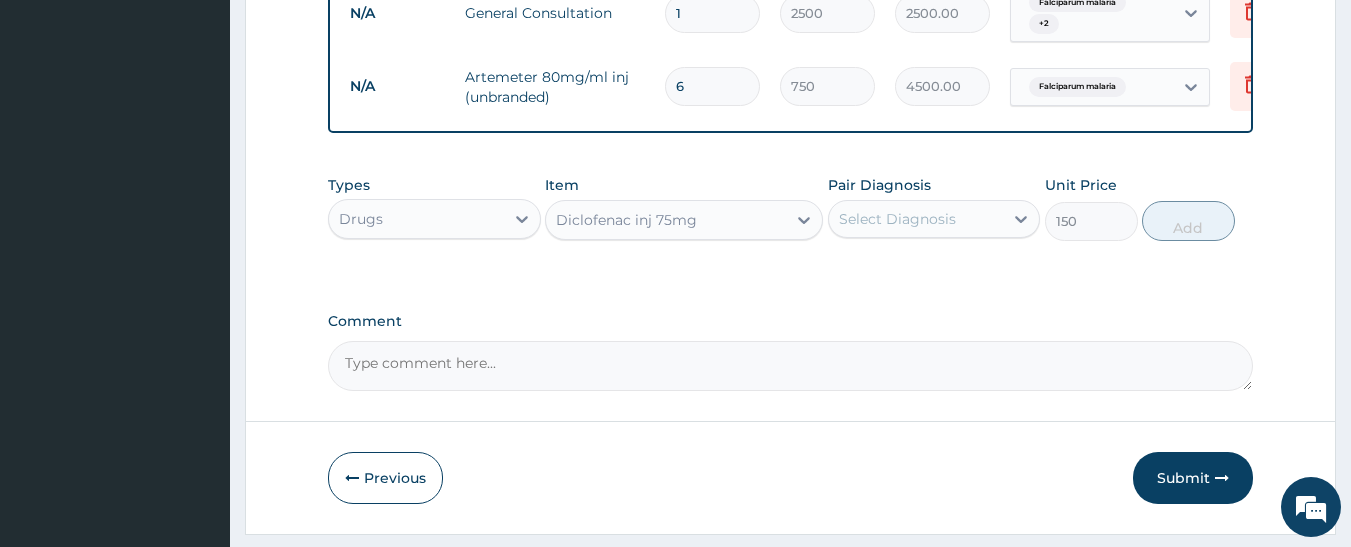 click on "Select Diagnosis" at bounding box center (897, 219) 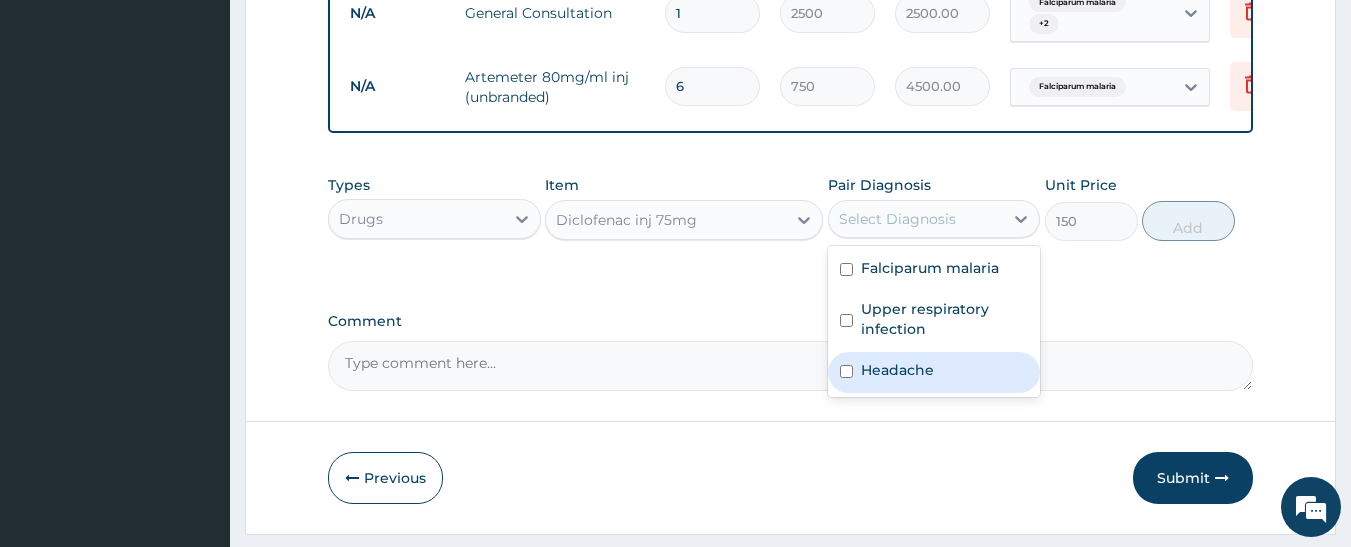 drag, startPoint x: 914, startPoint y: 381, endPoint x: 926, endPoint y: 379, distance: 12.165525 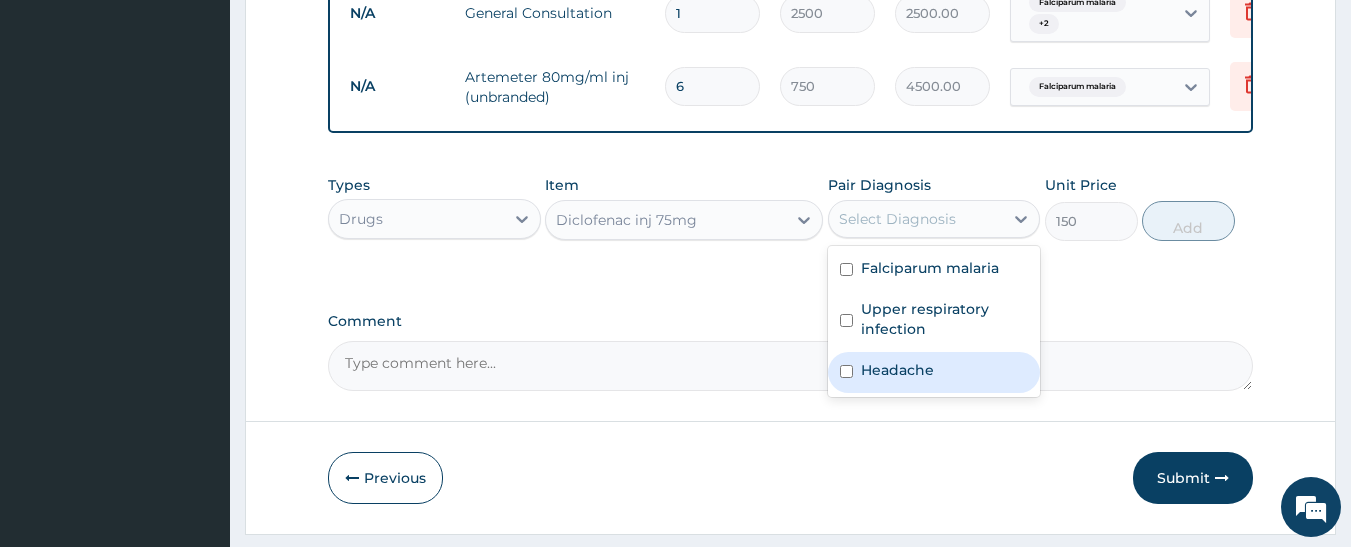 click on "Headache" at bounding box center (897, 370) 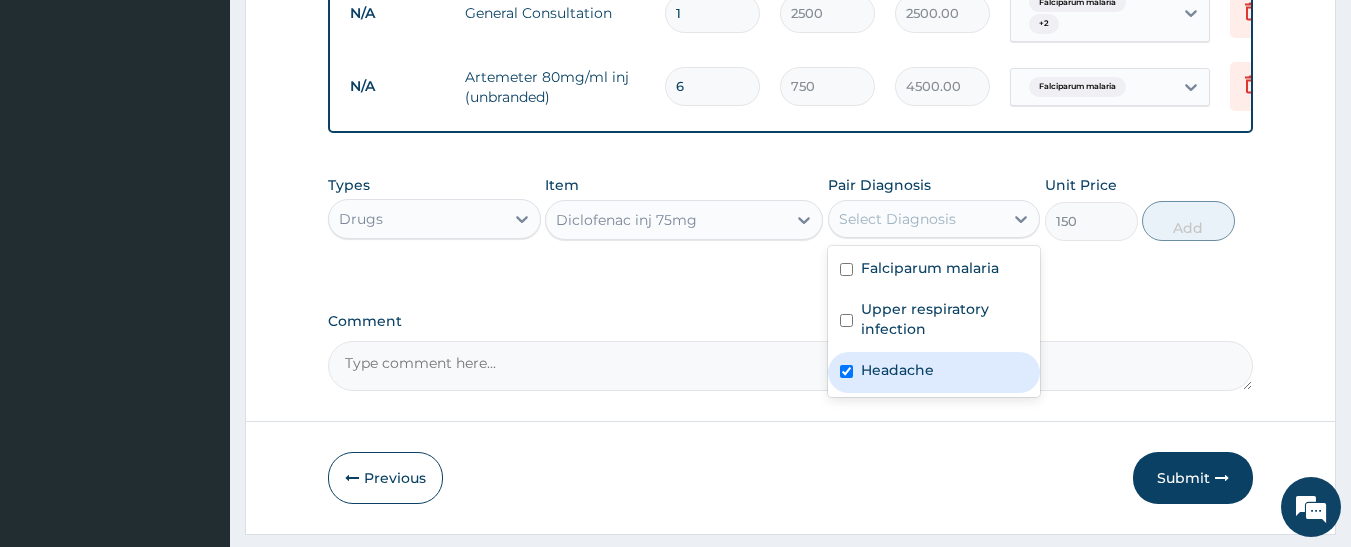 checkbox on "true" 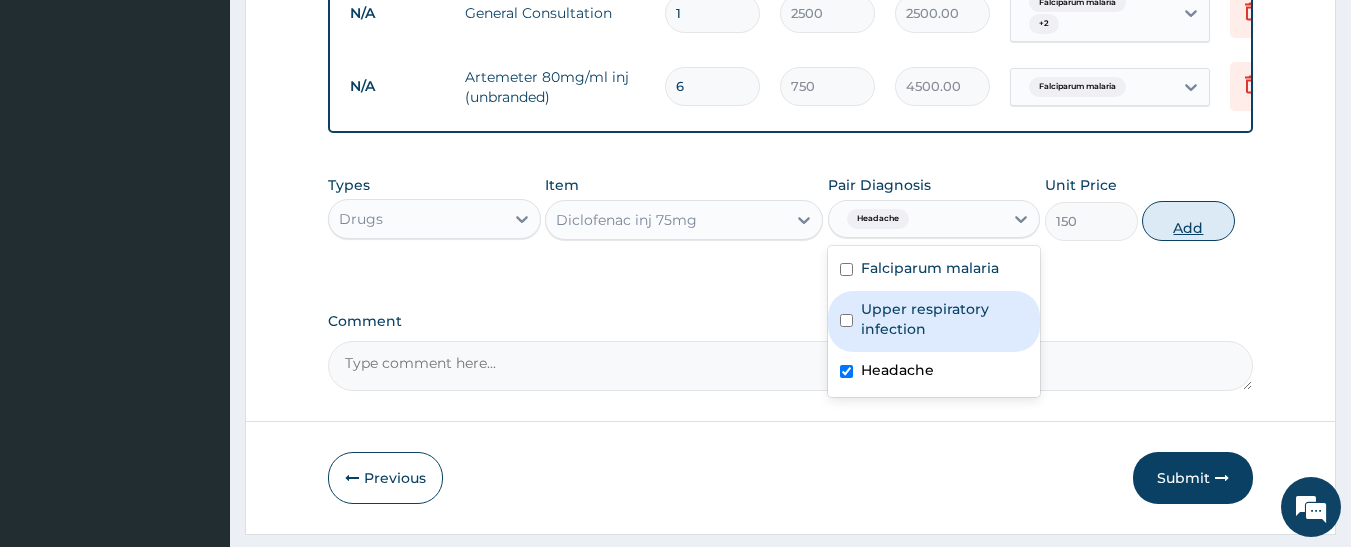 click on "Add" at bounding box center (1188, 221) 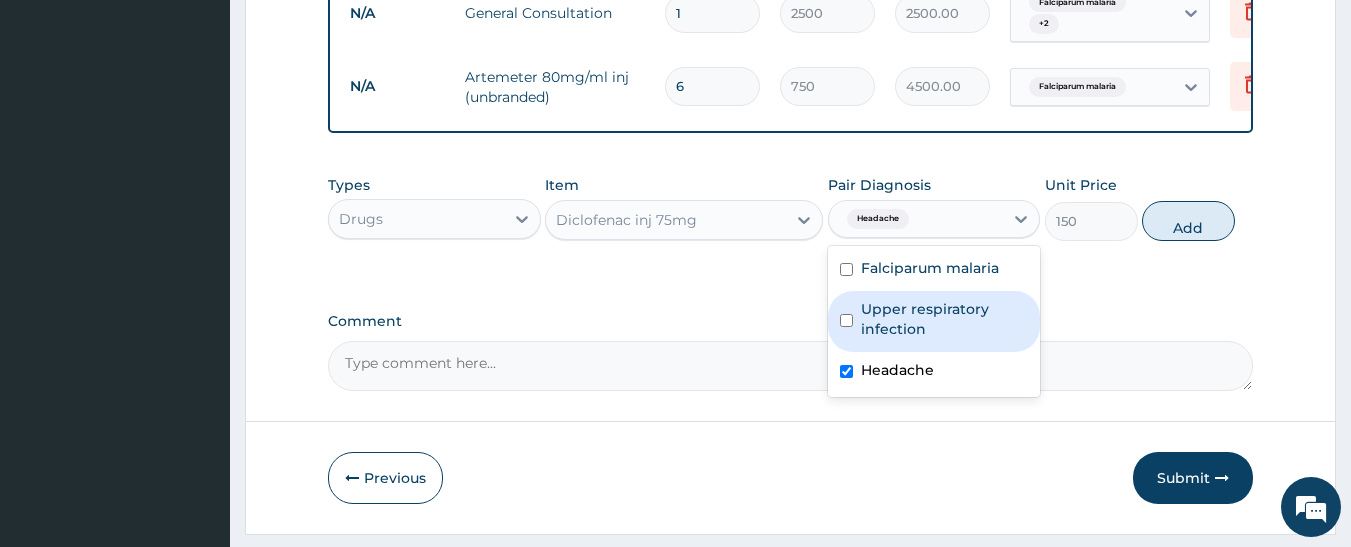 type on "0" 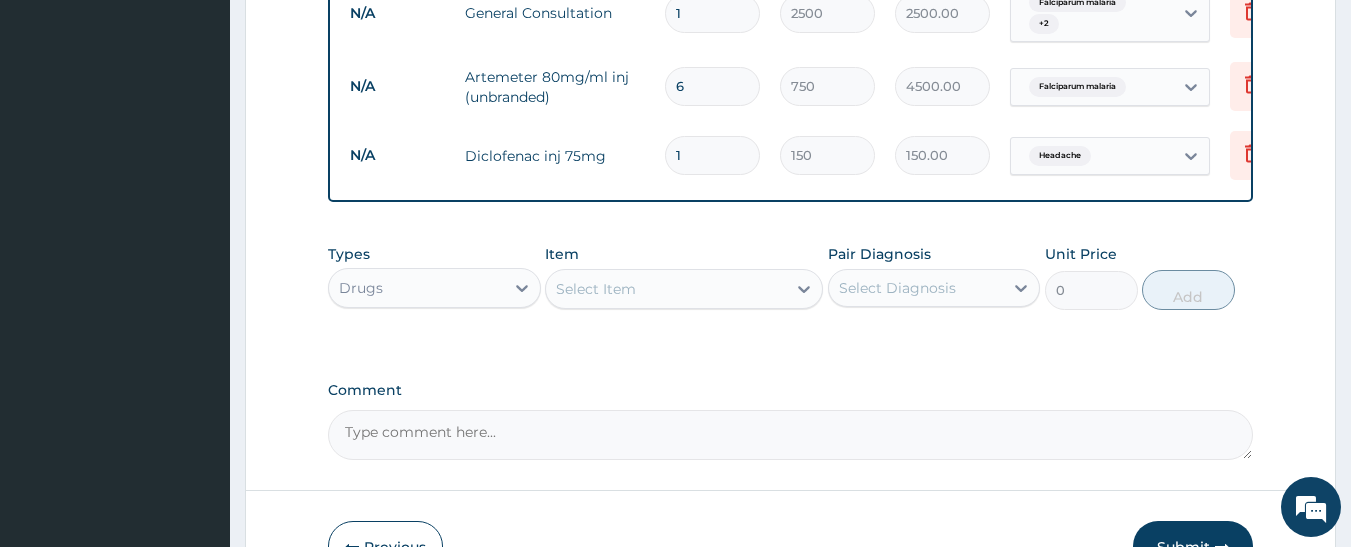 click on "Select Item" at bounding box center (666, 289) 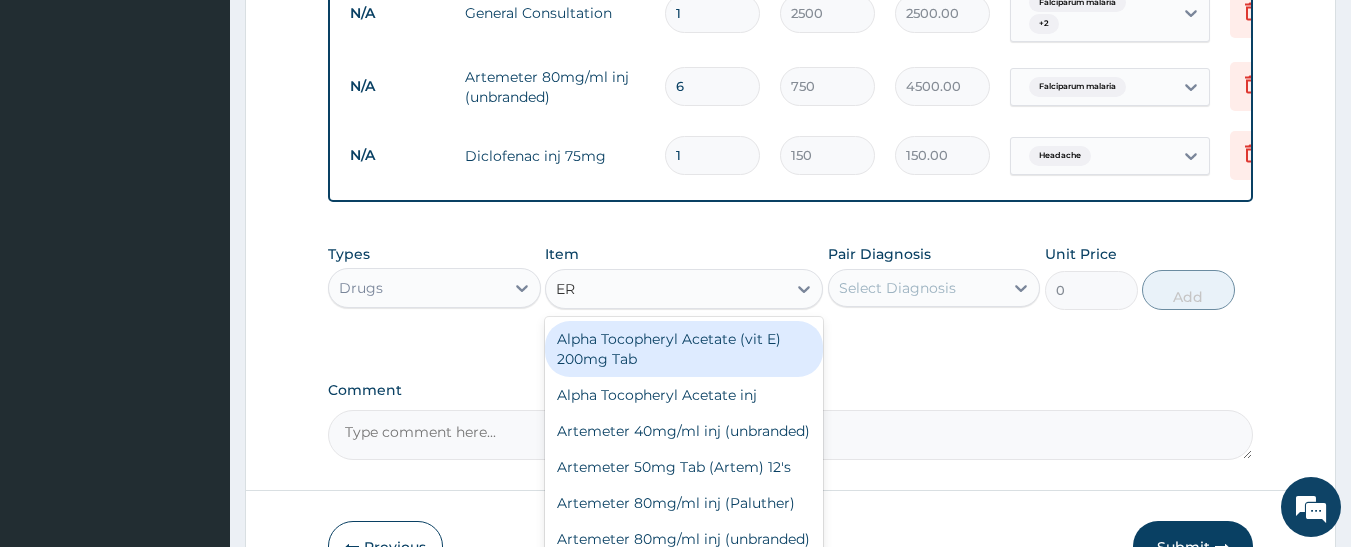 type on "ERY" 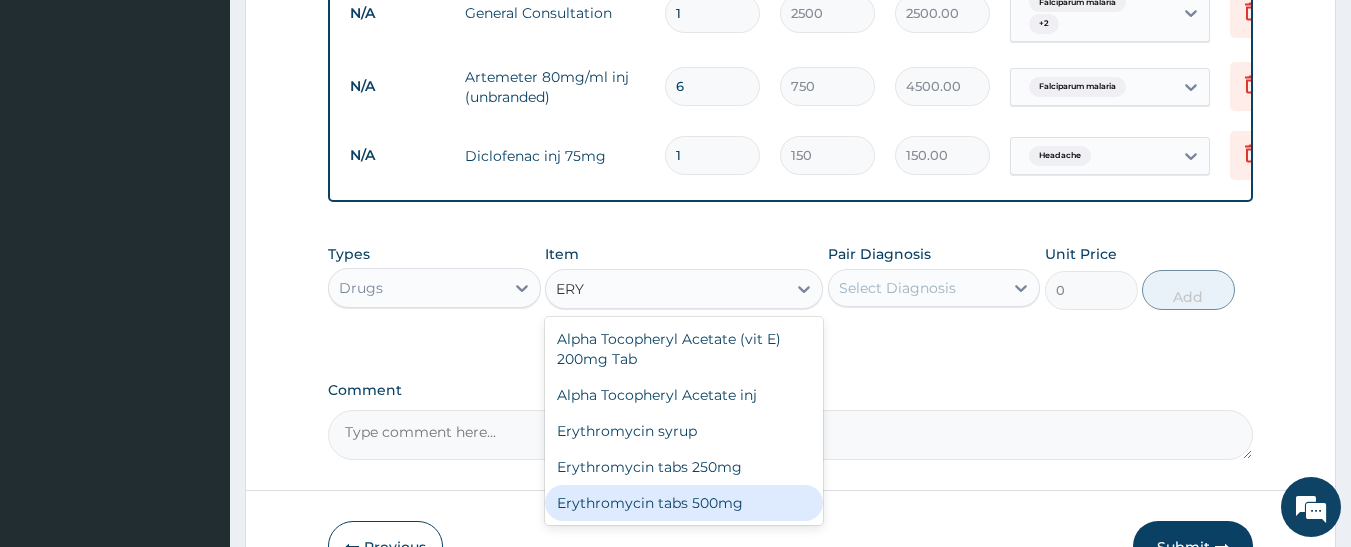 drag, startPoint x: 681, startPoint y: 517, endPoint x: 767, endPoint y: 461, distance: 102.625534 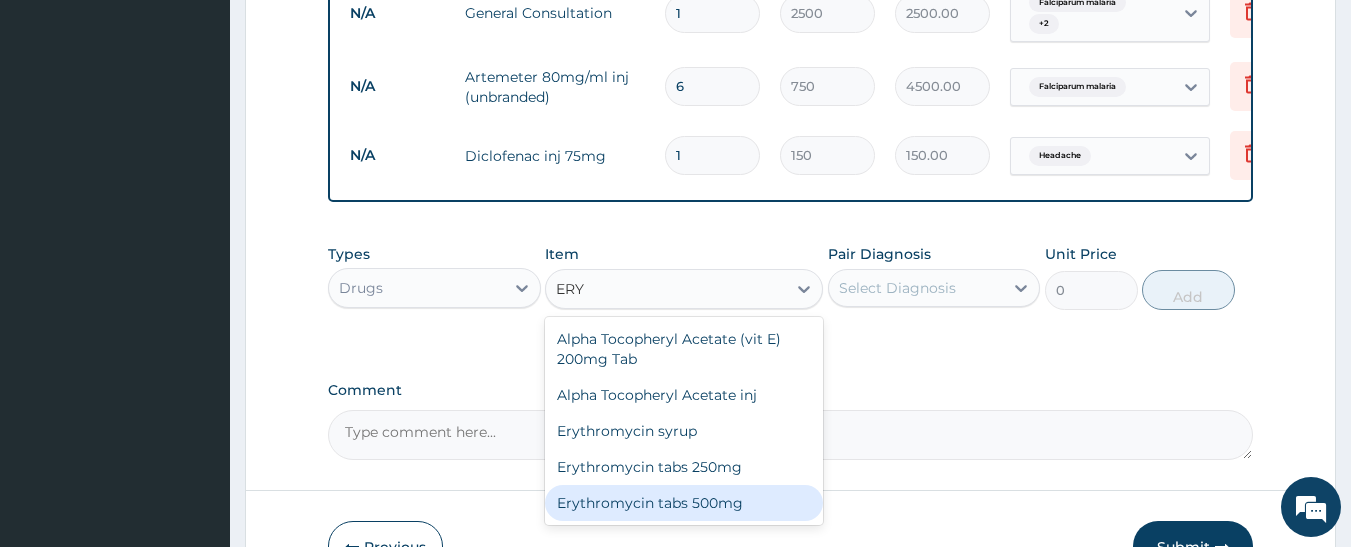 click on "Erythromycin tabs 500mg" at bounding box center (684, 503) 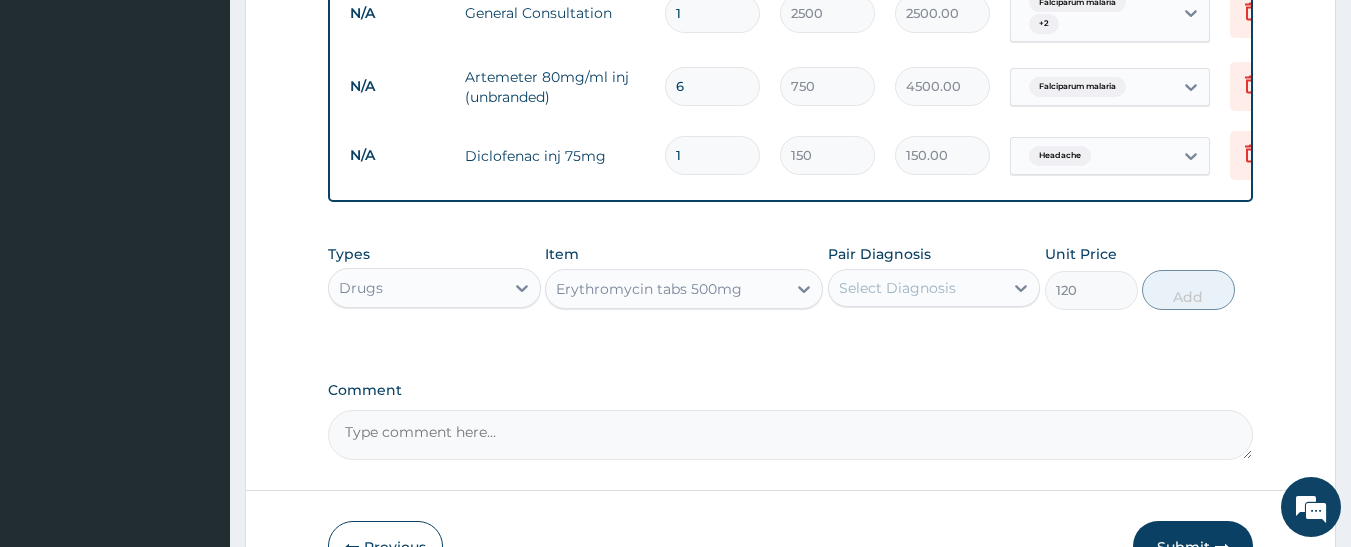 drag, startPoint x: 925, startPoint y: 302, endPoint x: 931, endPoint y: 318, distance: 17.088007 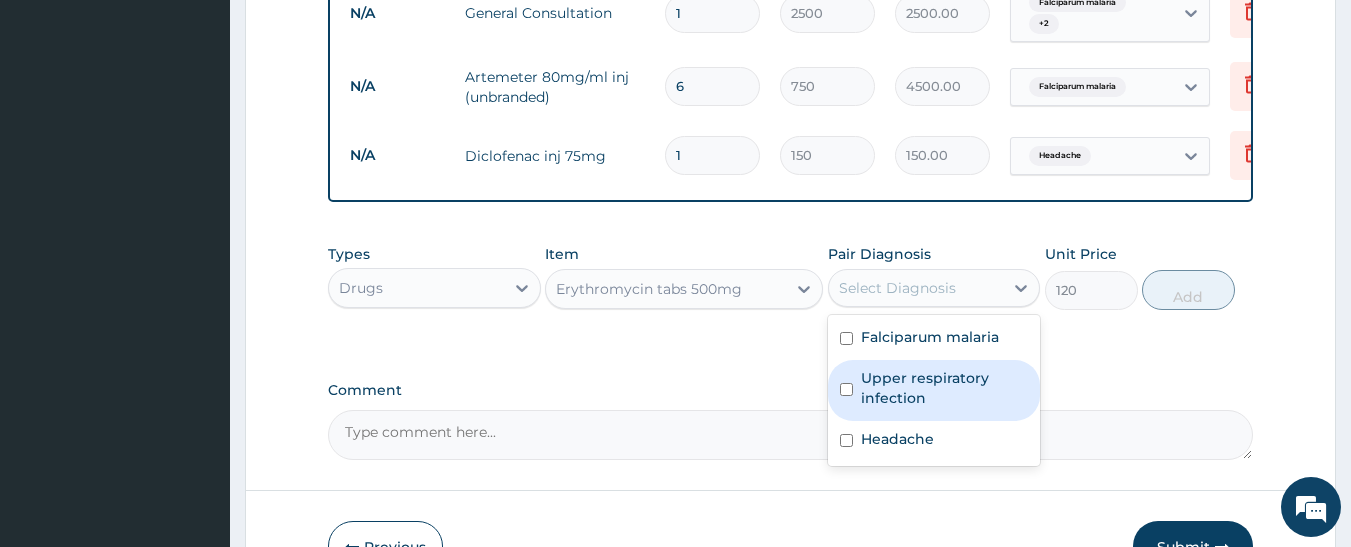 click on "Upper respiratory infection" at bounding box center [945, 388] 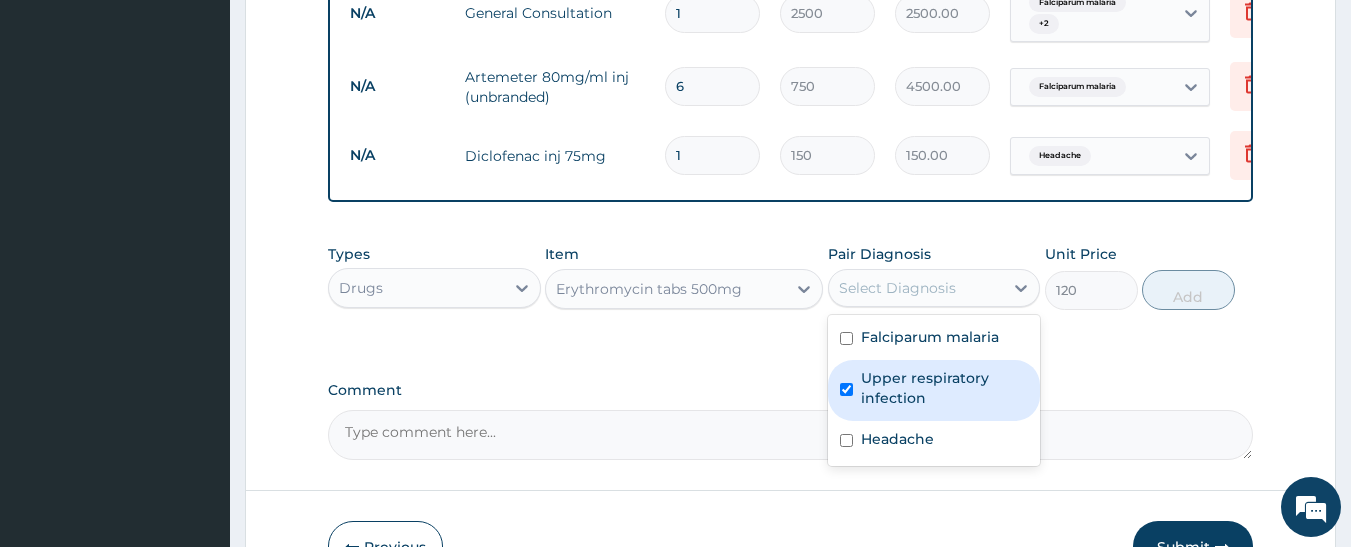 checkbox on "true" 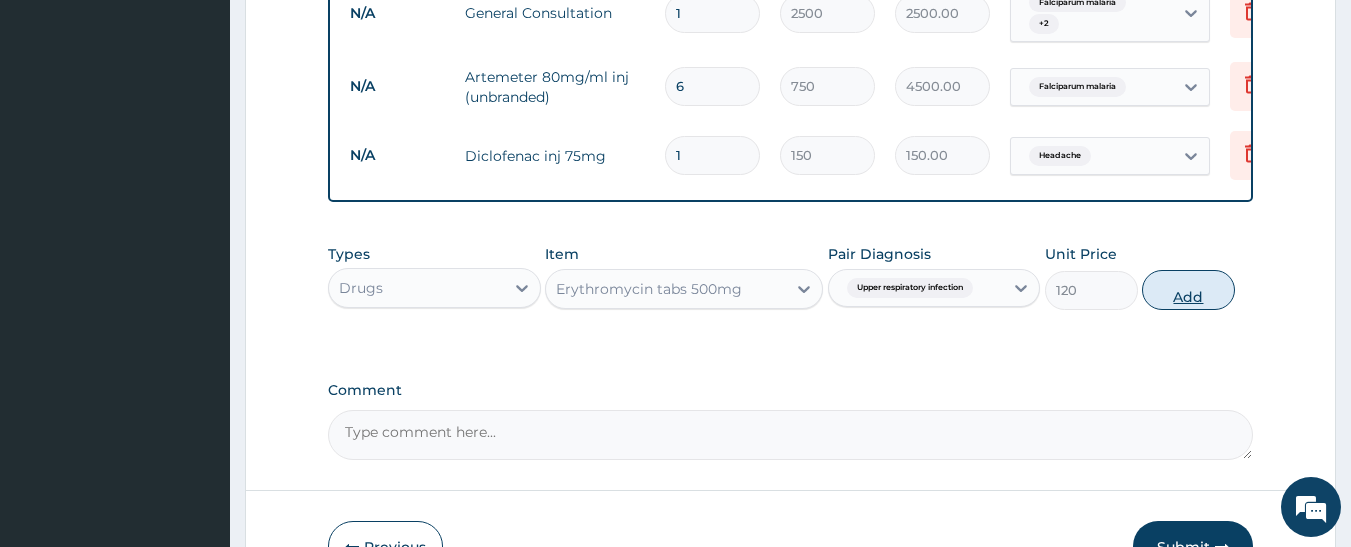 click on "Add" at bounding box center (1188, 290) 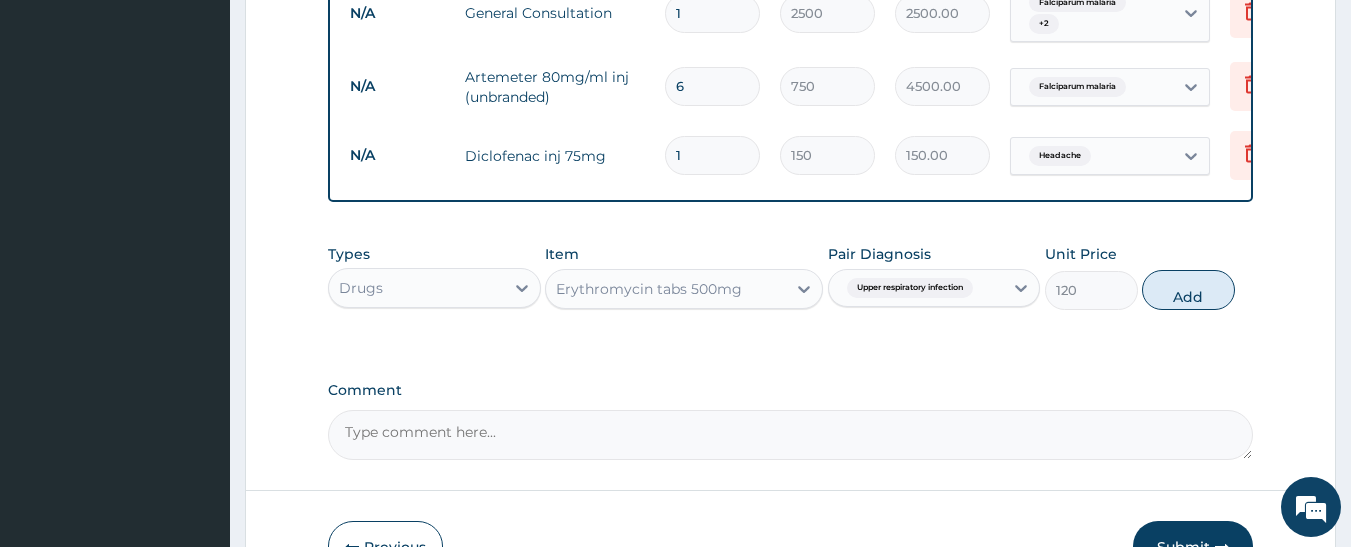 type on "0" 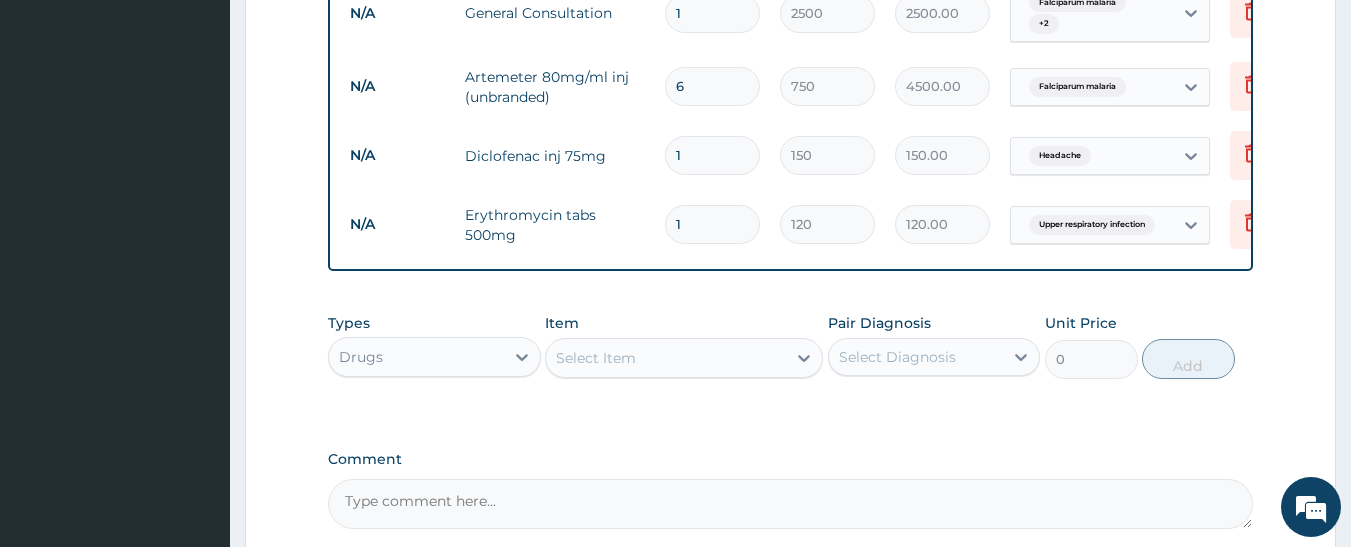 type on "10" 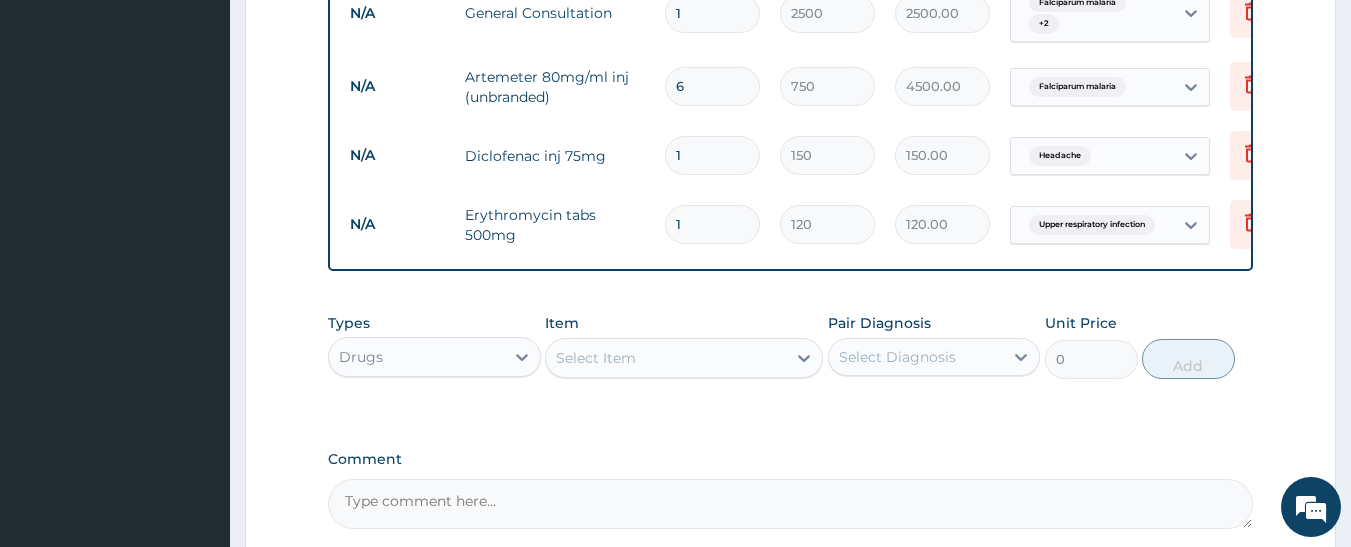 type on "1200.00" 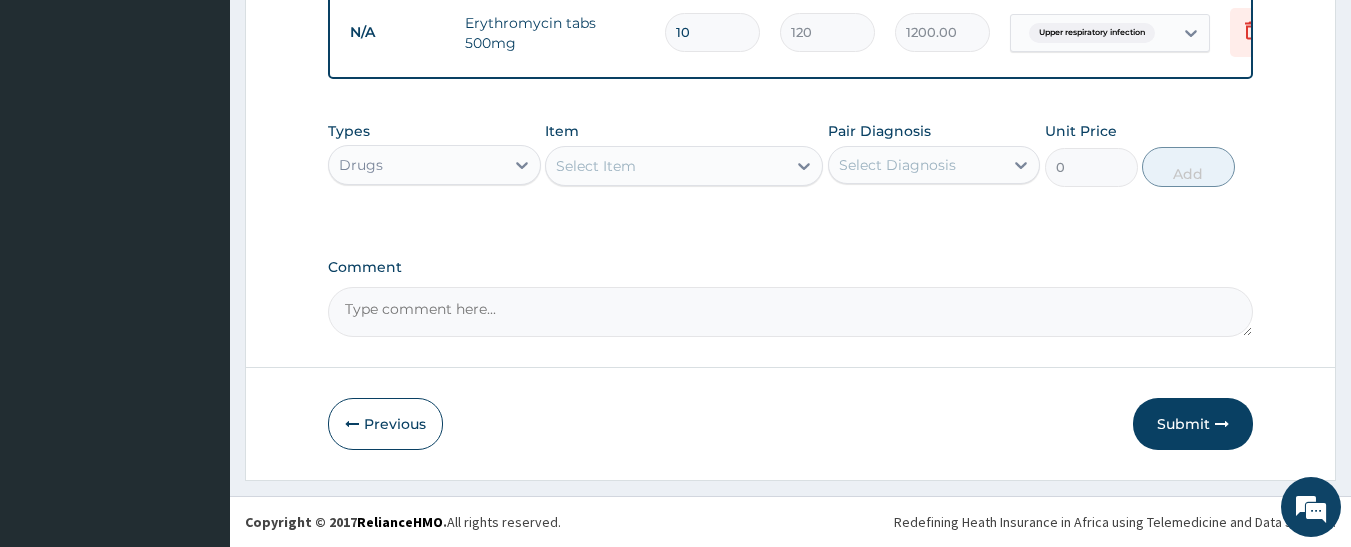 scroll, scrollTop: 1030, scrollLeft: 0, axis: vertical 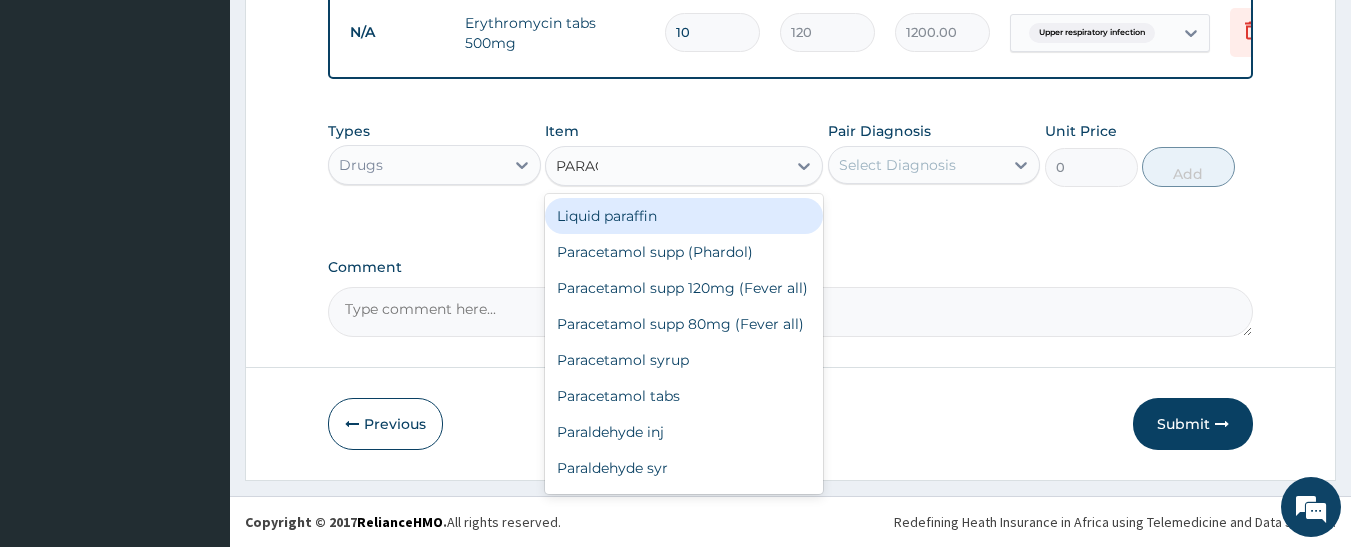 type on "PARACE" 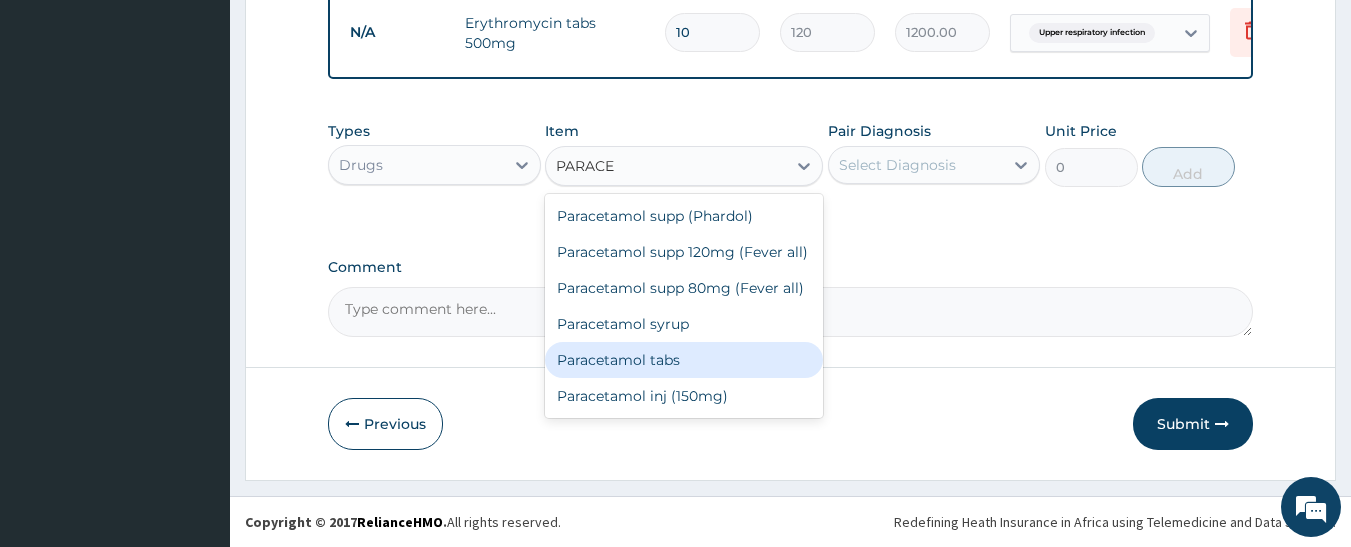 click on "Paracetamol tabs" at bounding box center [684, 360] 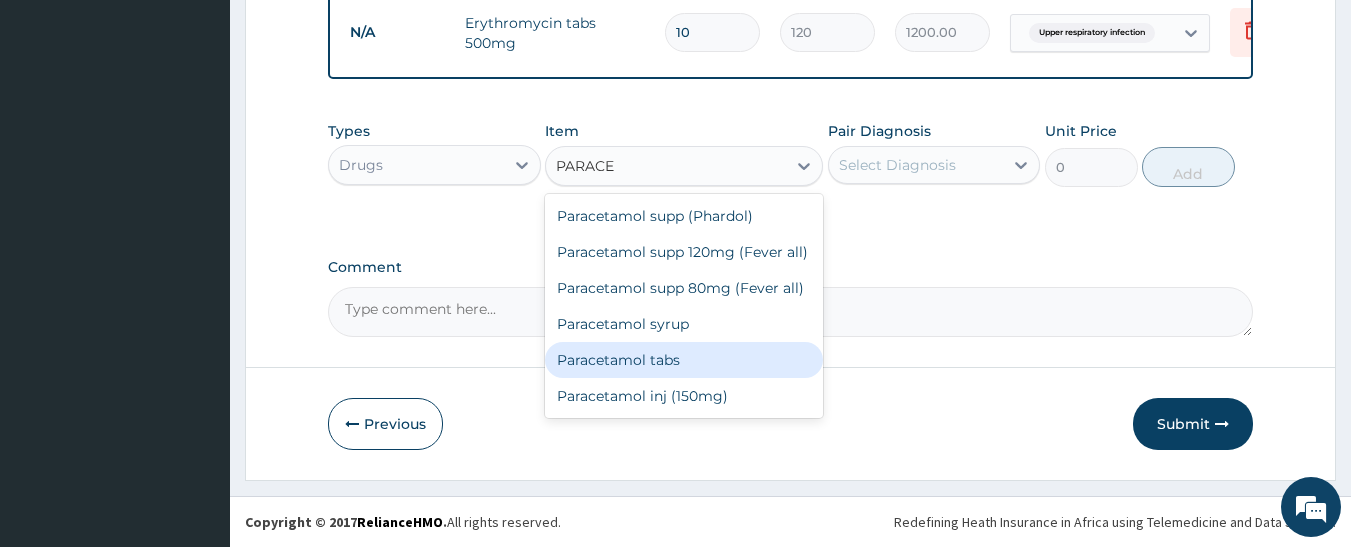 type 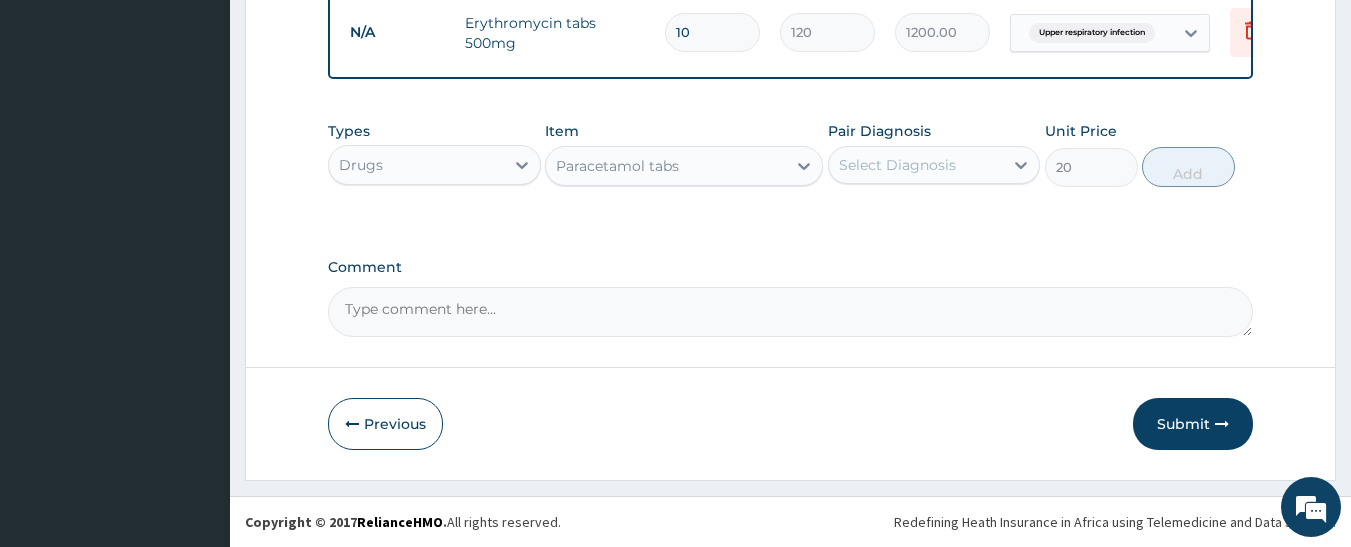 click on "Select Diagnosis" at bounding box center [897, 165] 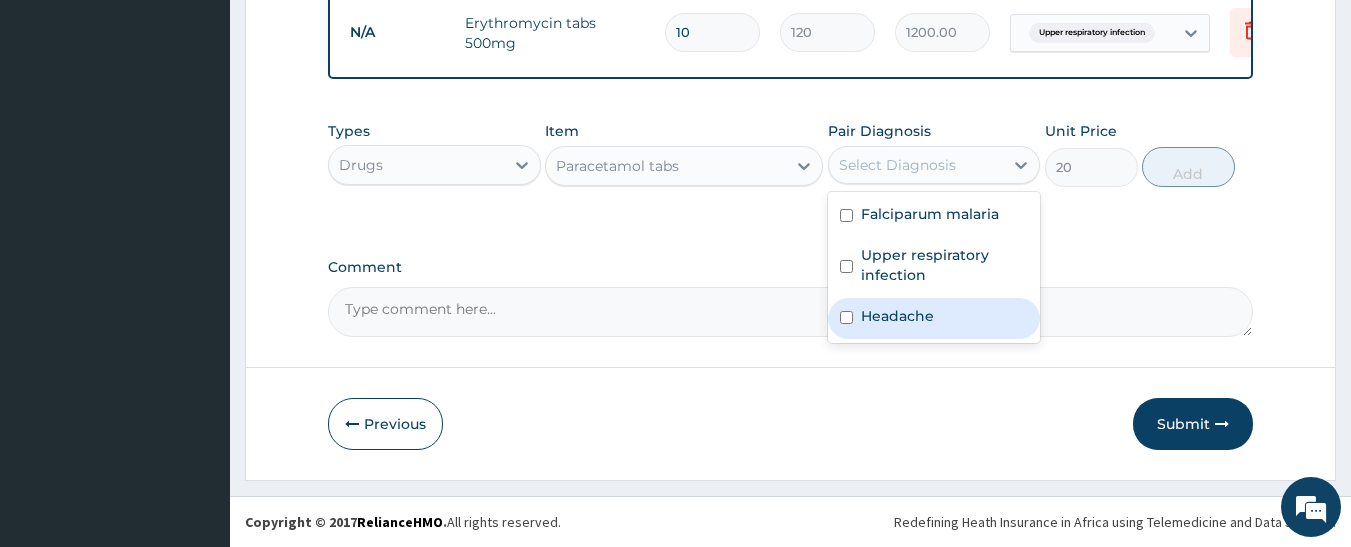 click on "Headache" at bounding box center [897, 316] 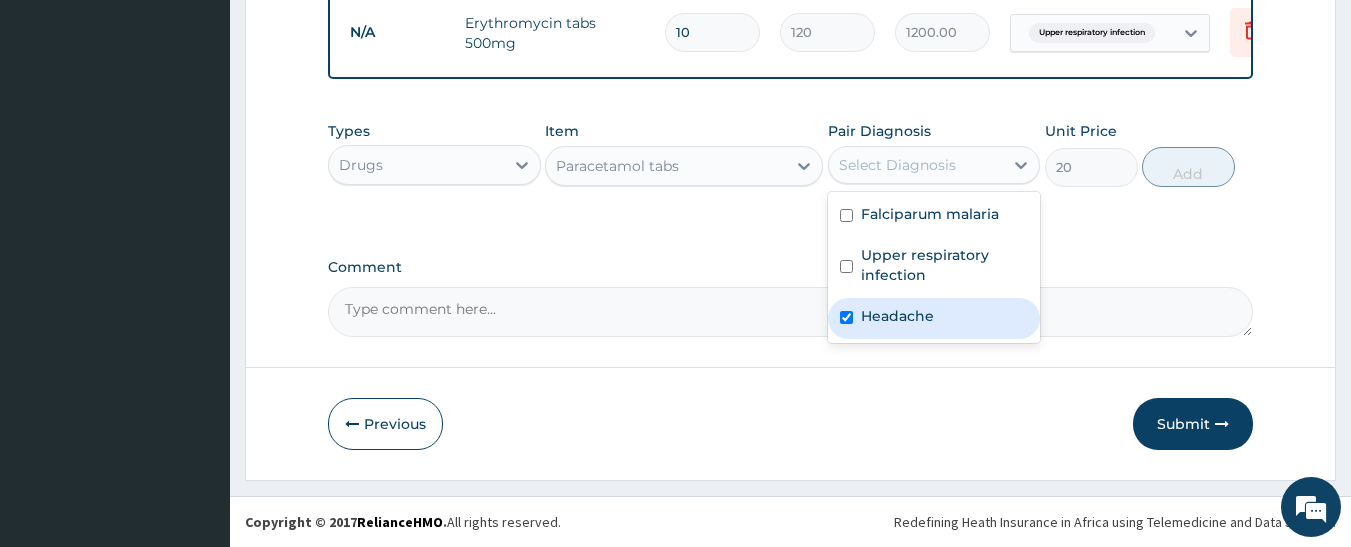 checkbox on "true" 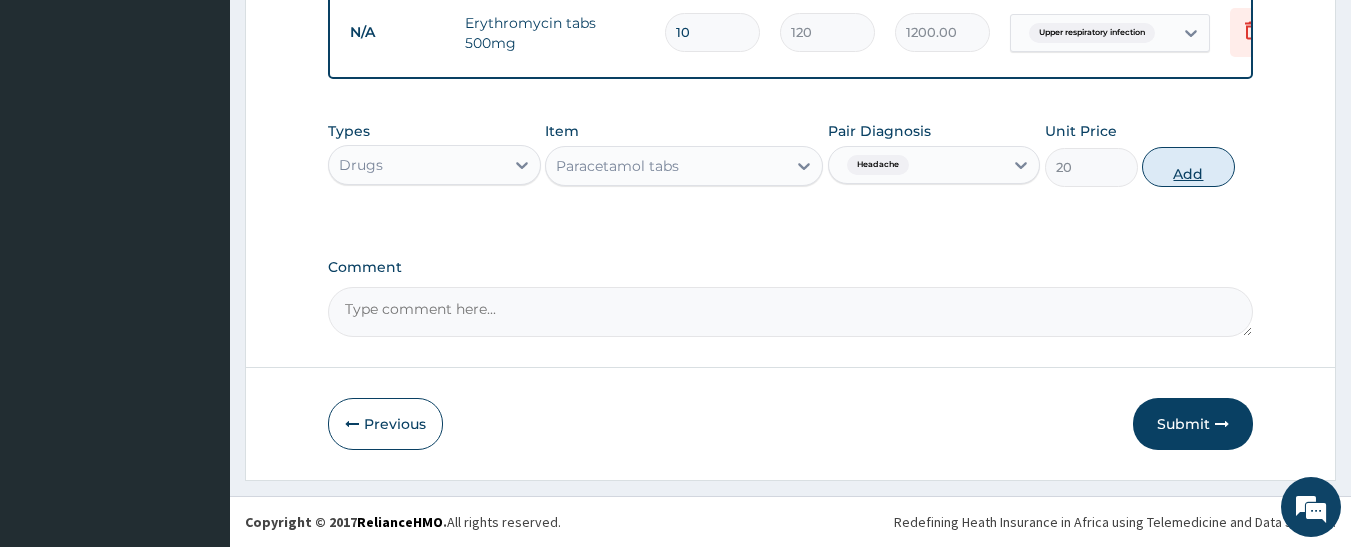 click on "Add" at bounding box center (1188, 167) 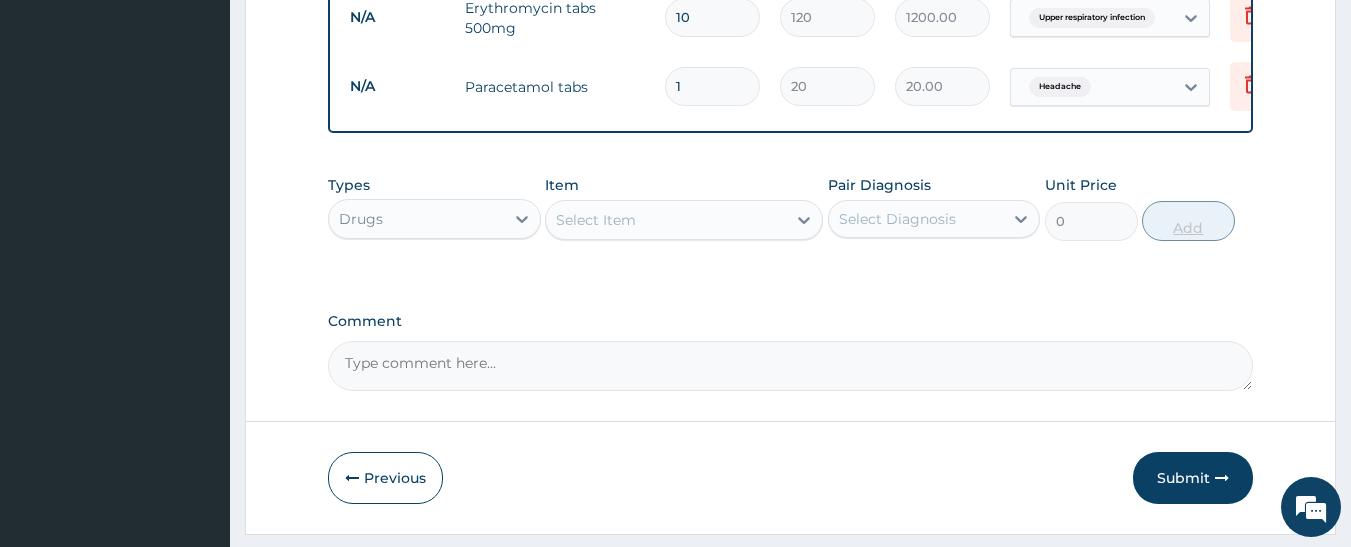 type on "18" 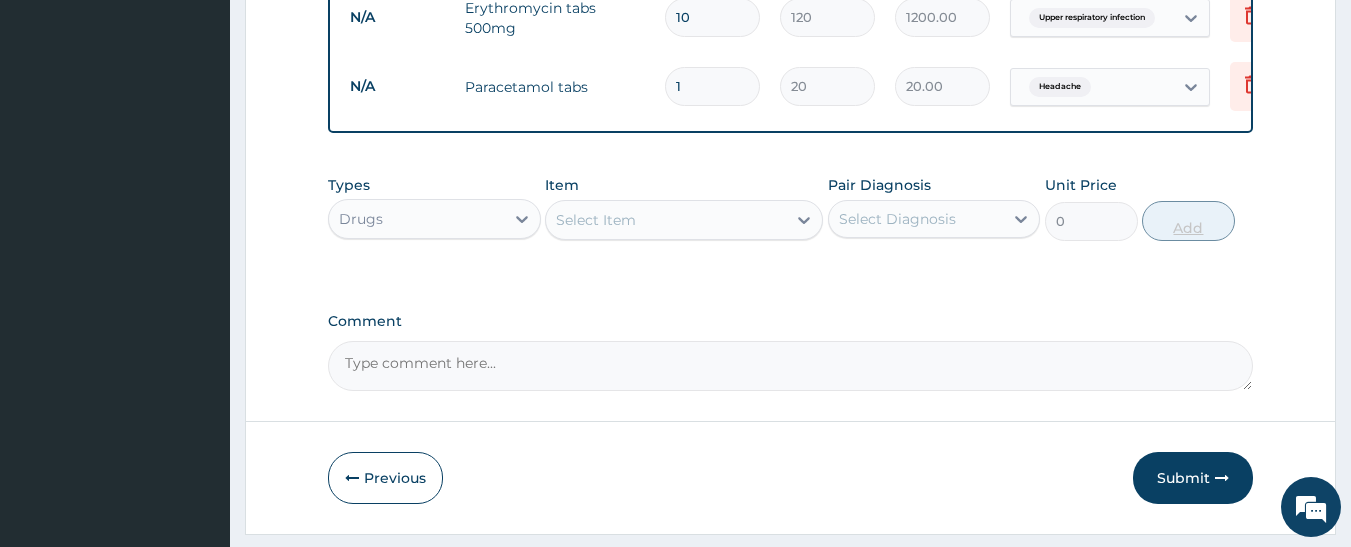 type on "360.00" 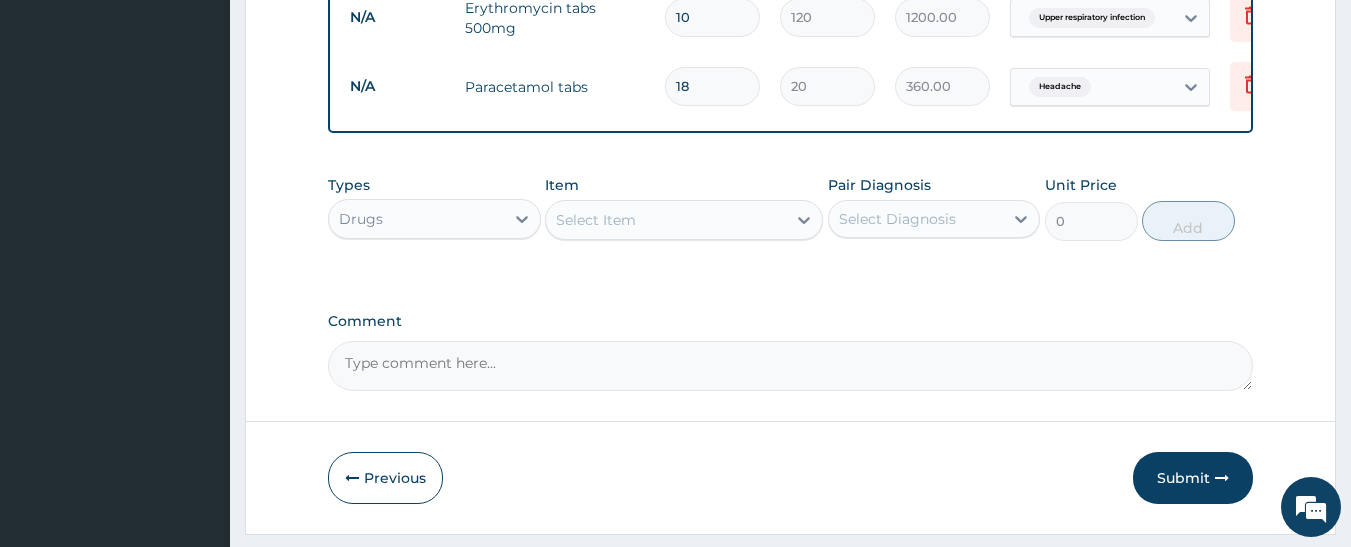 type on "18" 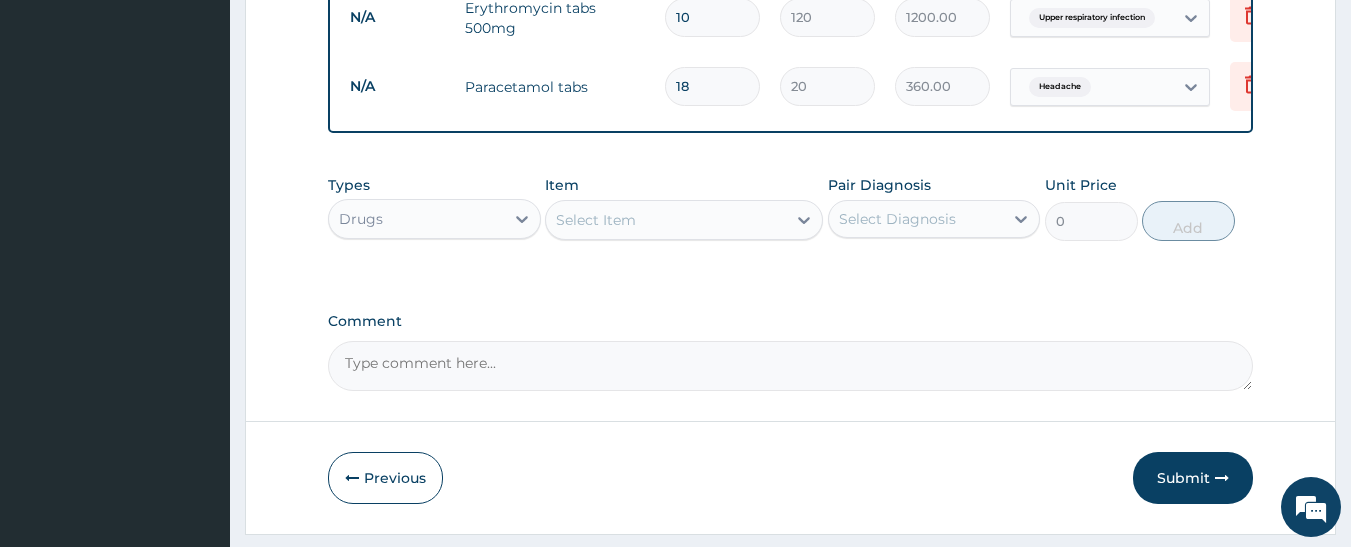 click on "Select Item" at bounding box center [666, 220] 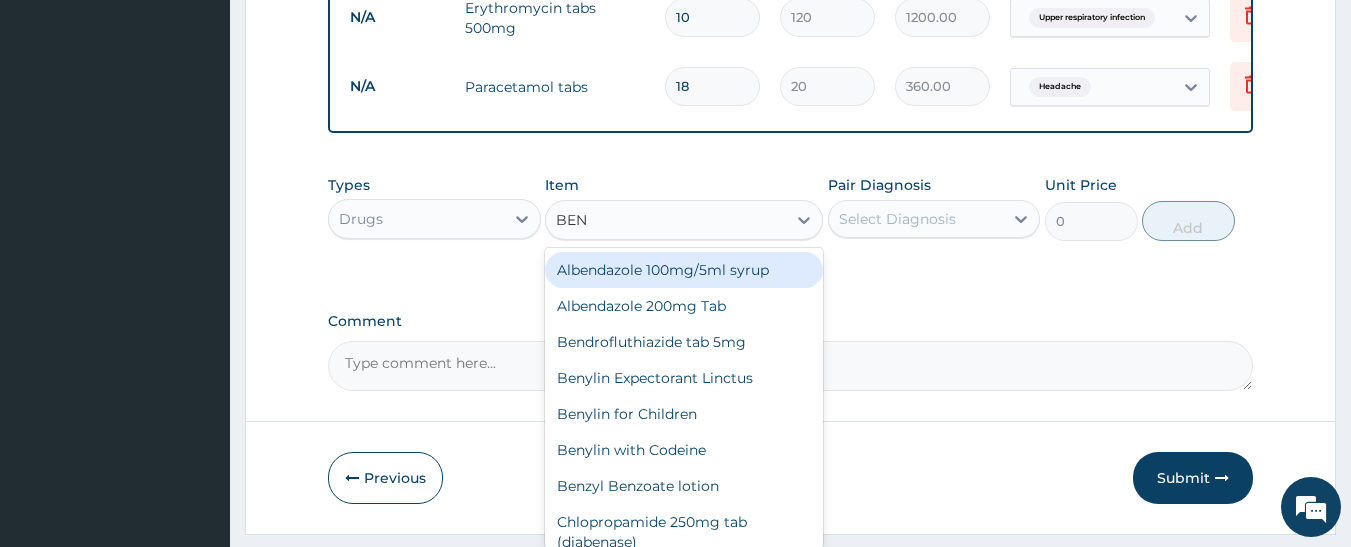 type on "BENY" 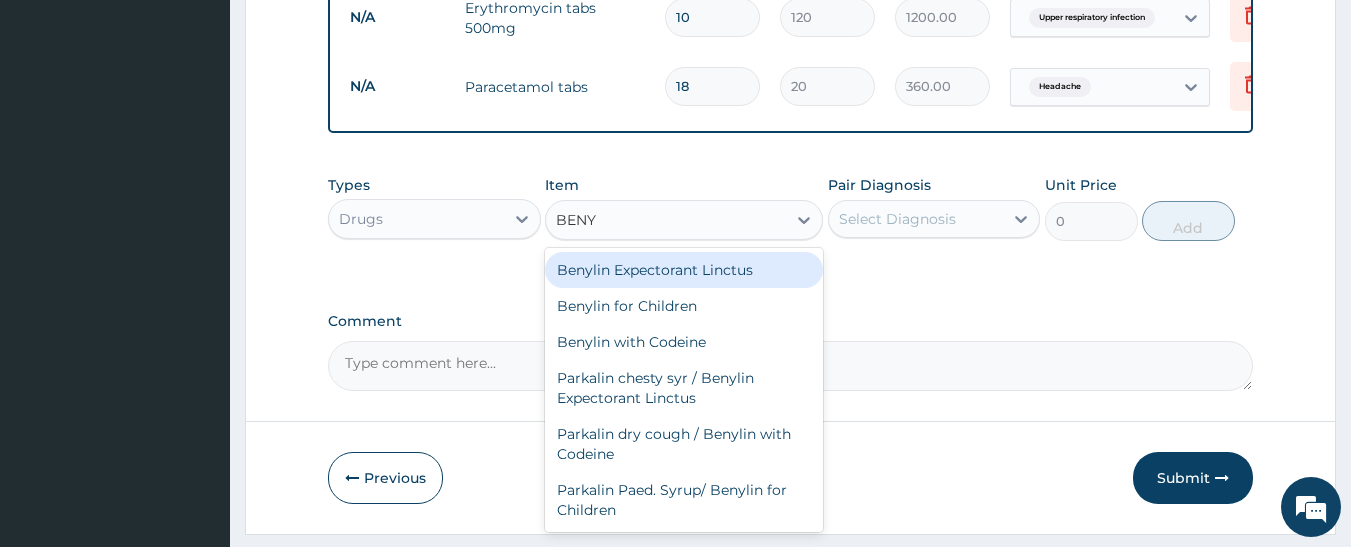 drag, startPoint x: 684, startPoint y: 285, endPoint x: 735, endPoint y: 287, distance: 51.0392 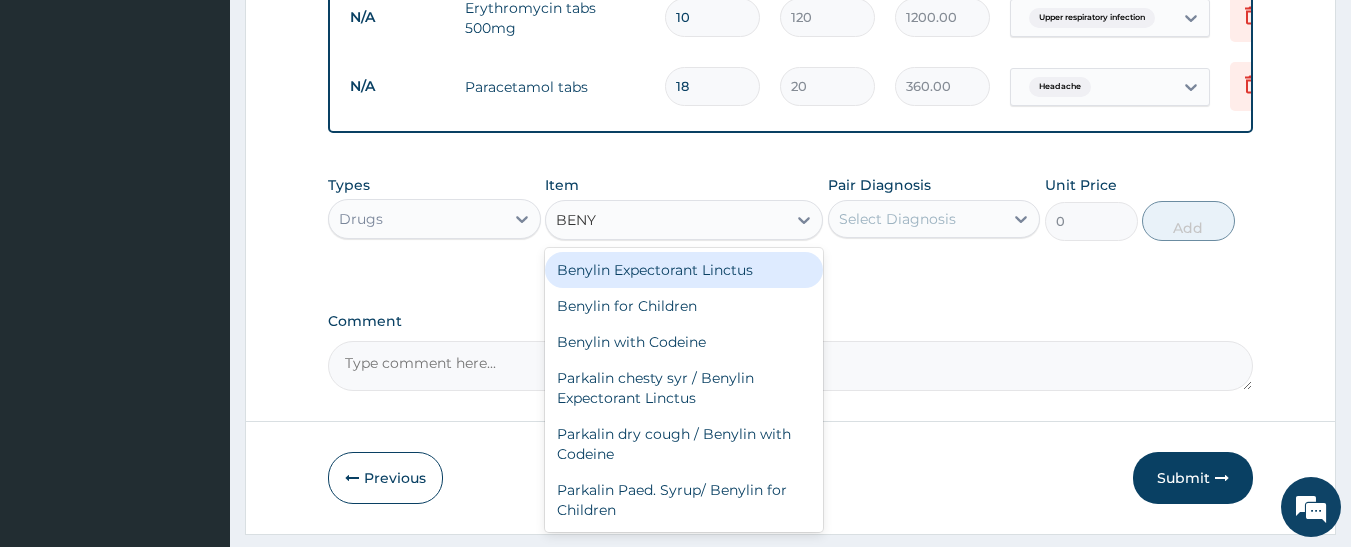 click on "Benylin Expectorant Linctus" at bounding box center [684, 270] 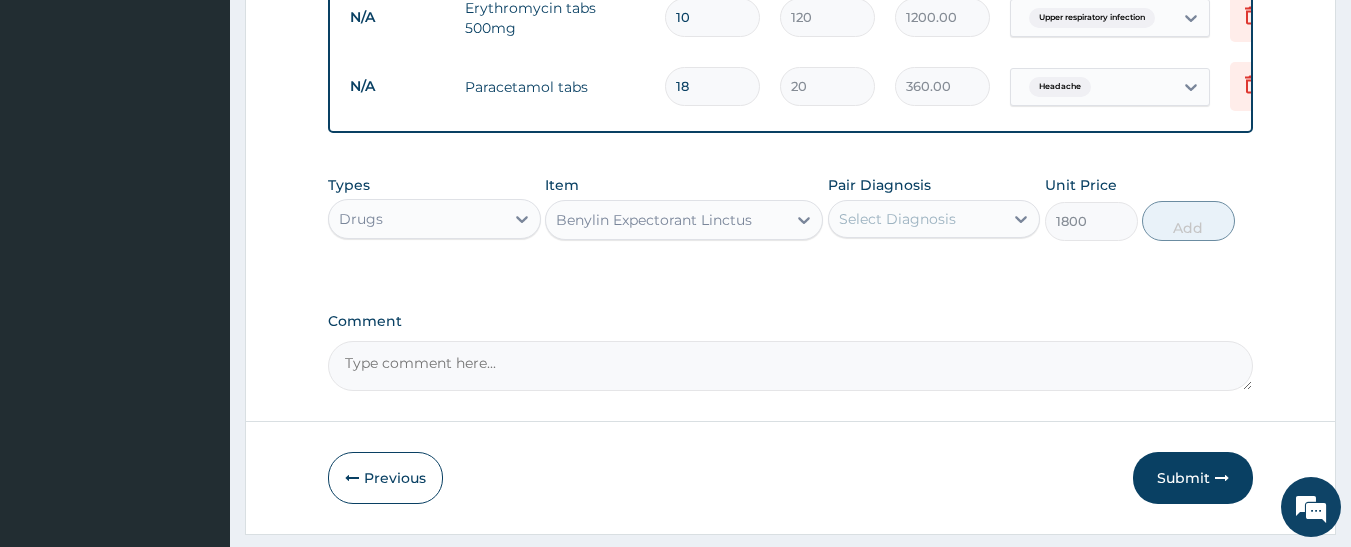 click on "Select Diagnosis" at bounding box center [897, 219] 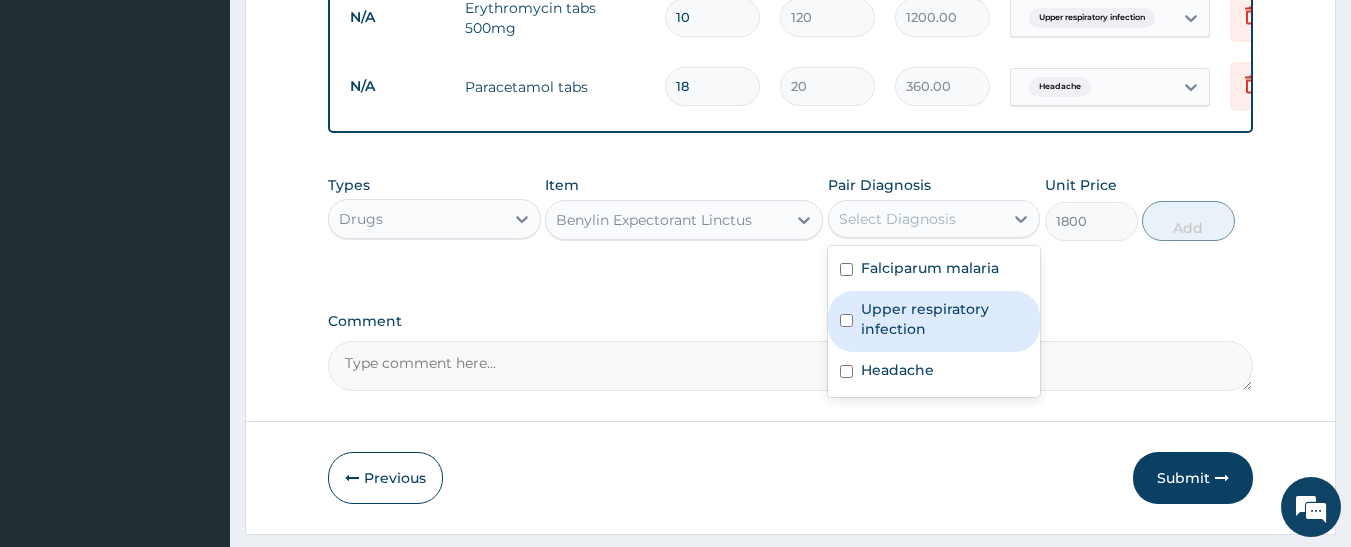 click on "Upper respiratory infection" at bounding box center [945, 319] 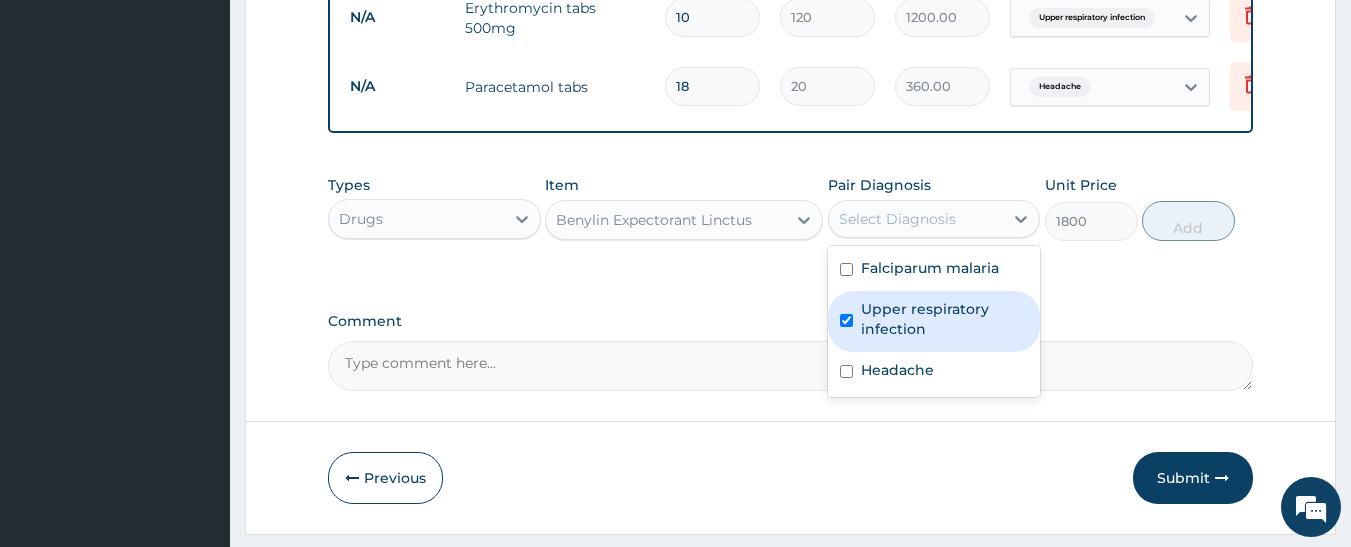 checkbox on "true" 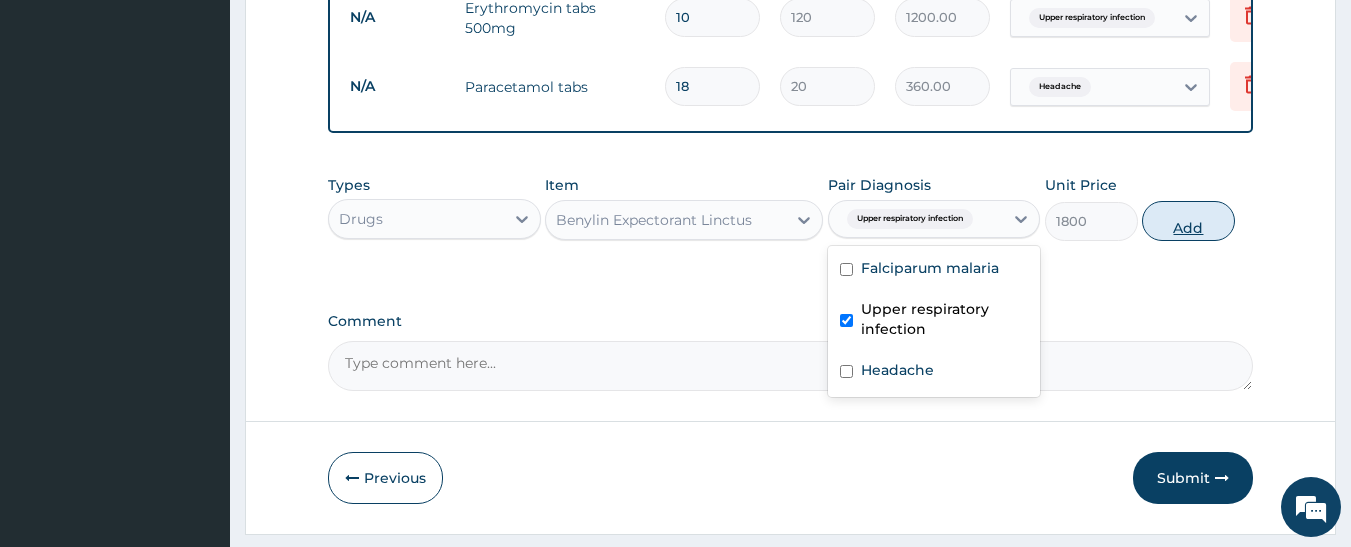click on "Add" at bounding box center (1188, 221) 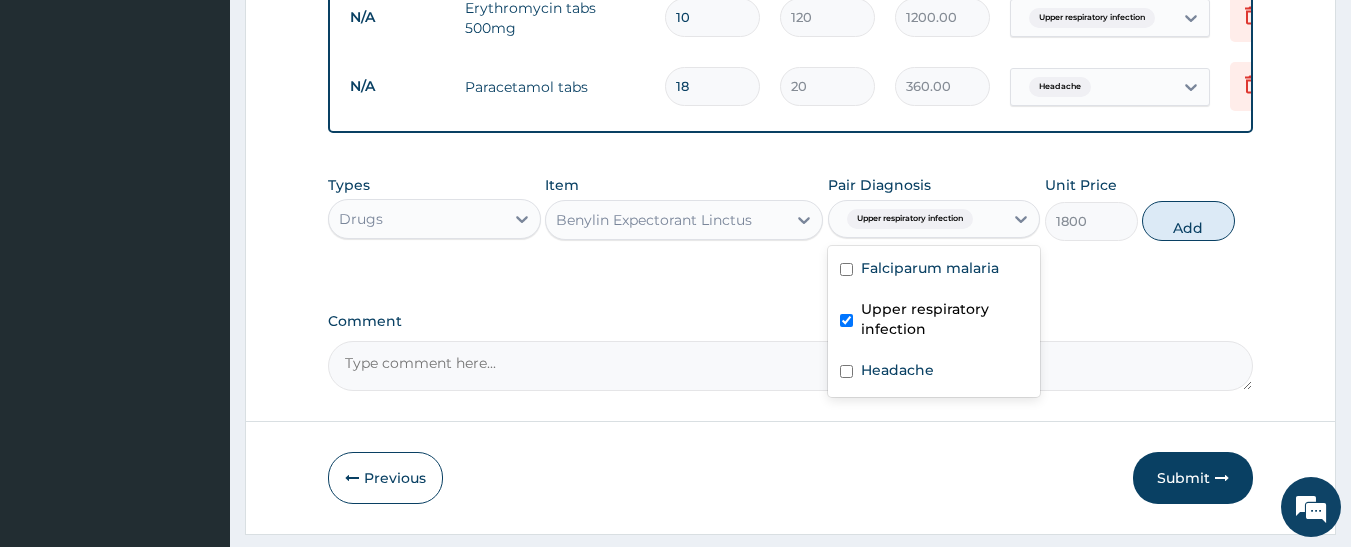 type on "0" 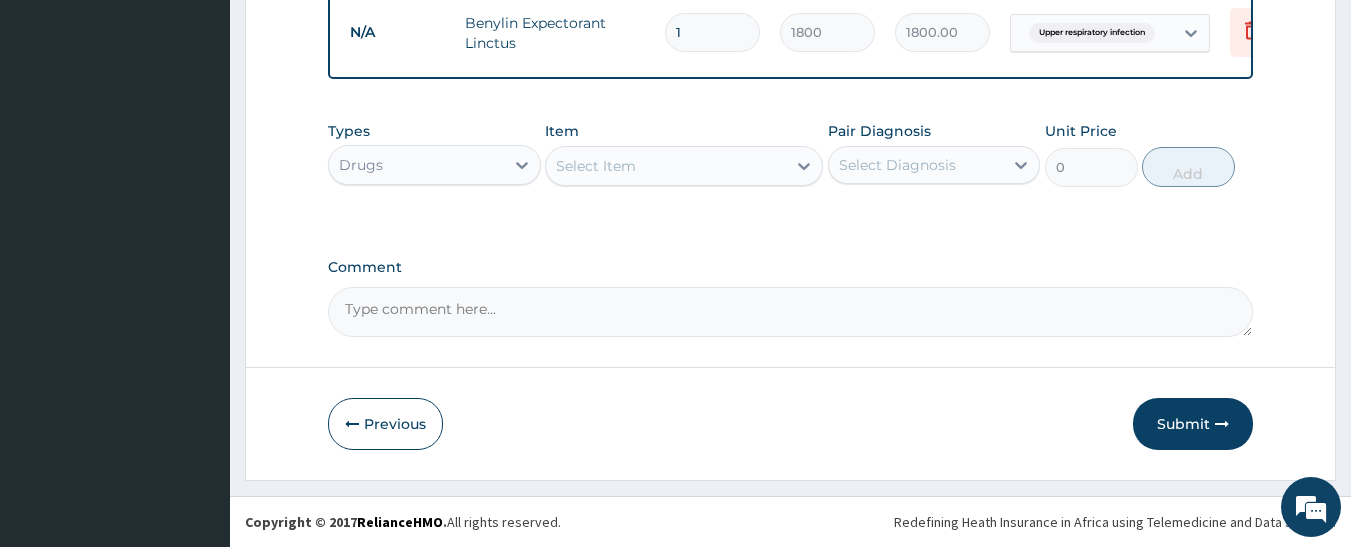 scroll, scrollTop: 1168, scrollLeft: 0, axis: vertical 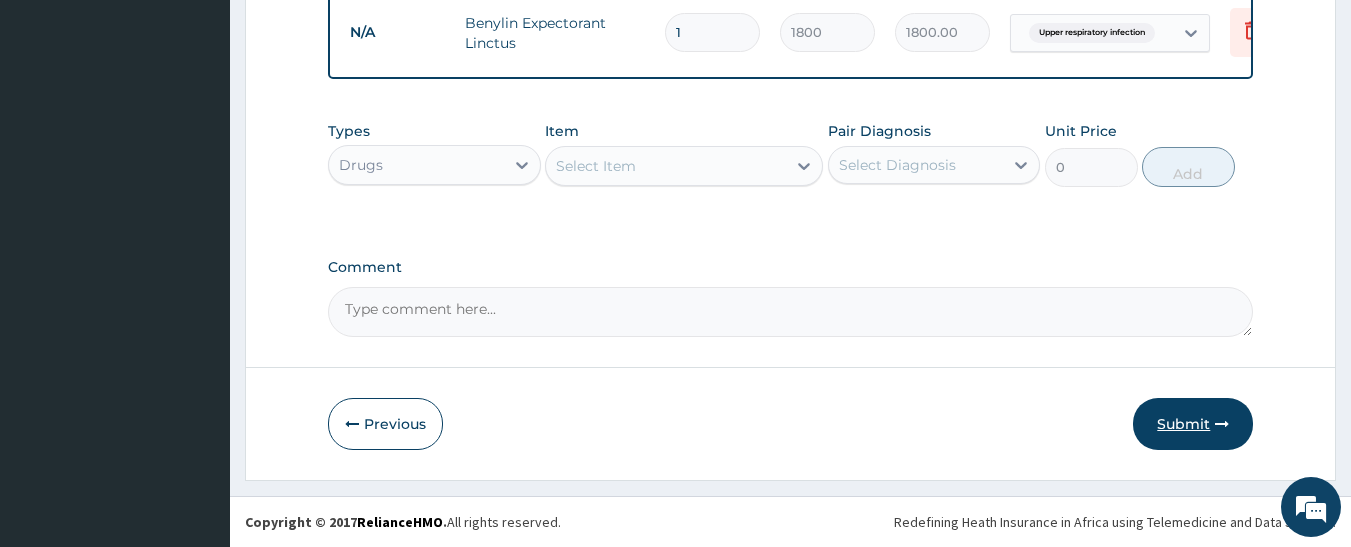 click on "Submit" at bounding box center (1193, 424) 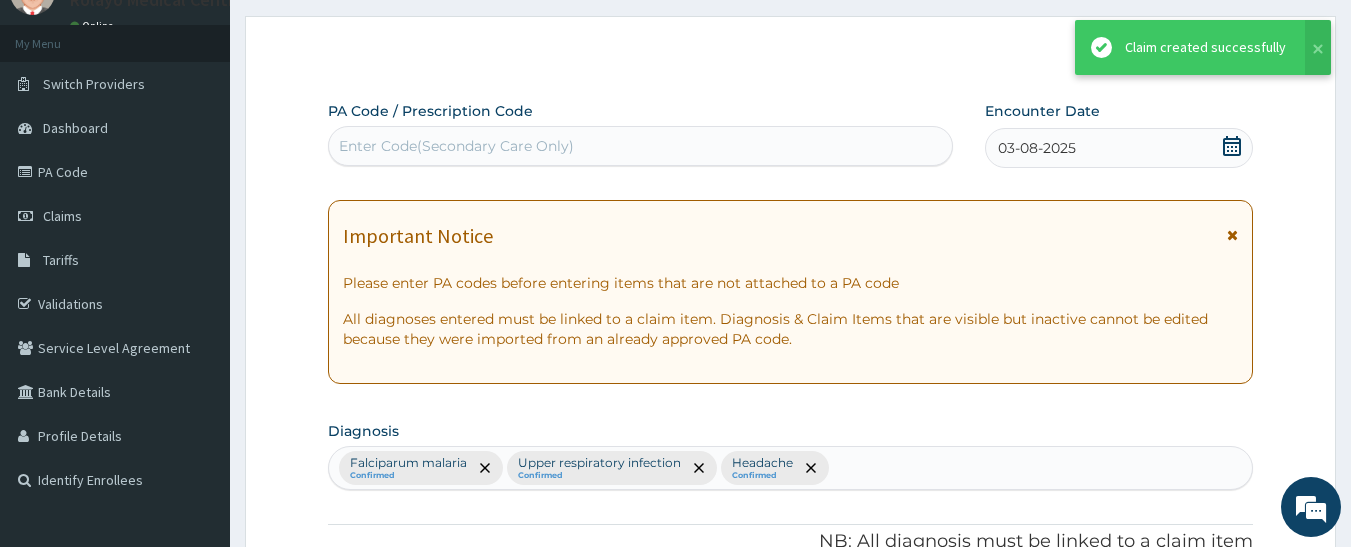 scroll, scrollTop: 1168, scrollLeft: 0, axis: vertical 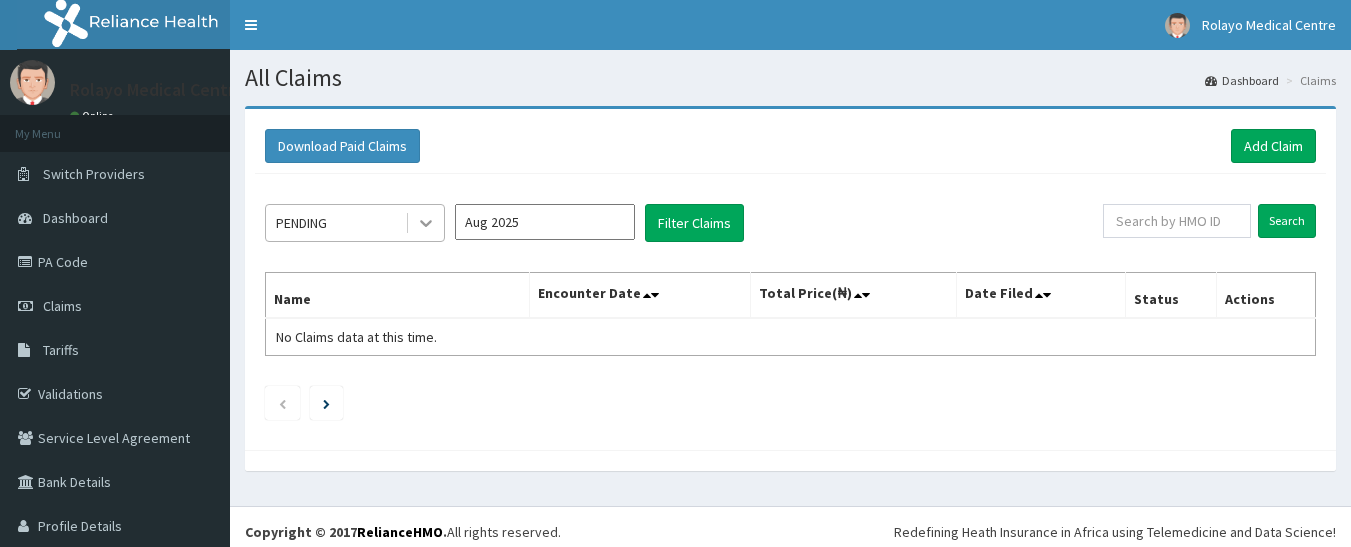 click 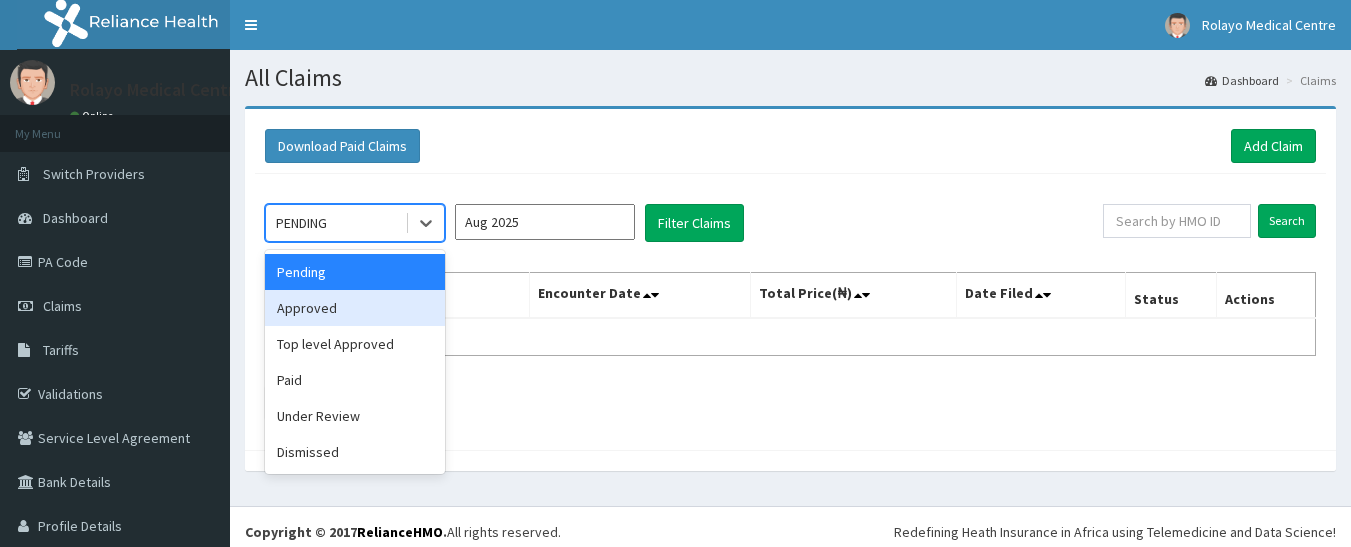 click on "Approved" at bounding box center [355, 308] 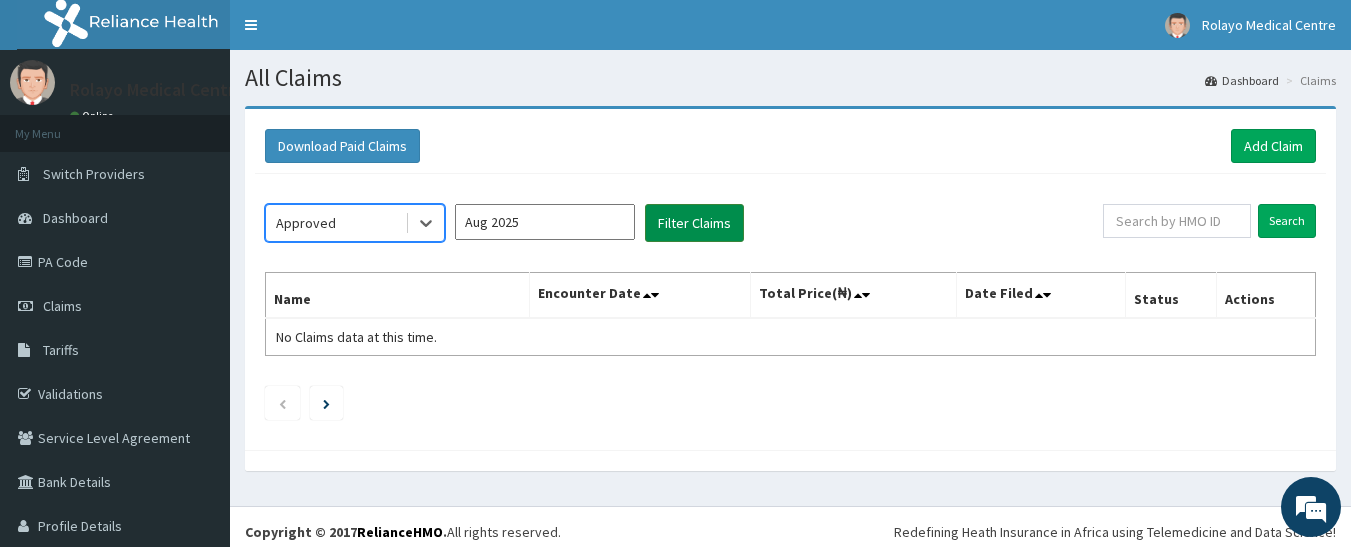 click on "Filter Claims" at bounding box center [694, 223] 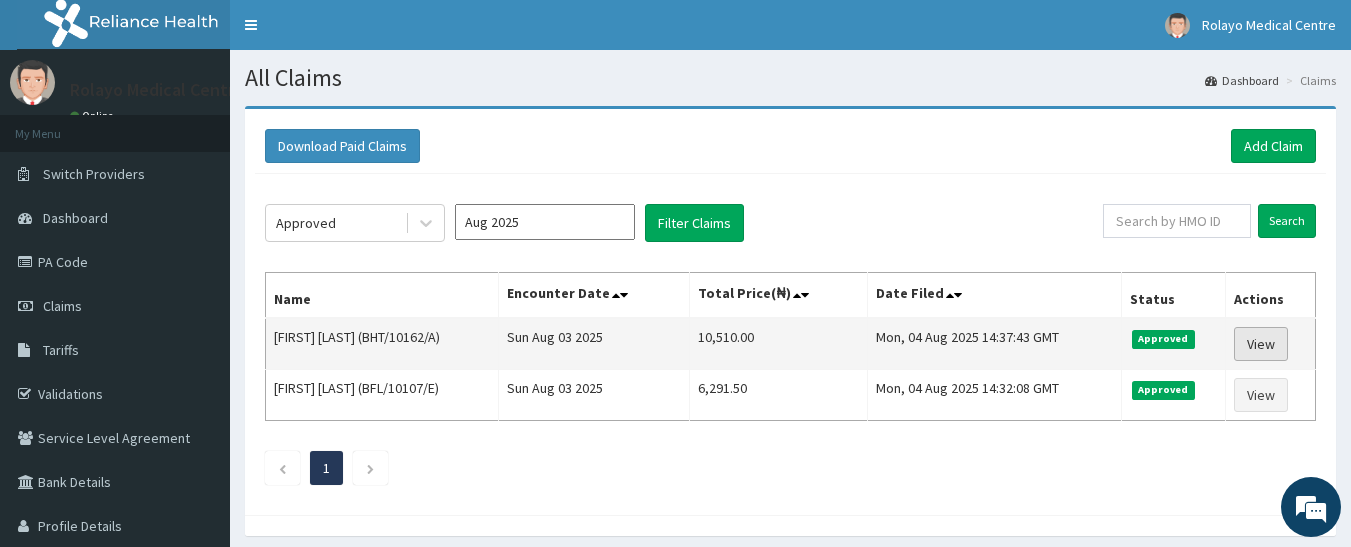 click on "View" at bounding box center (1261, 344) 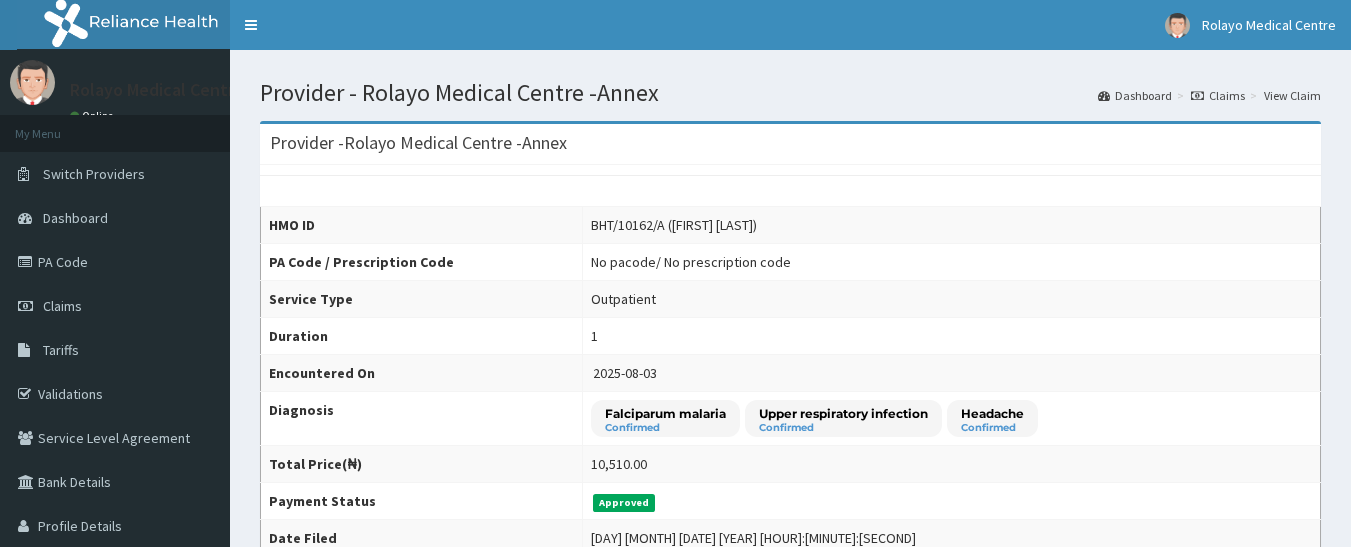 scroll, scrollTop: 145, scrollLeft: 0, axis: vertical 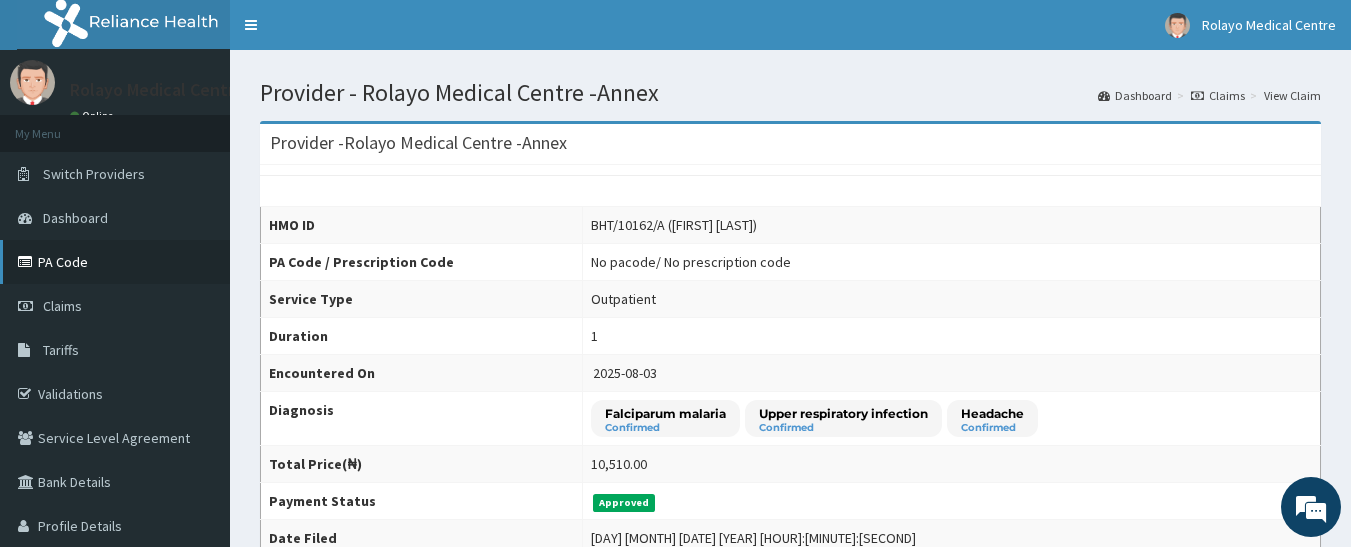 click on "PA Code" at bounding box center (115, 262) 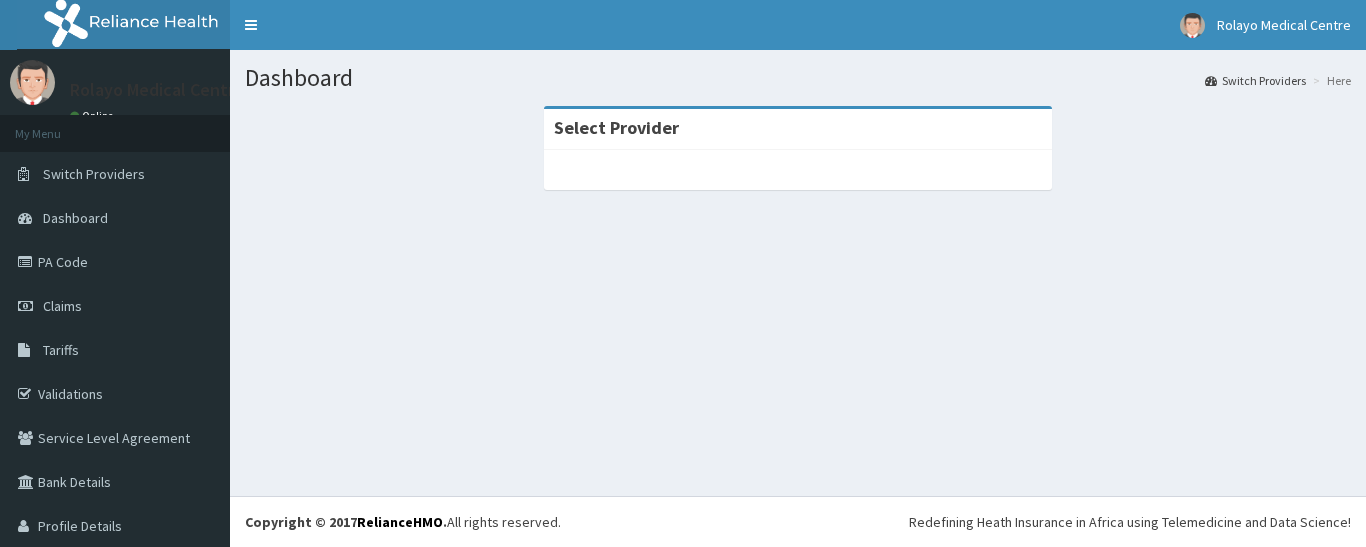 scroll, scrollTop: 0, scrollLeft: 0, axis: both 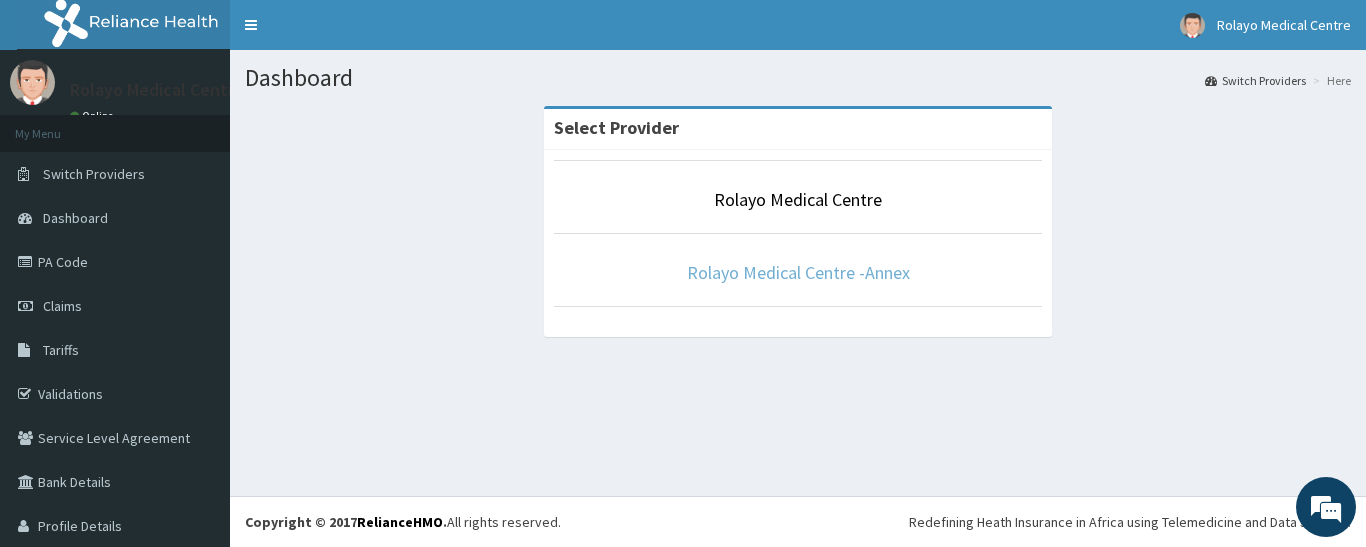 click on "Rolayo Medical Centre -Annex" at bounding box center (798, 272) 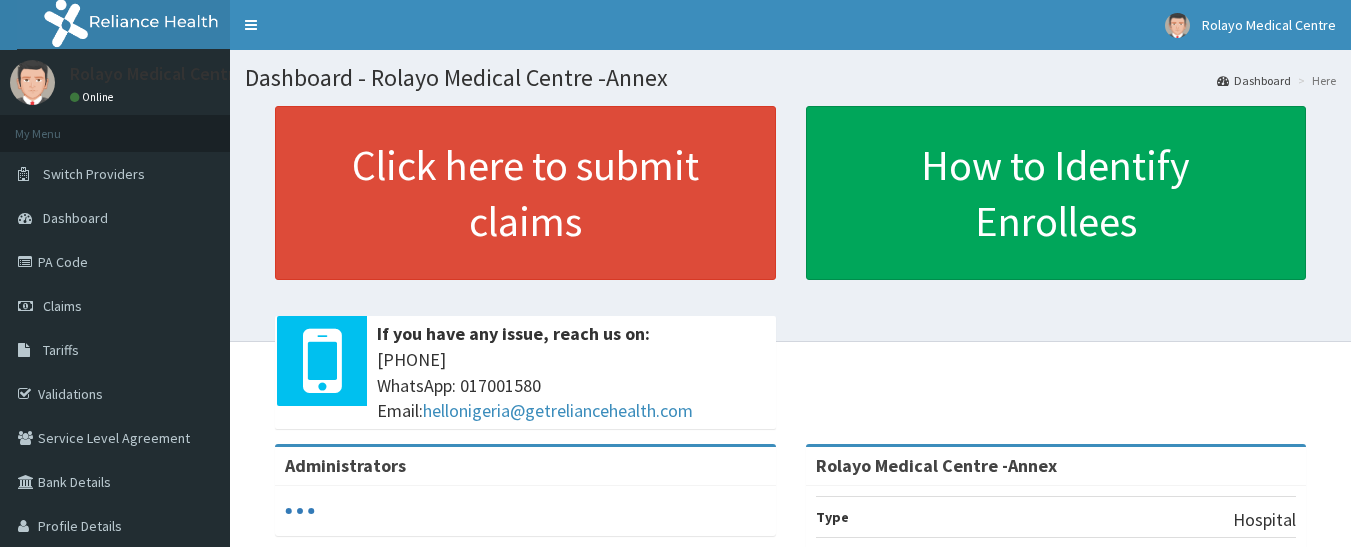 scroll, scrollTop: 0, scrollLeft: 0, axis: both 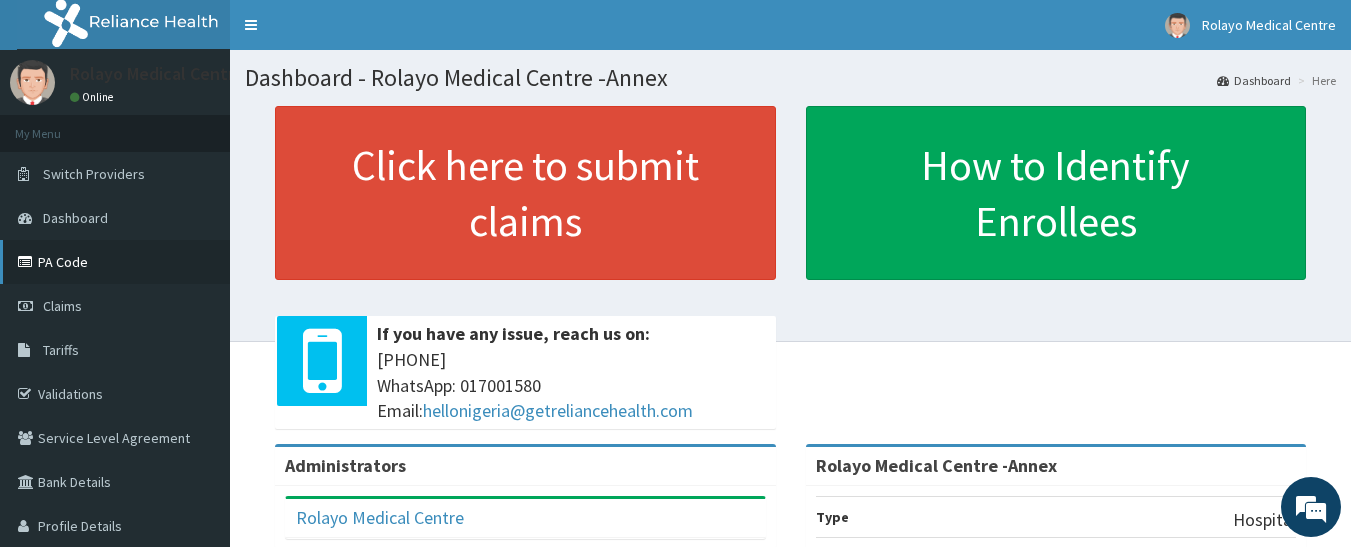 click on "PA Code" at bounding box center (115, 262) 